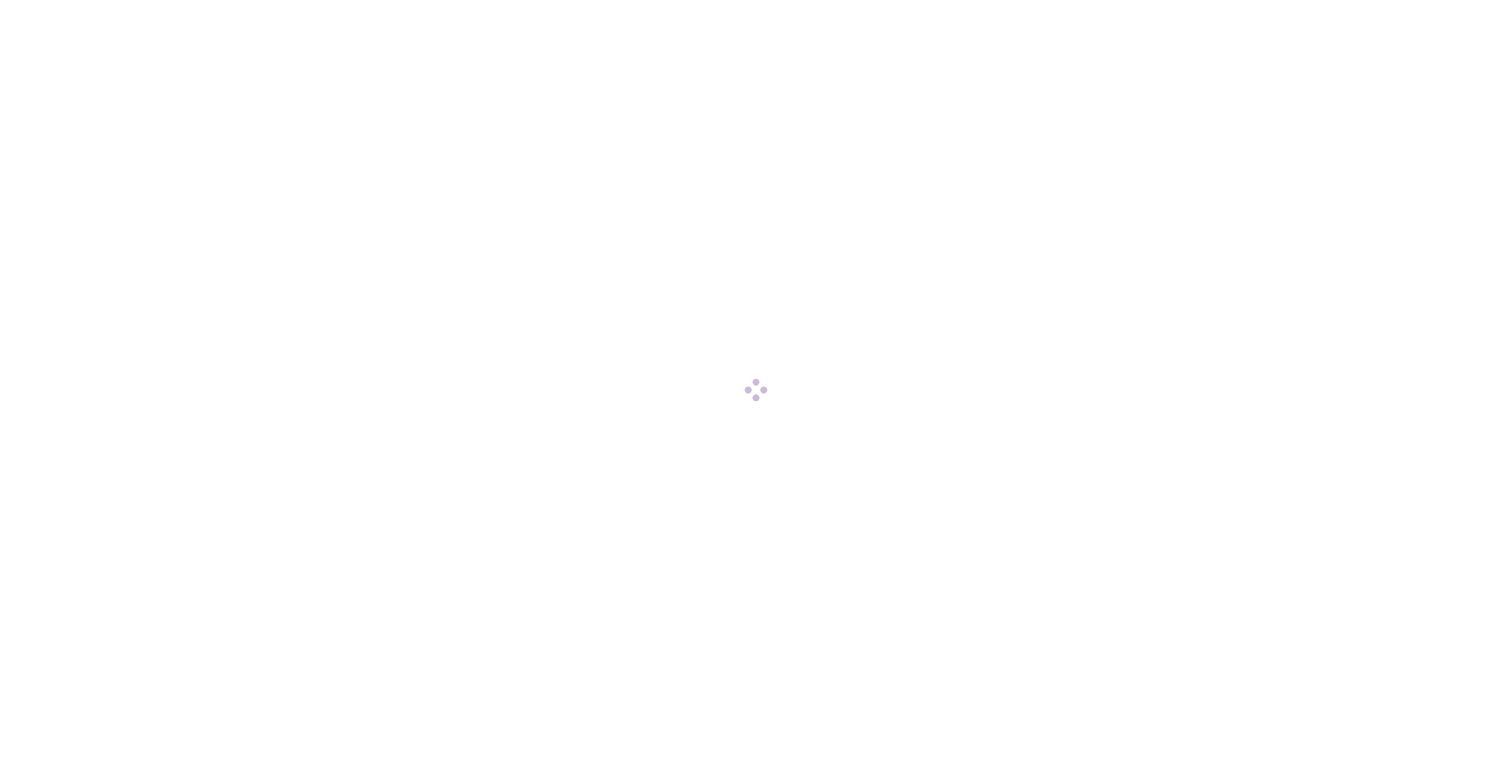 scroll, scrollTop: 0, scrollLeft: 0, axis: both 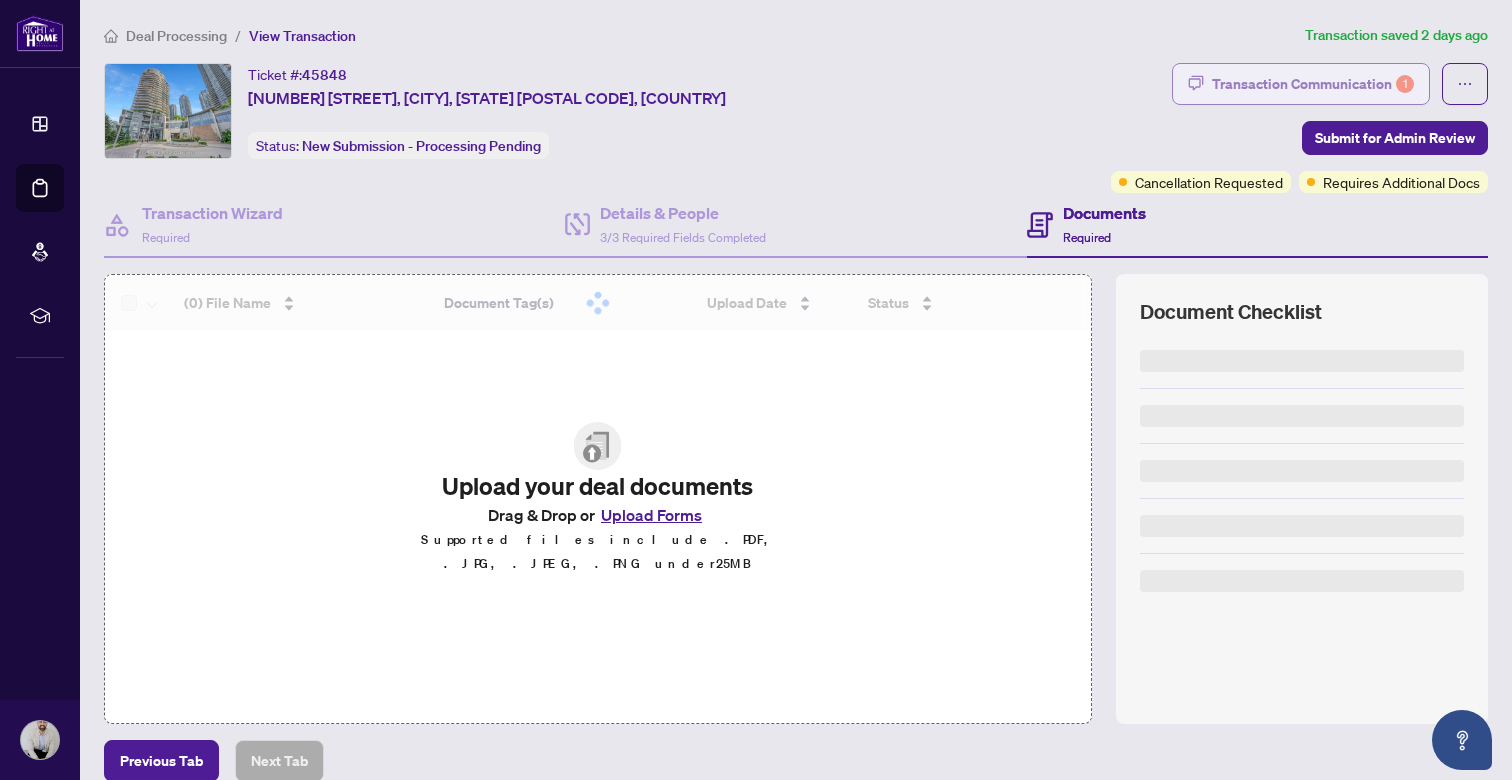 click on "Transaction Communication 1" at bounding box center [1313, 84] 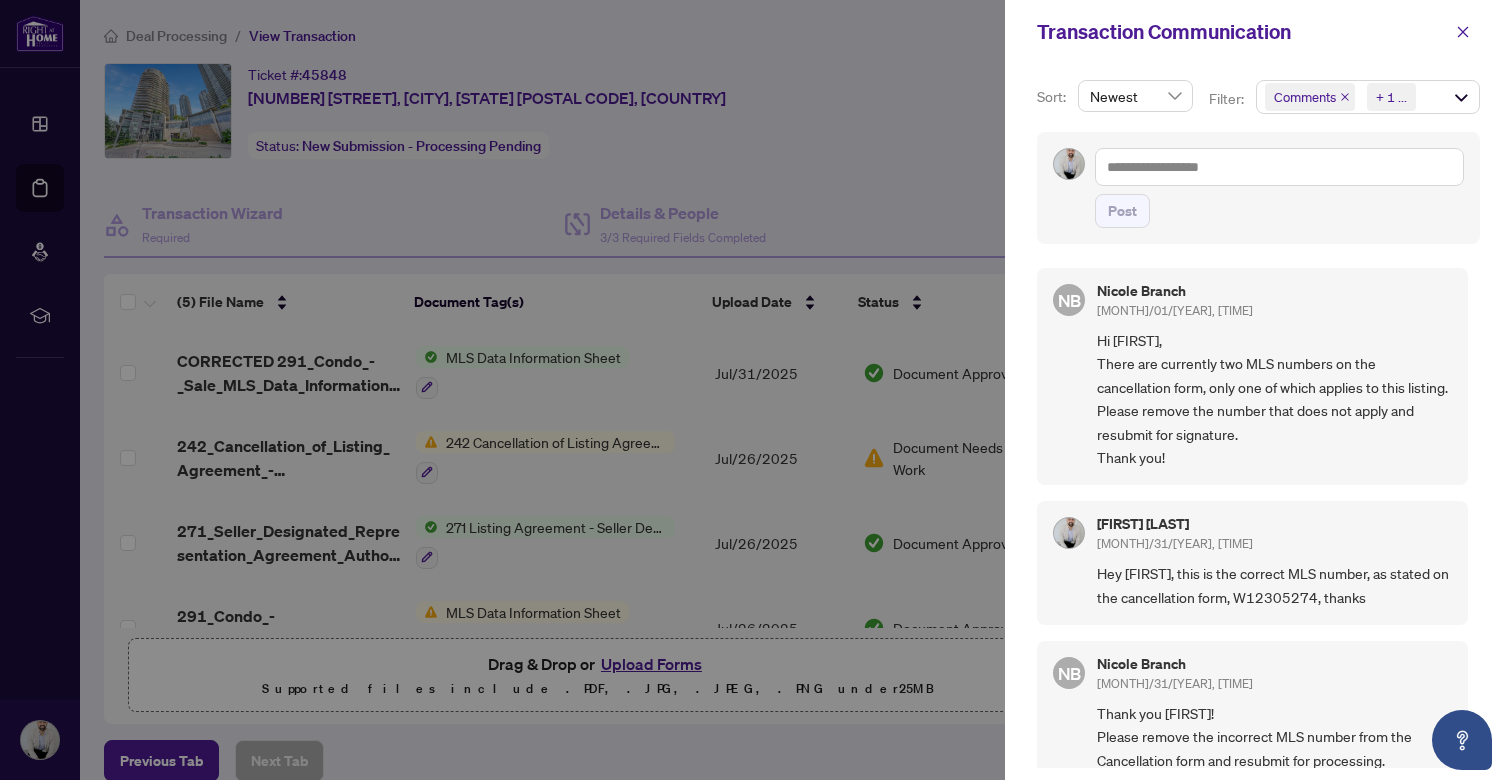 click at bounding box center [756, 390] 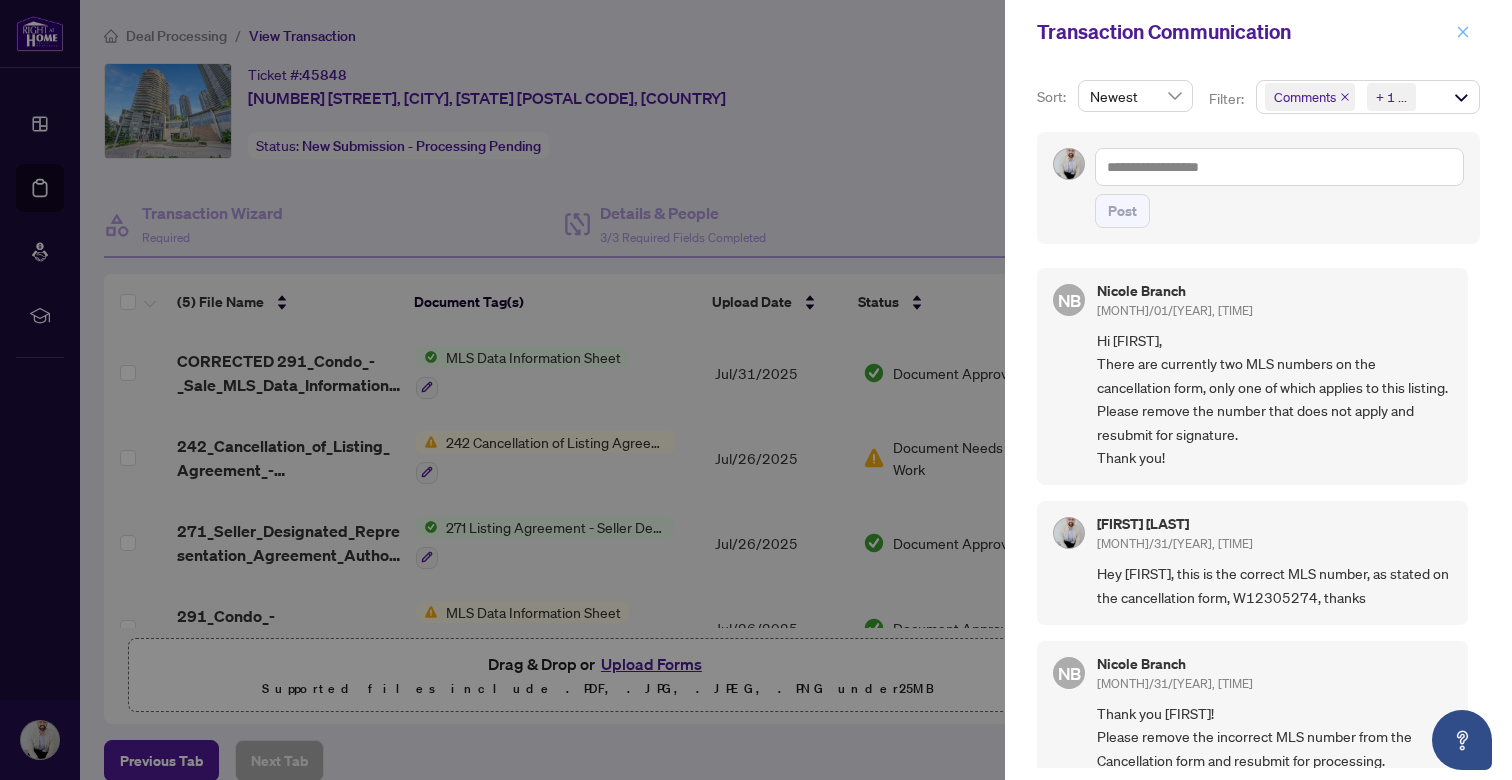 click at bounding box center (1463, 32) 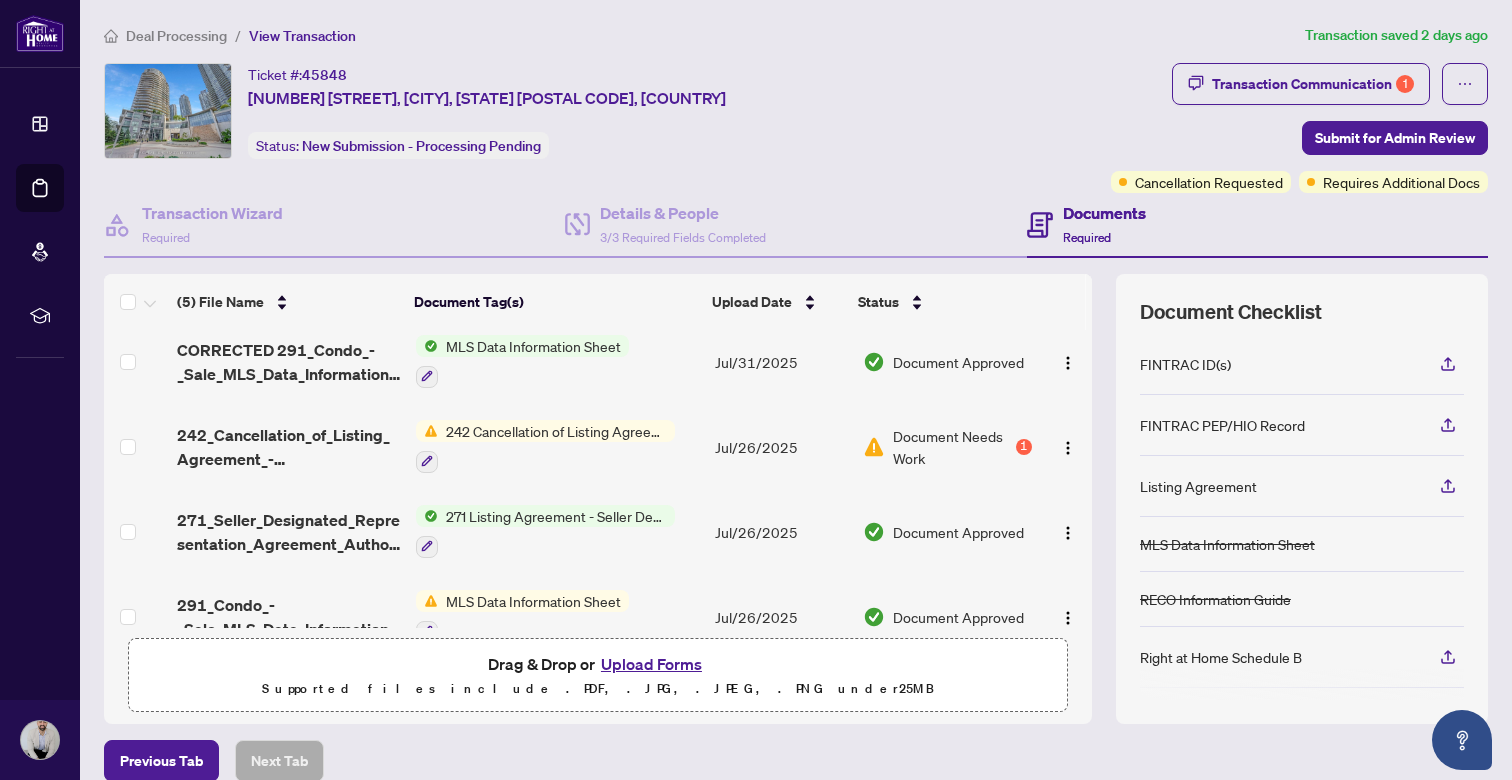 scroll, scrollTop: 0, scrollLeft: 0, axis: both 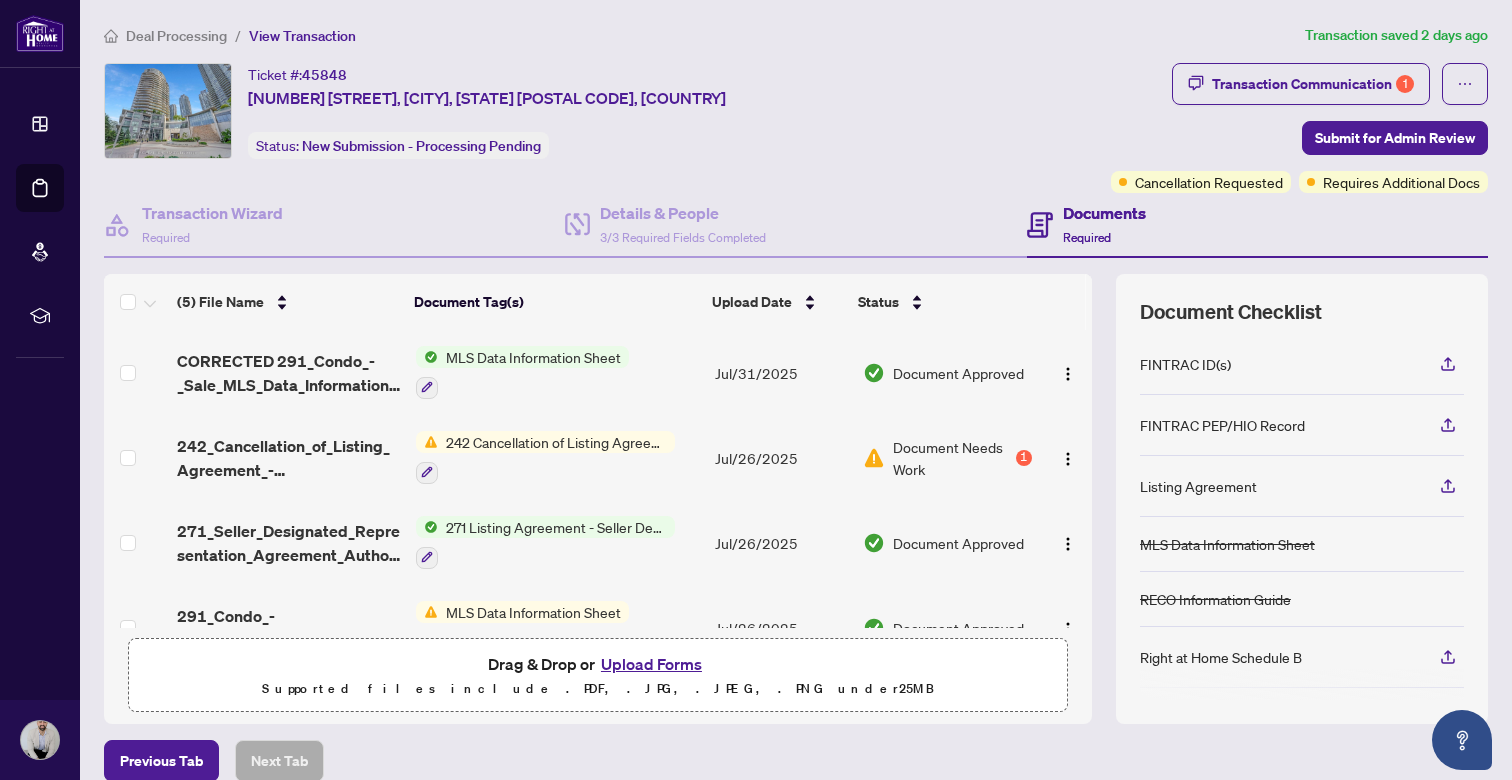 click on "242 Cancellation of Listing Agreement - Authority to Offer for Sale" at bounding box center [556, 442] 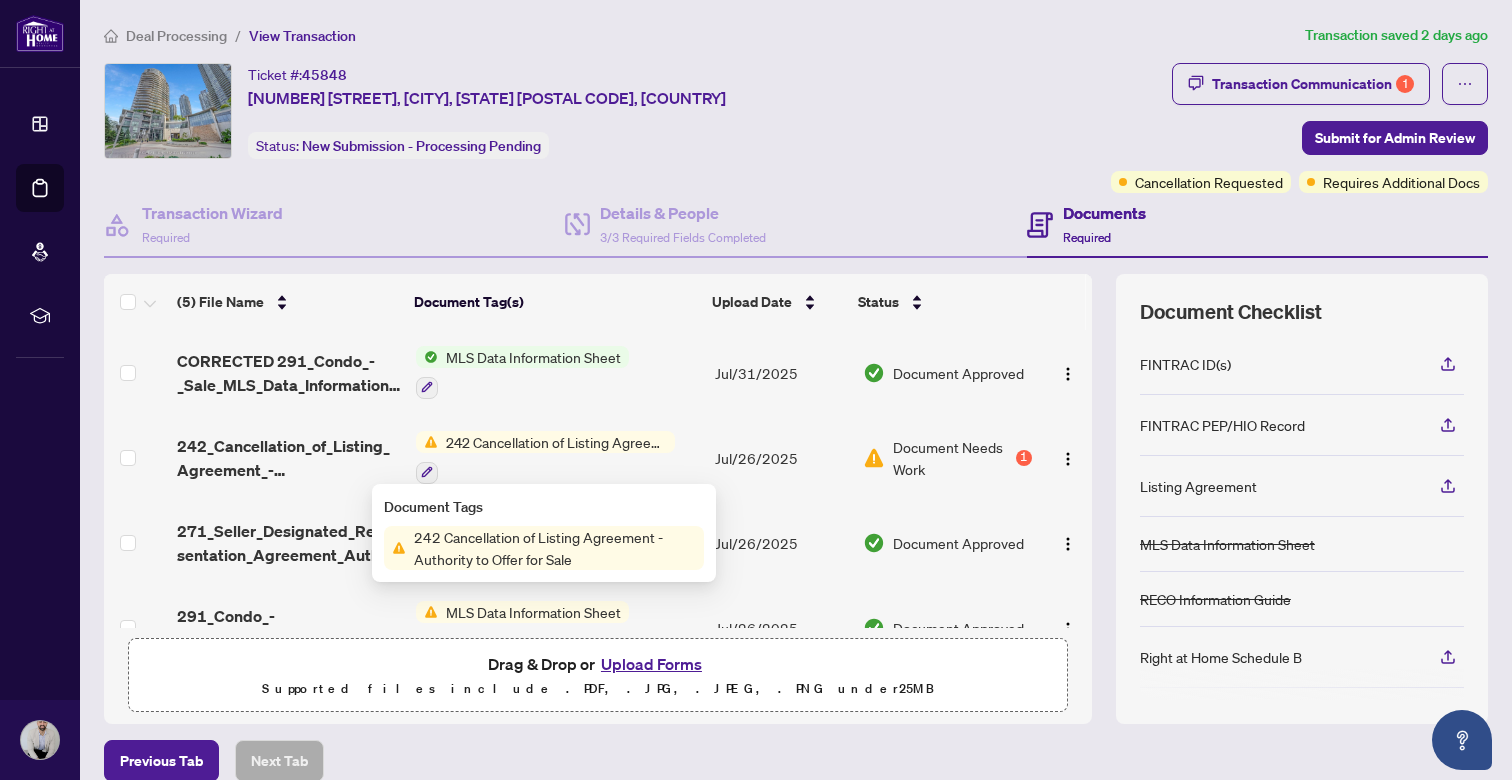 click on "Document Tags 242 Cancellation of Listing Agreement - Authority to Offer for Sale" at bounding box center [544, 533] 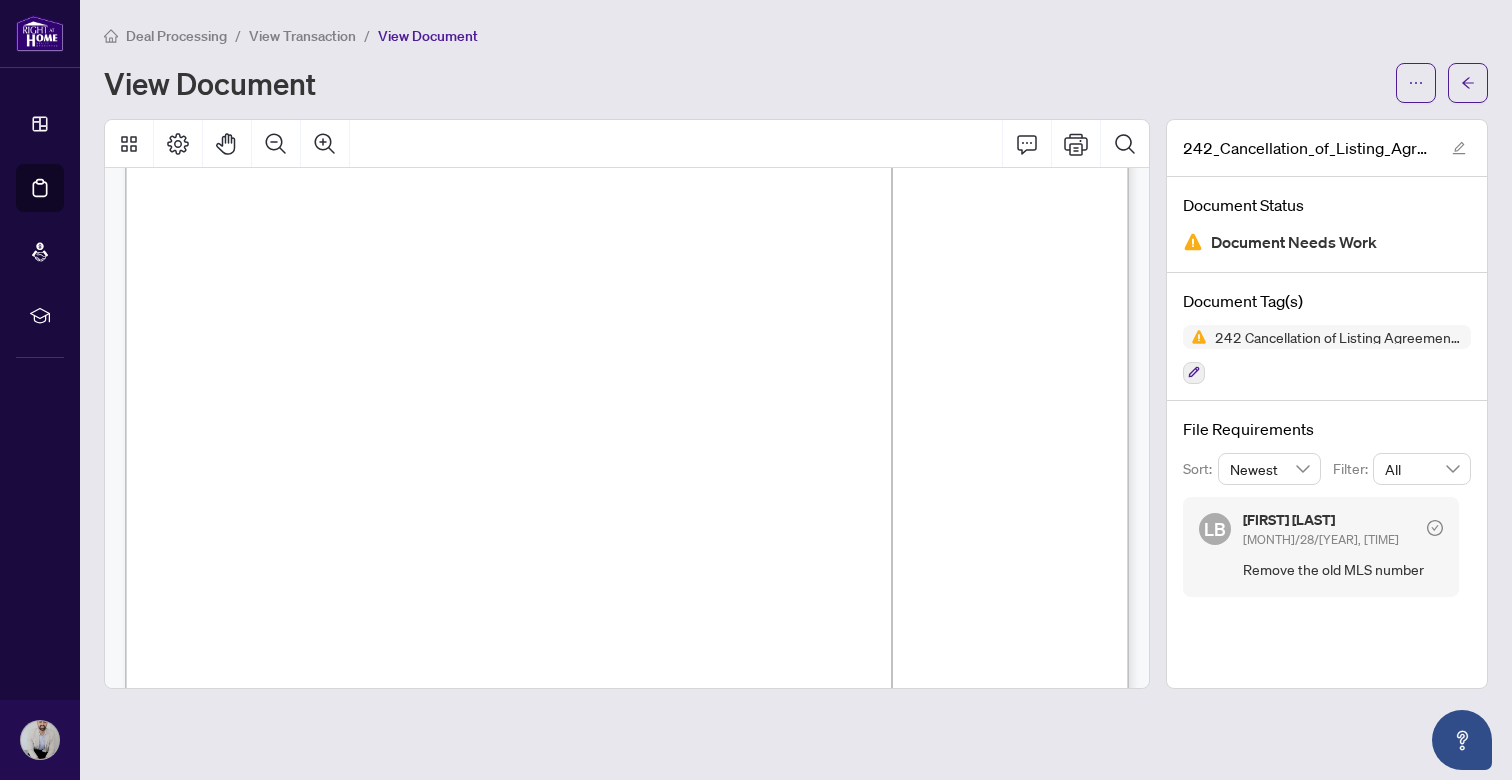 scroll, scrollTop: 136, scrollLeft: 0, axis: vertical 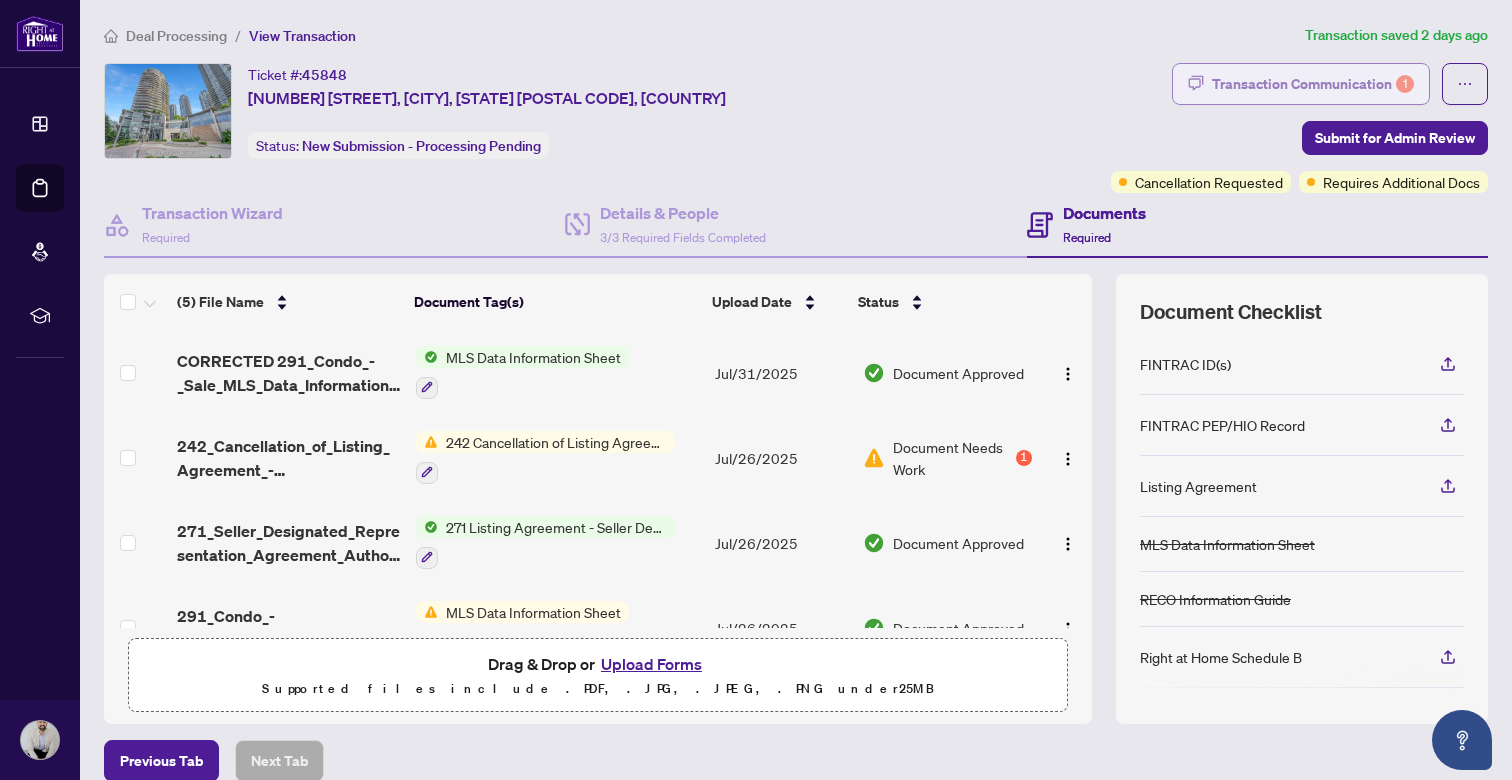 click on "Transaction Communication 1" at bounding box center (1313, 84) 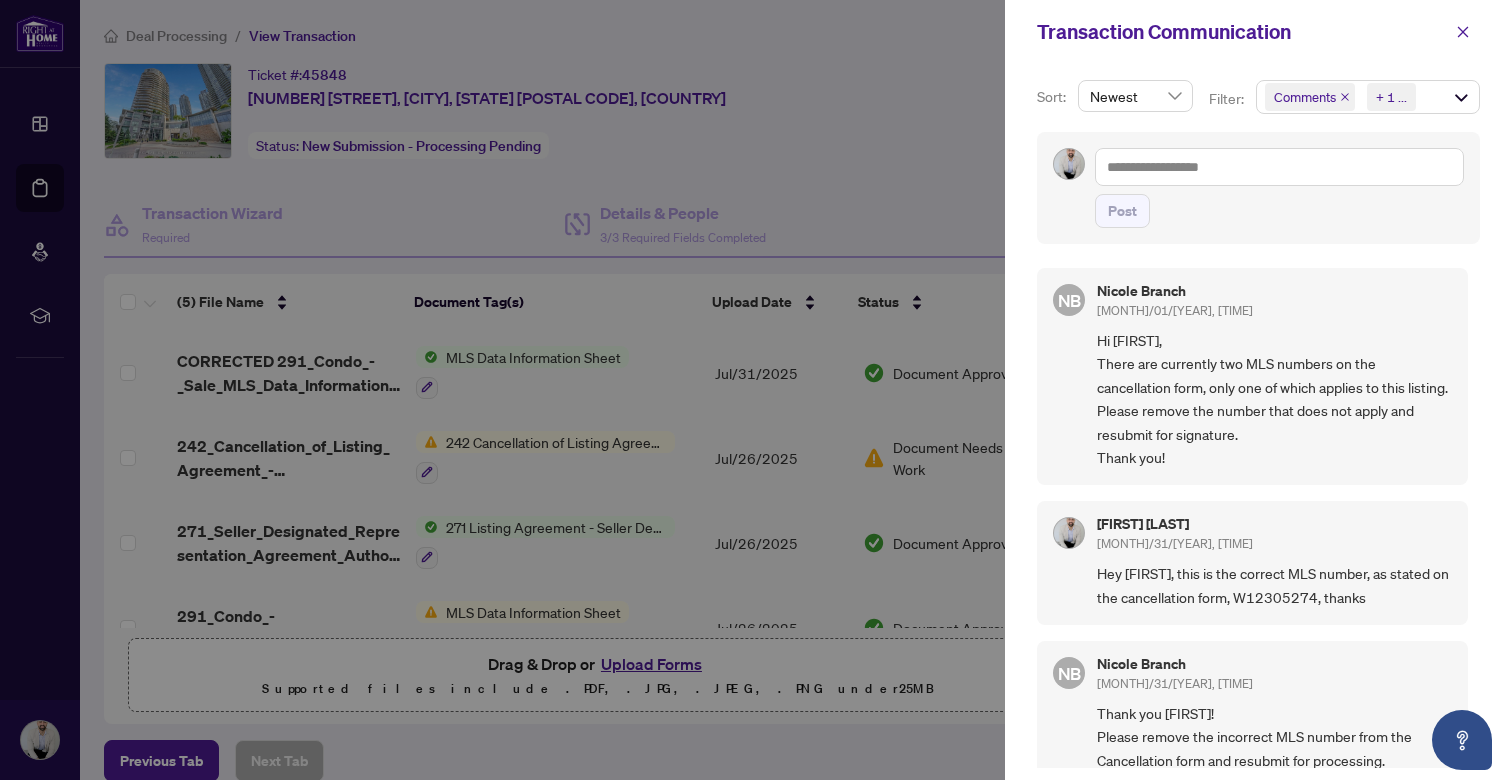 click at bounding box center [756, 390] 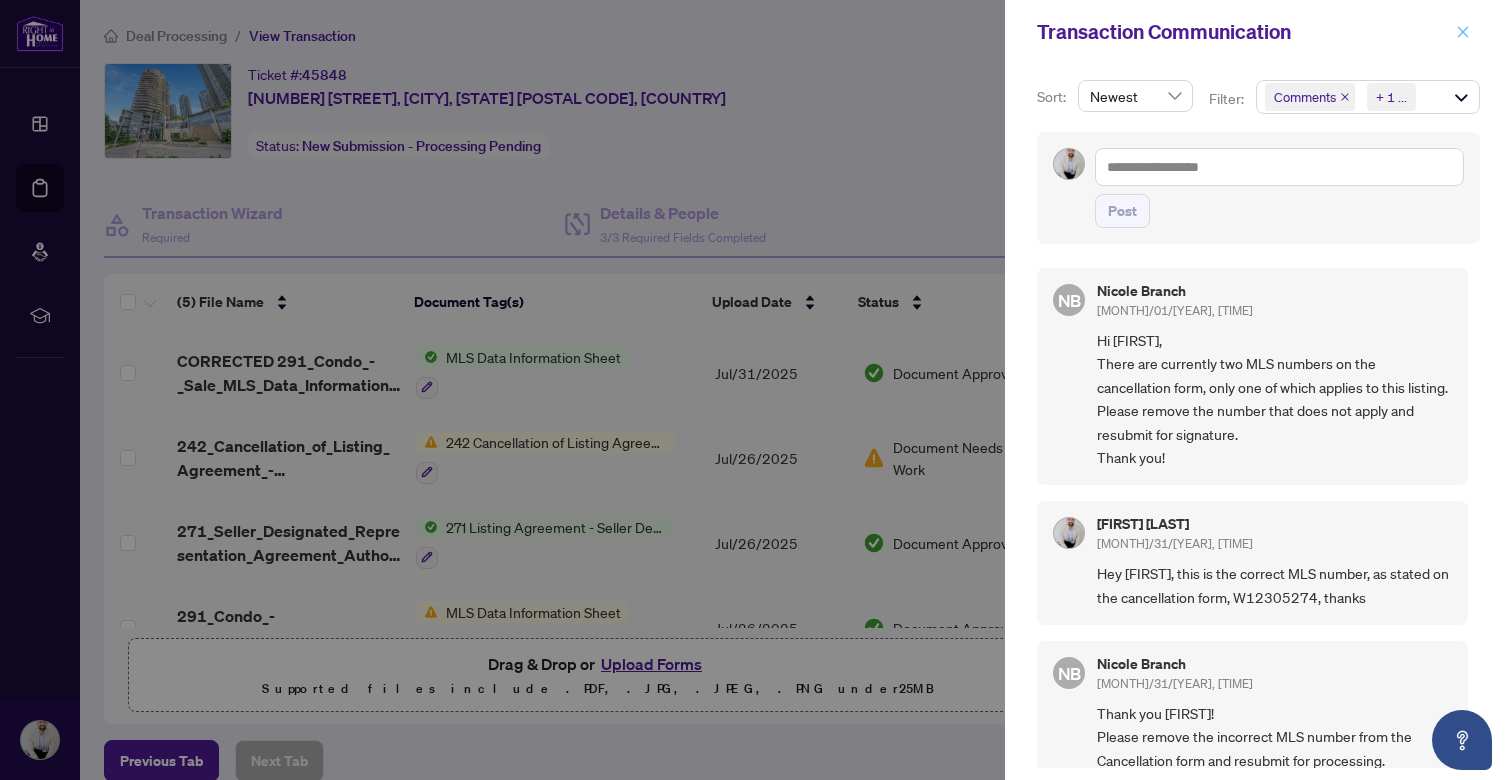 click at bounding box center (1463, 32) 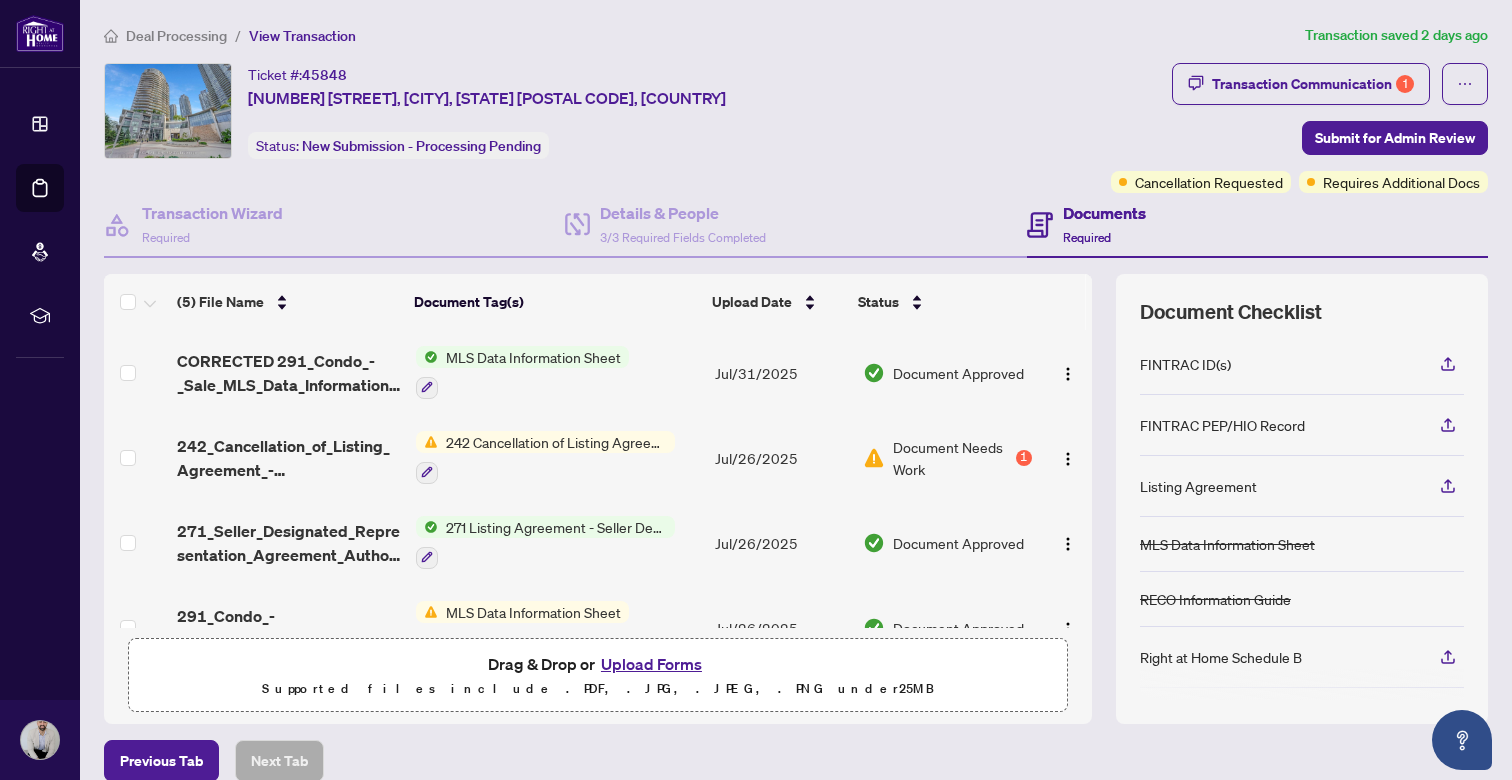 click on "242 Cancellation of Listing Agreement - Authority to Offer for Sale" at bounding box center (545, 457) 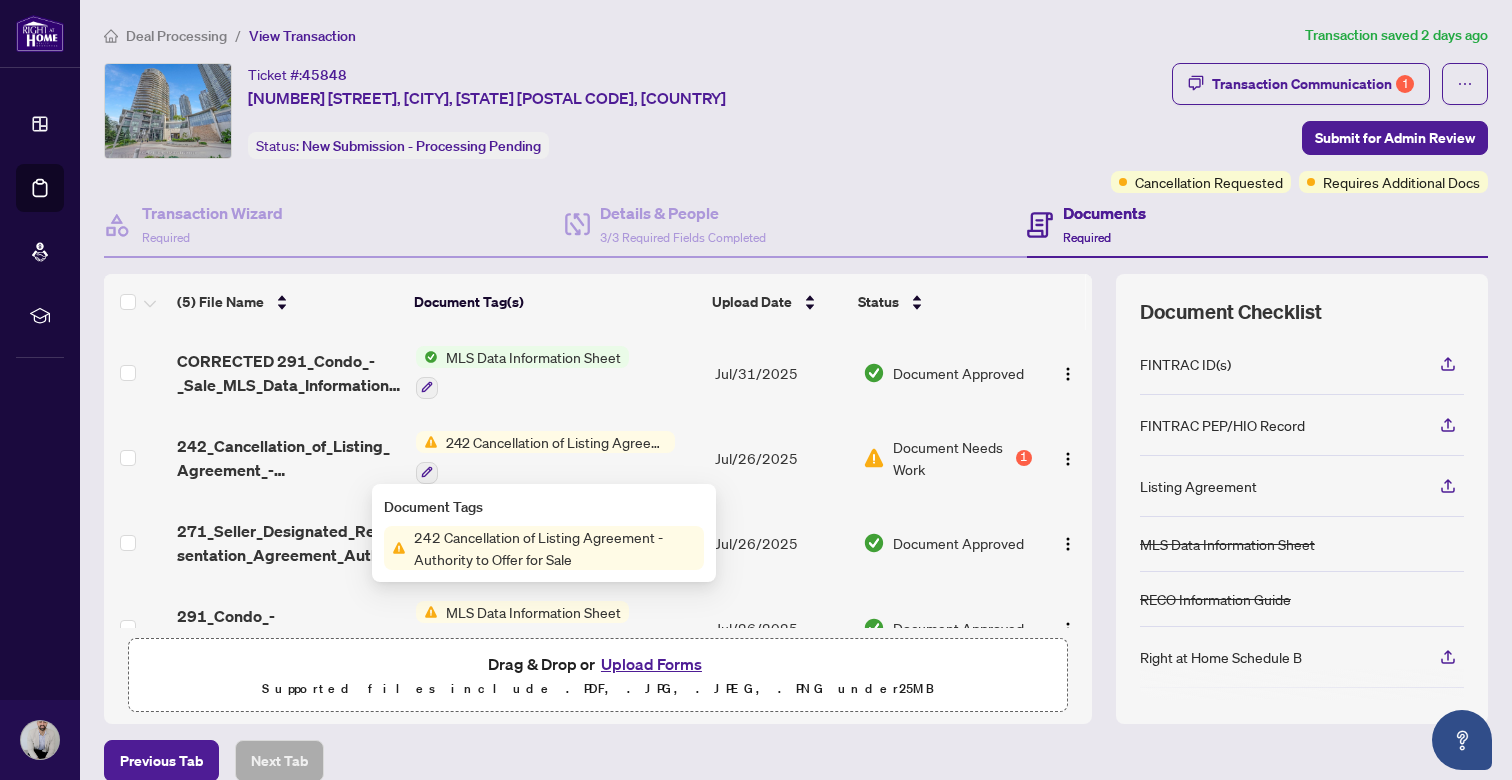 click on "242 Cancellation of Listing Agreement - Authority to Offer for Sale" at bounding box center [556, 442] 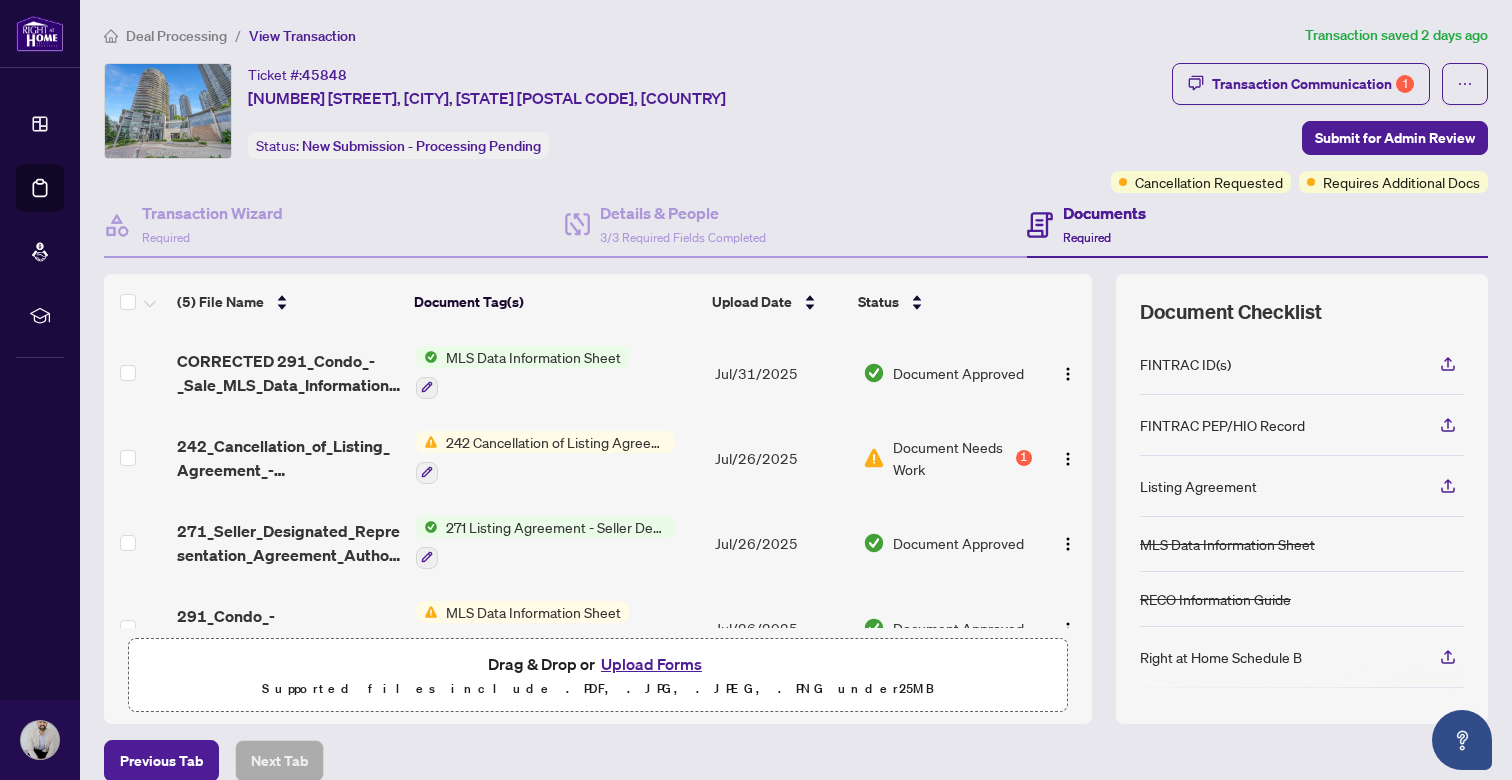 click on "242_Cancellation_of_Listing_Agreement_-_Authority_to_Offer_for_Sale_-_PropTx-OREA.pdf" at bounding box center [288, 458] 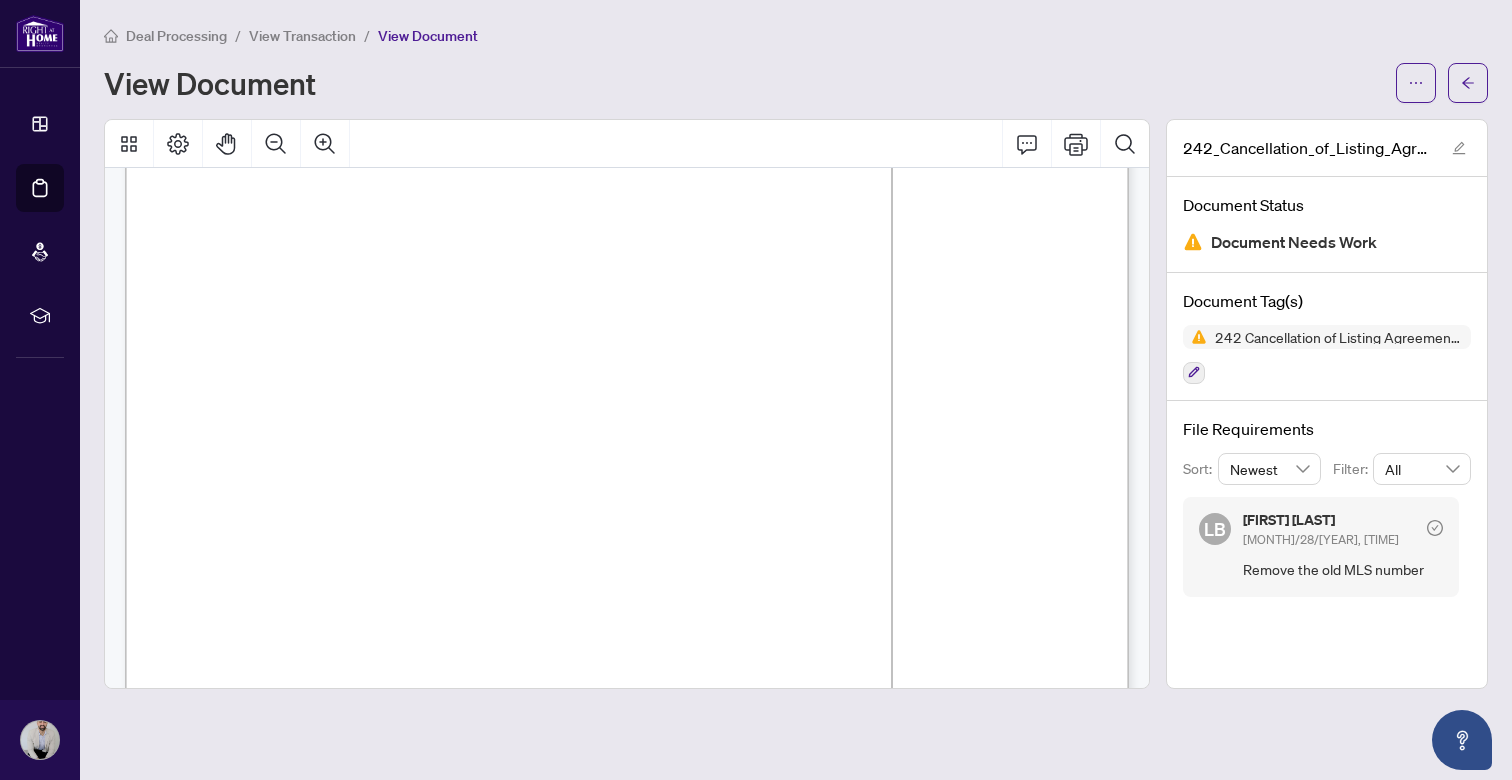scroll, scrollTop: 95, scrollLeft: 0, axis: vertical 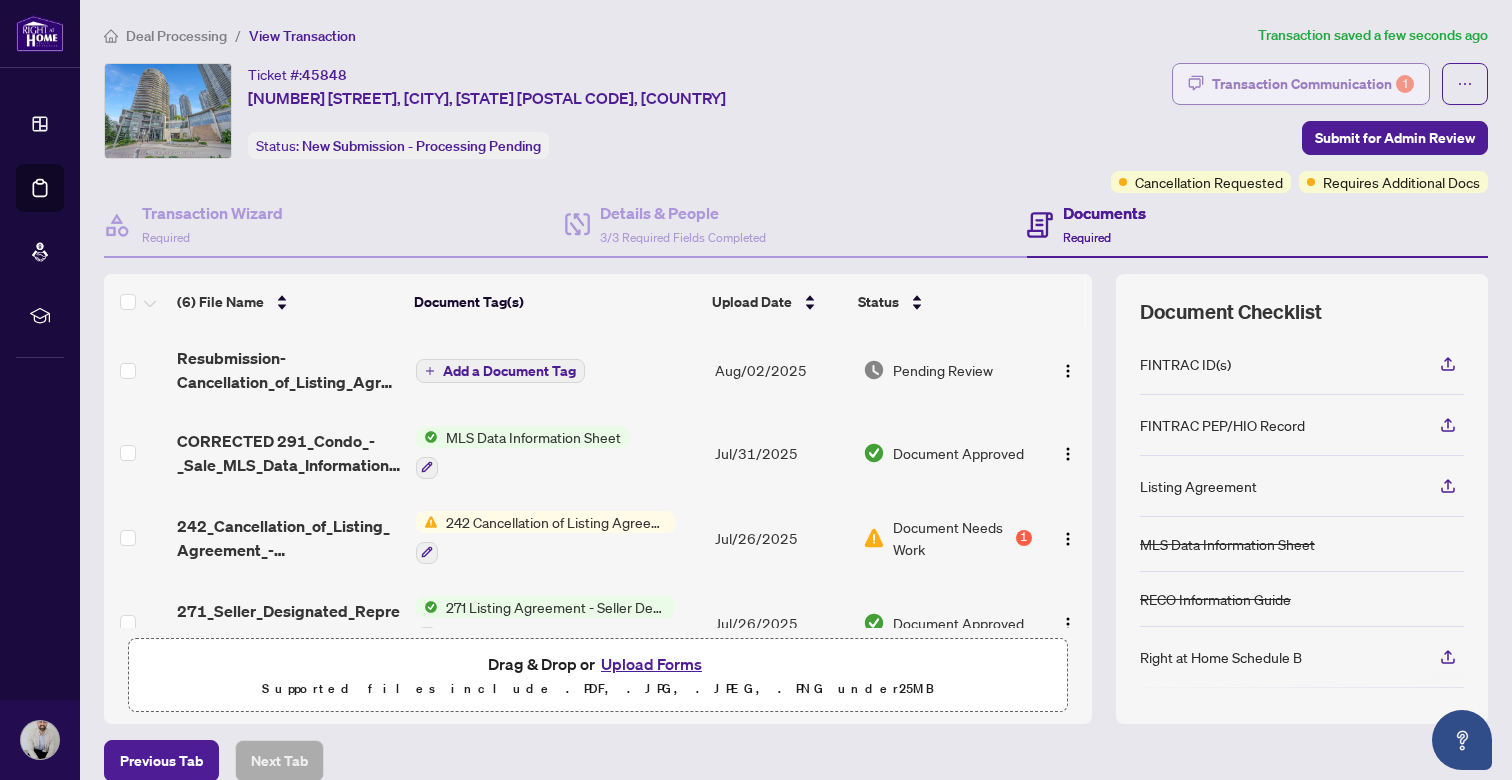click on "Transaction Communication 1" at bounding box center [1313, 84] 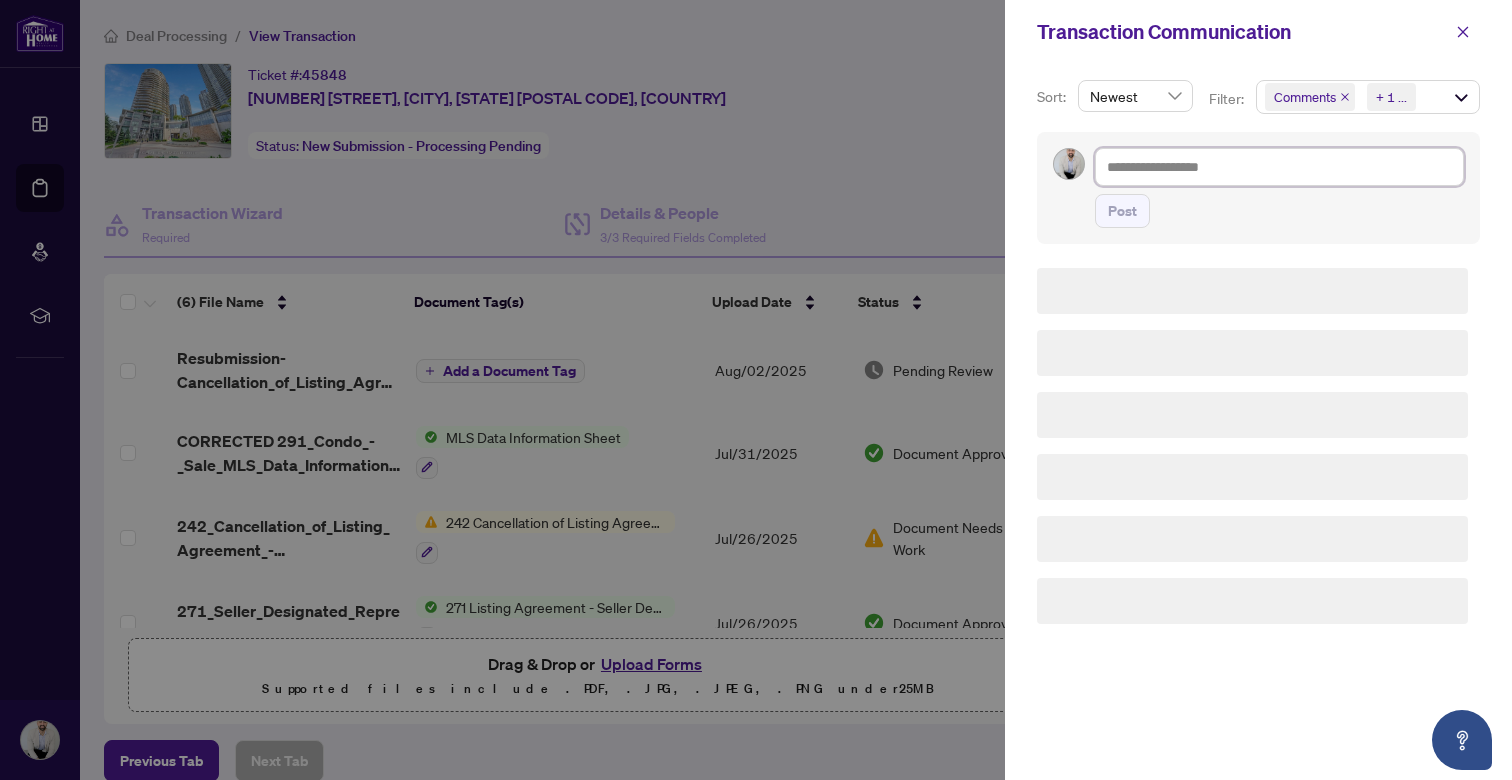 click at bounding box center [1279, 167] 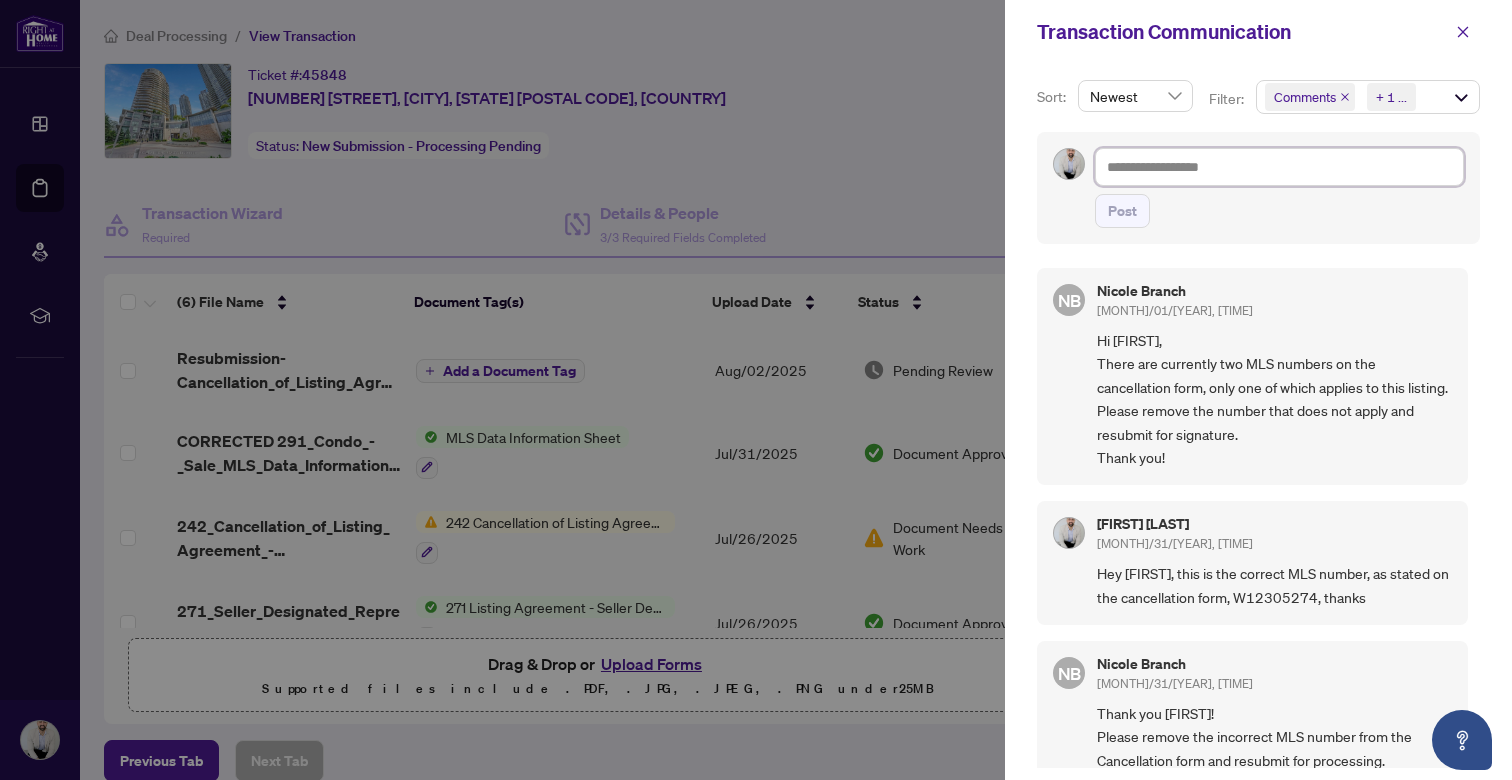 type on "*" 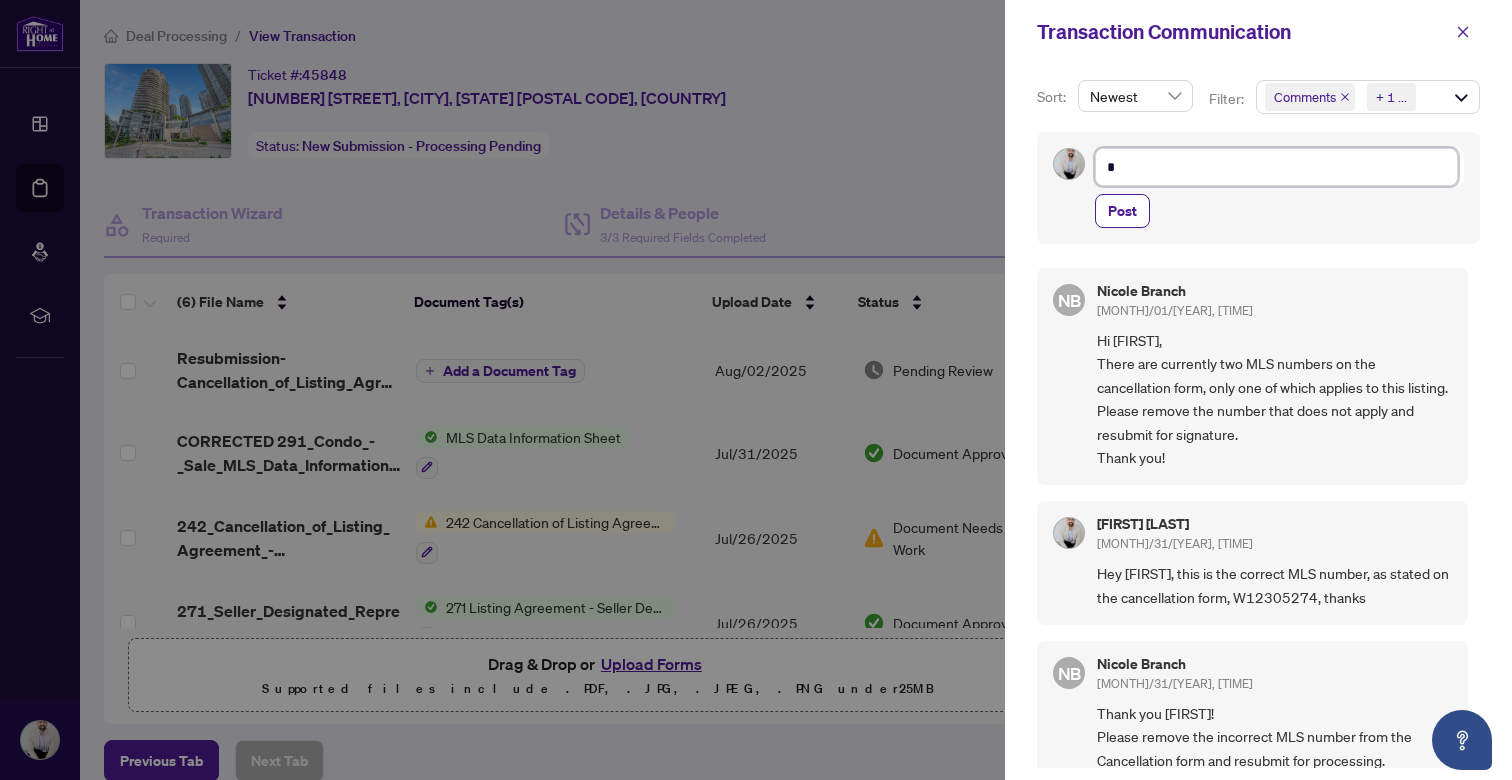type on "**" 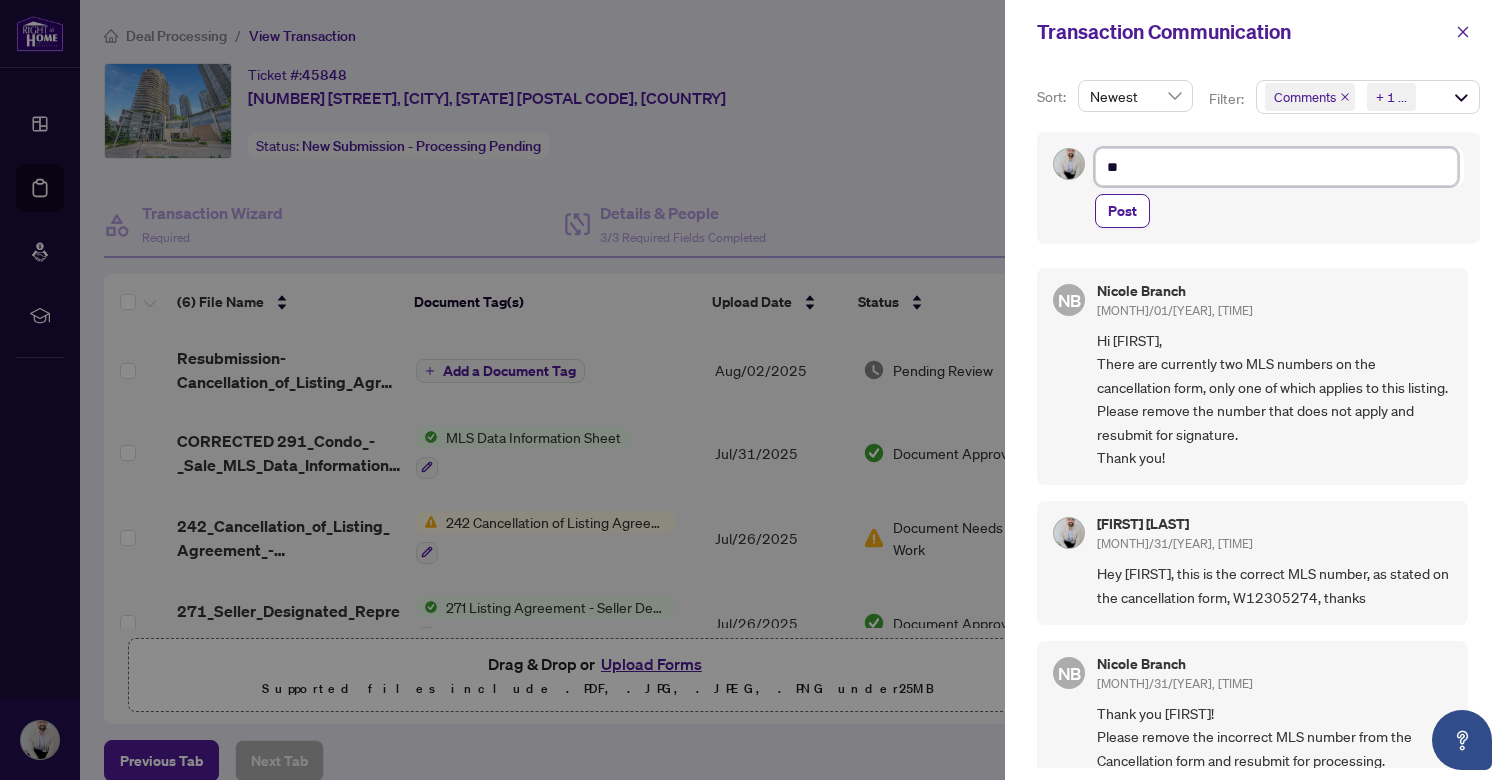 type on "**" 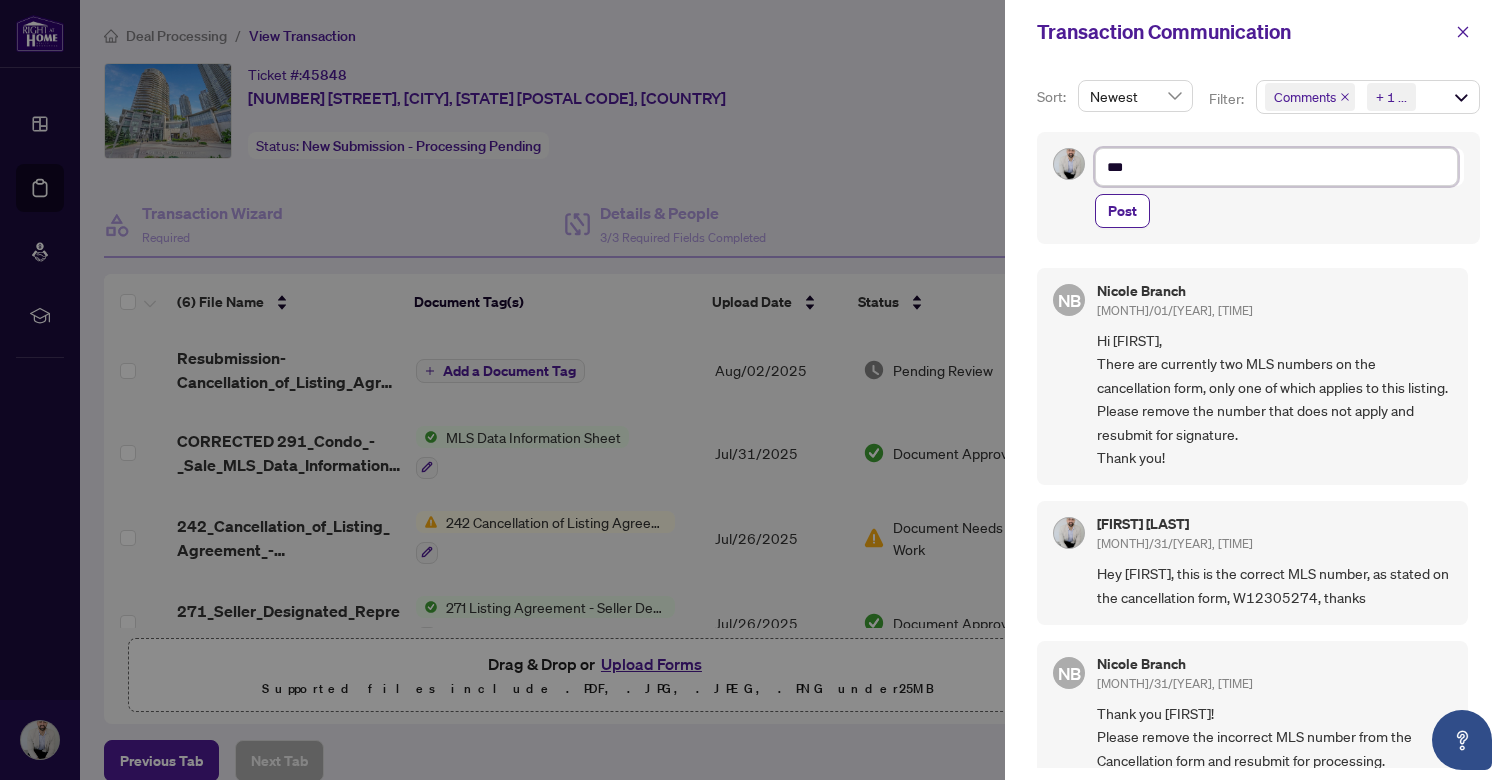 type on "****" 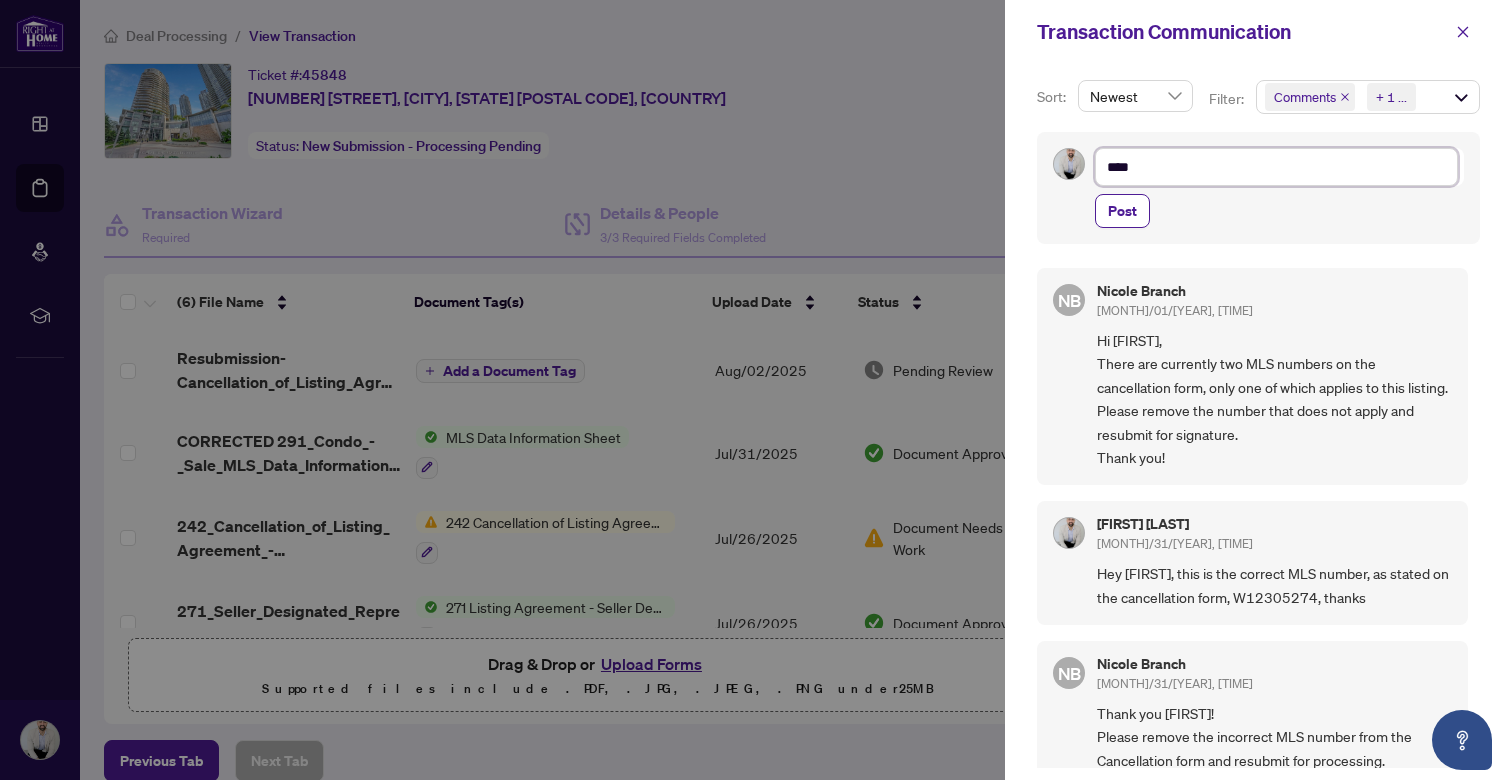type on "*****" 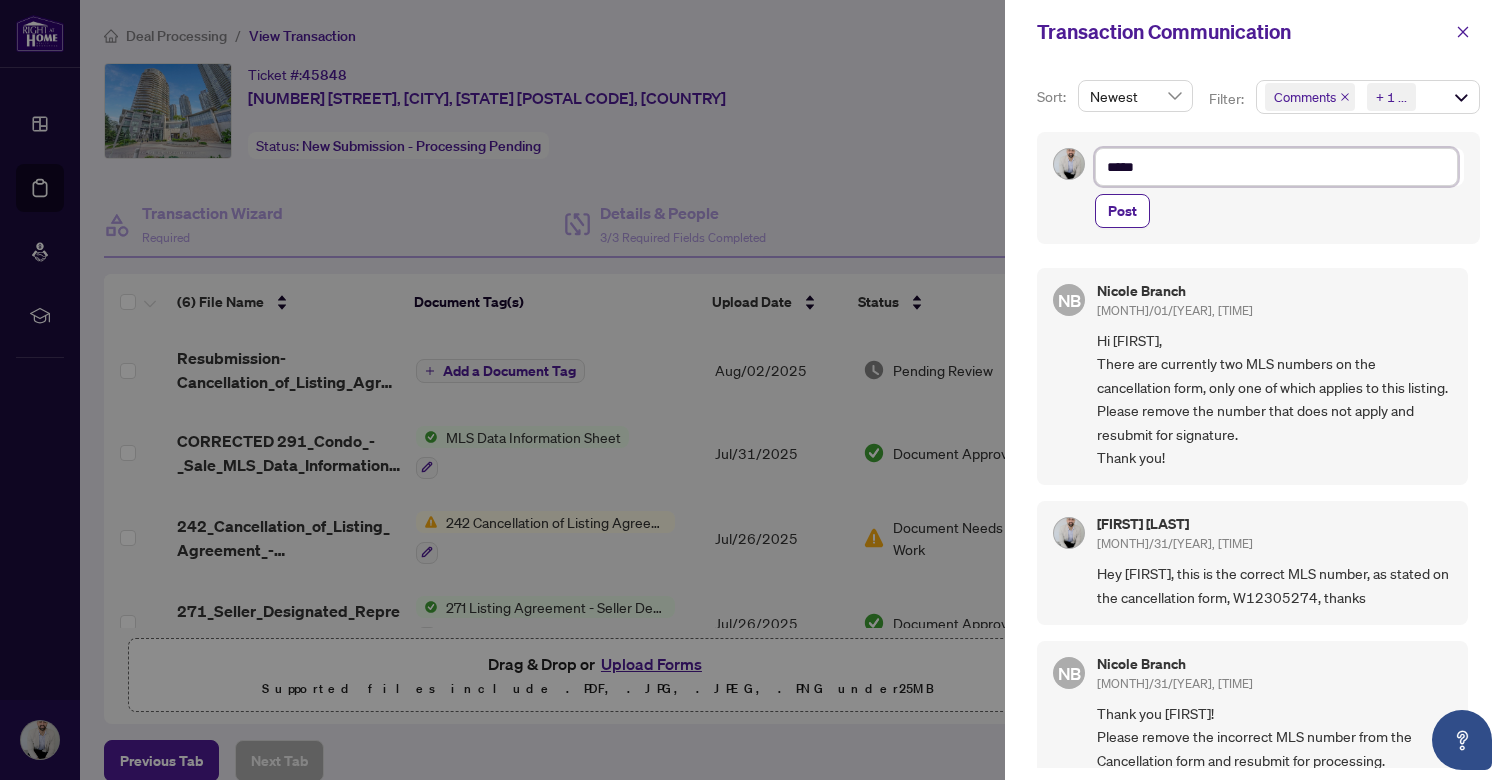 type on "****" 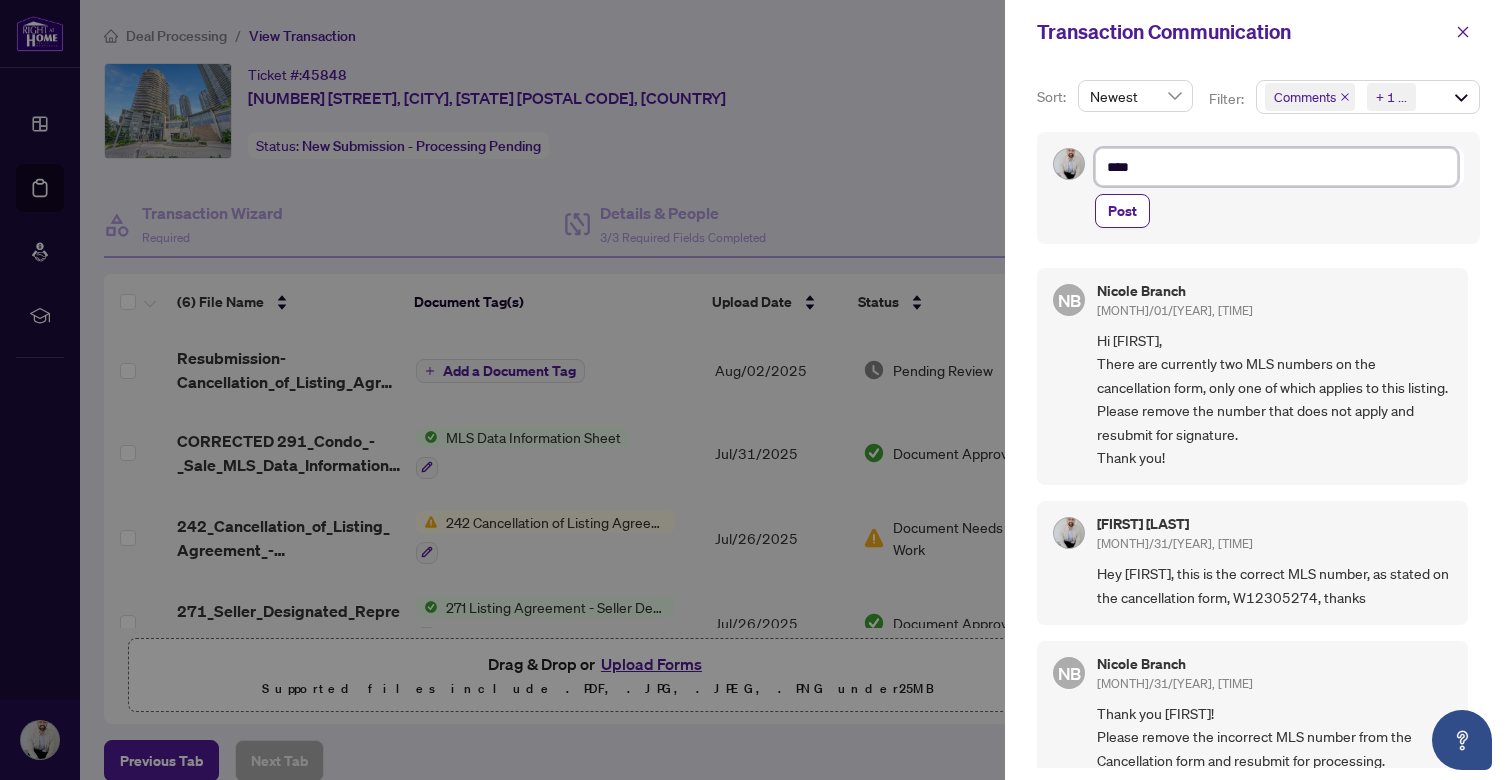 type on "**" 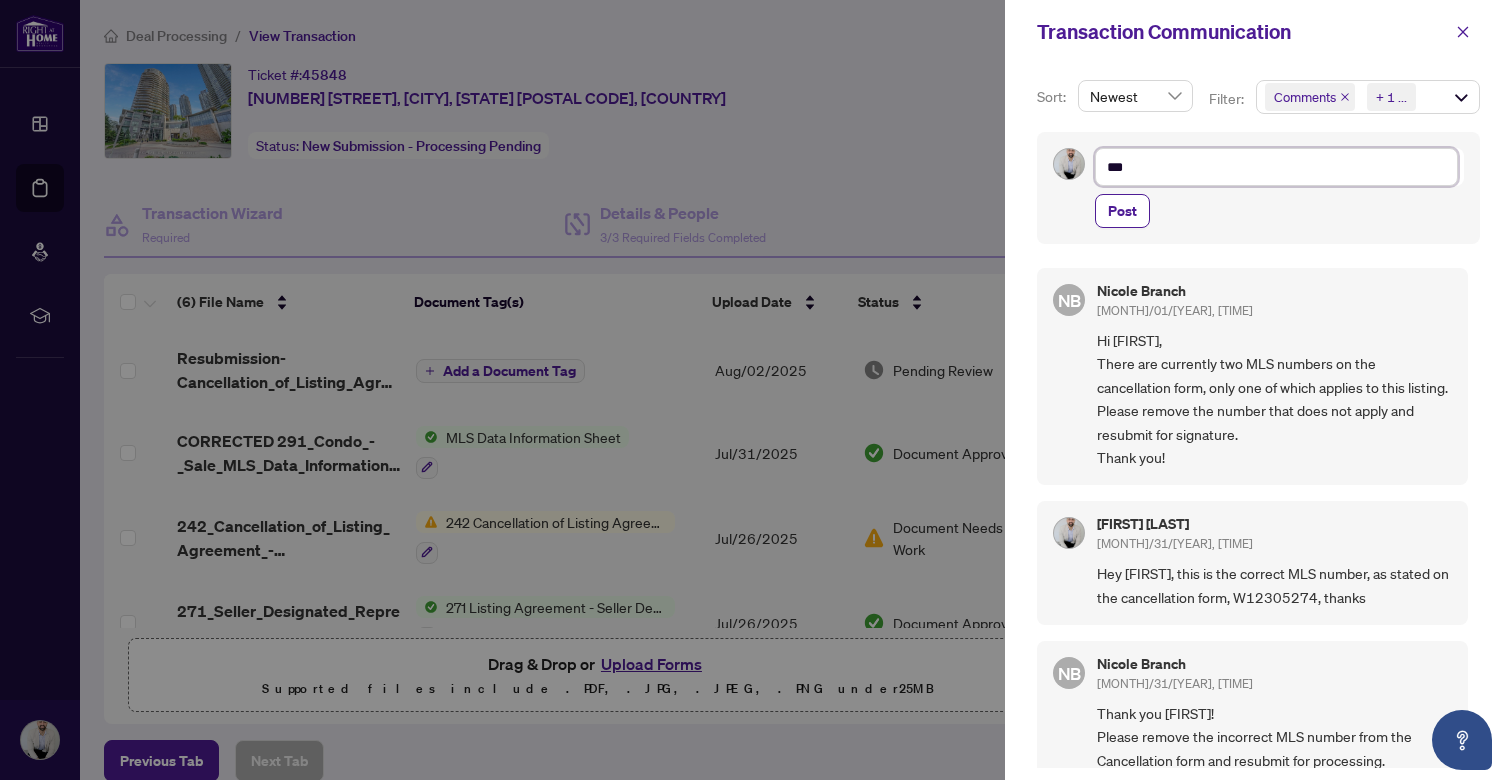 type on "****" 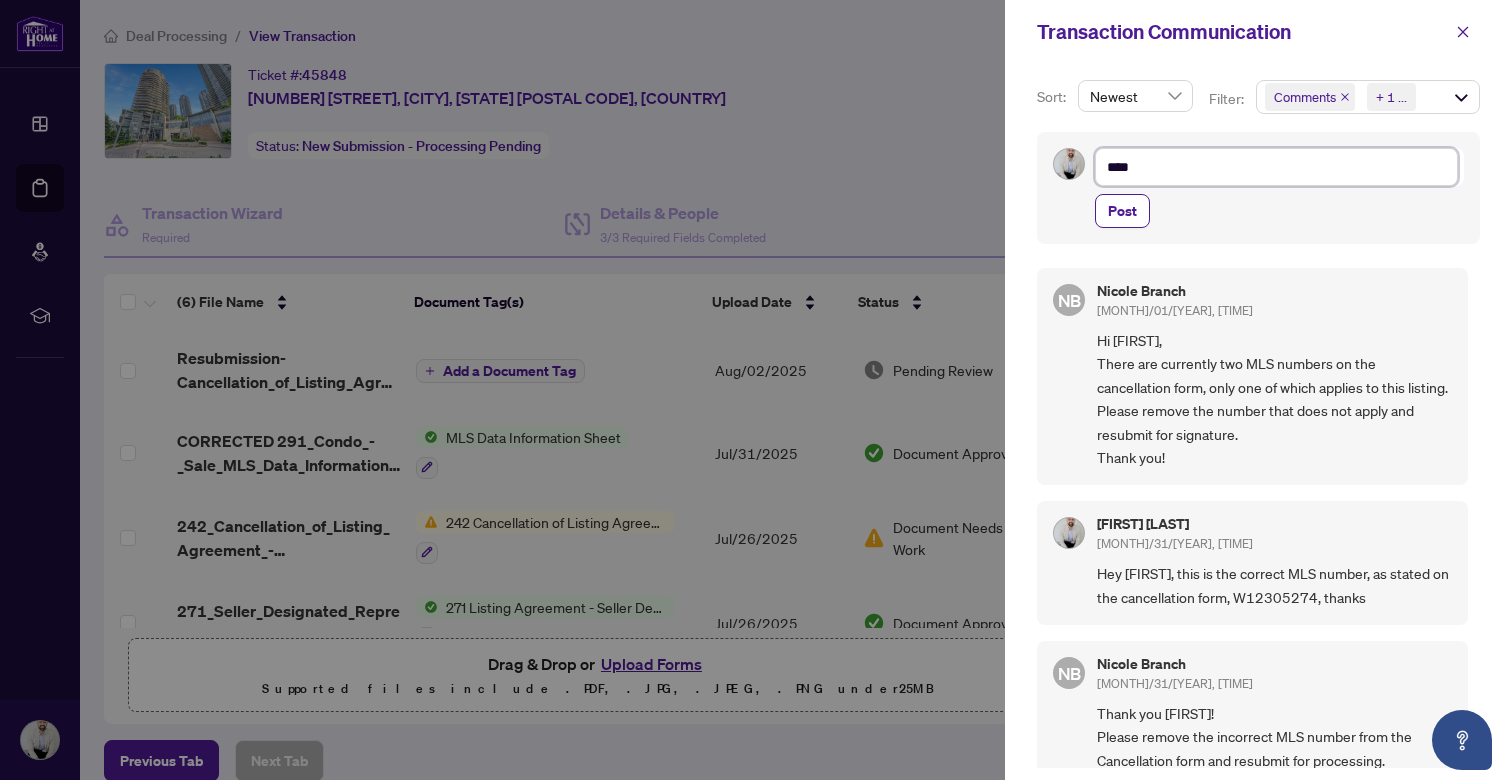 type on "*****" 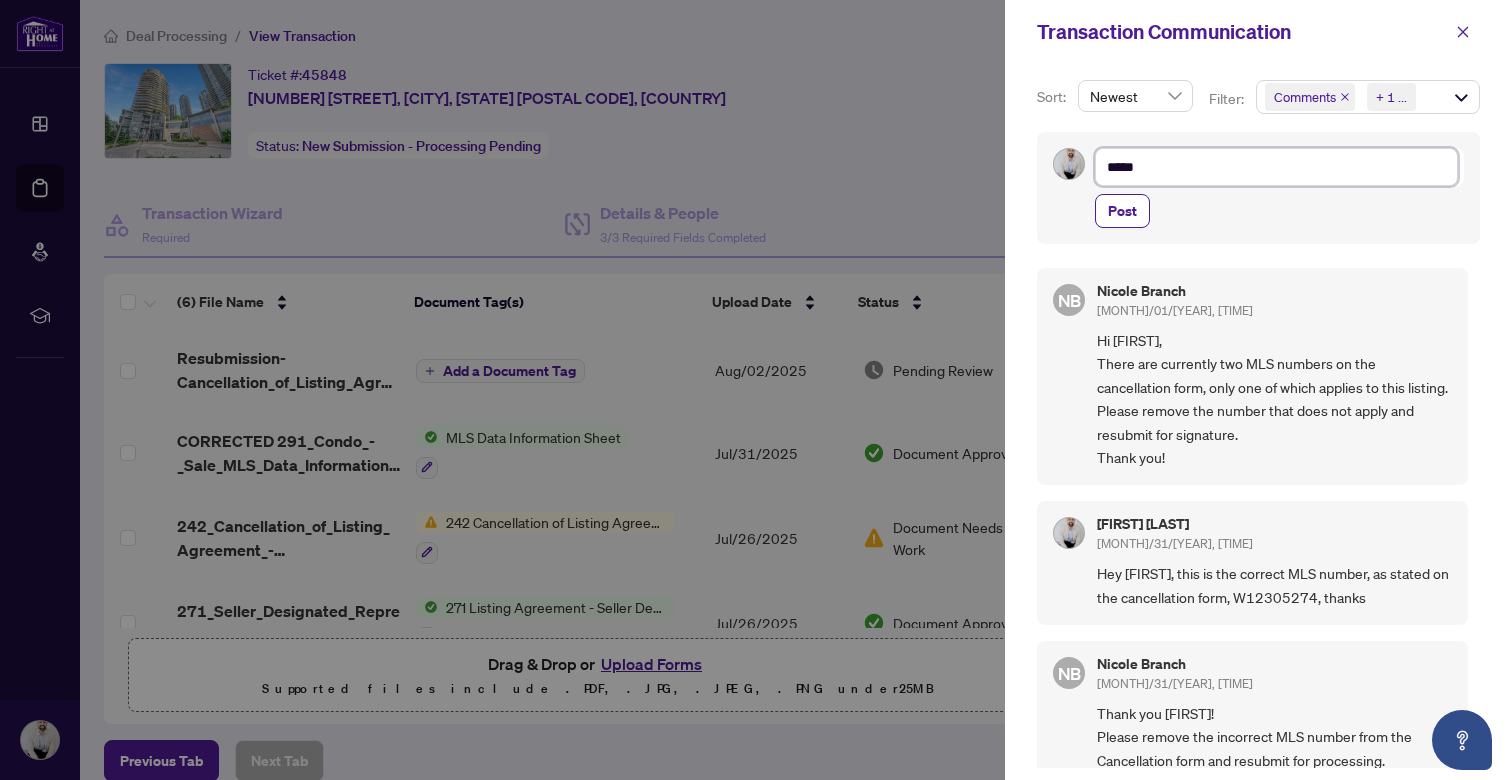 type on "******" 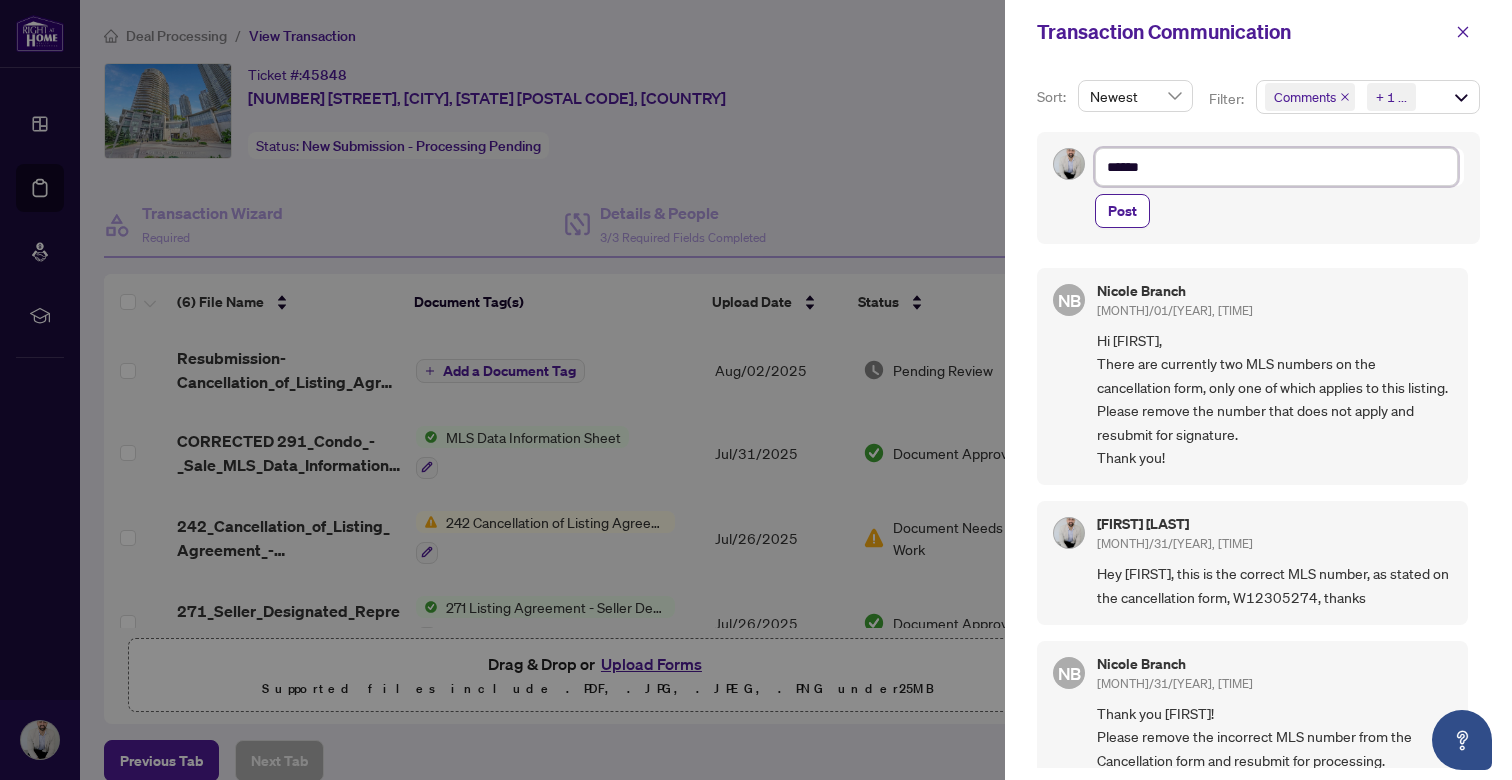 type on "******" 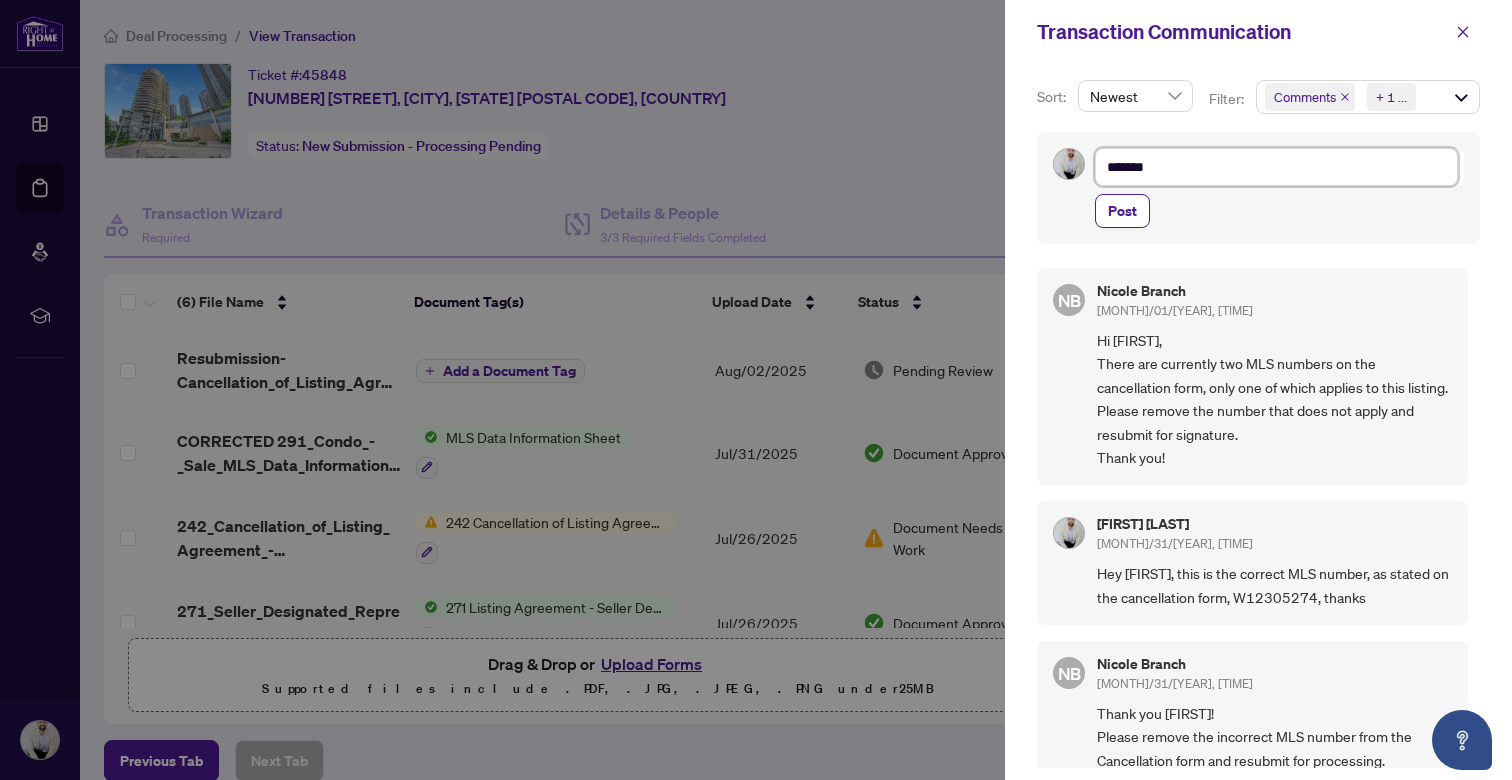 type on "********" 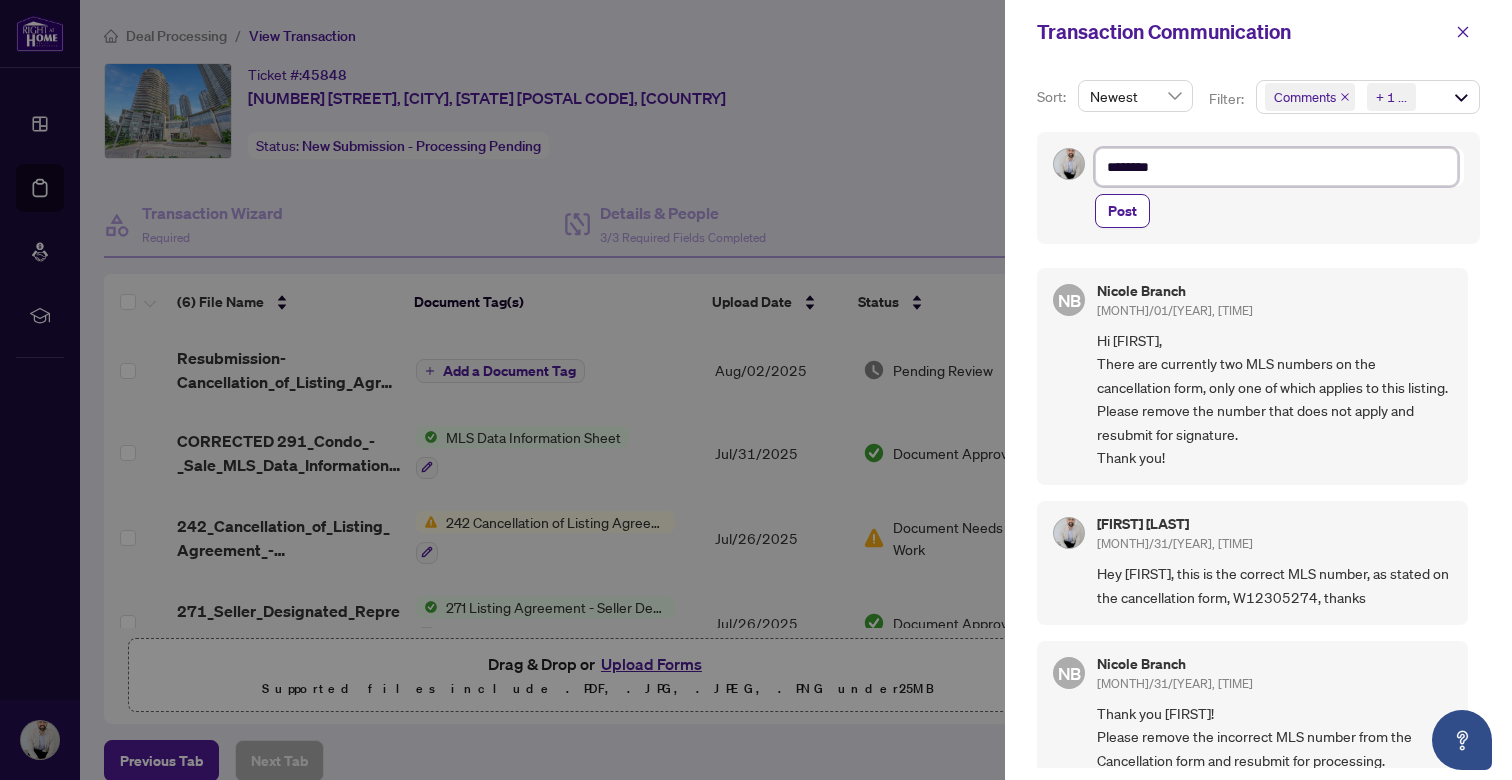 type on "*********" 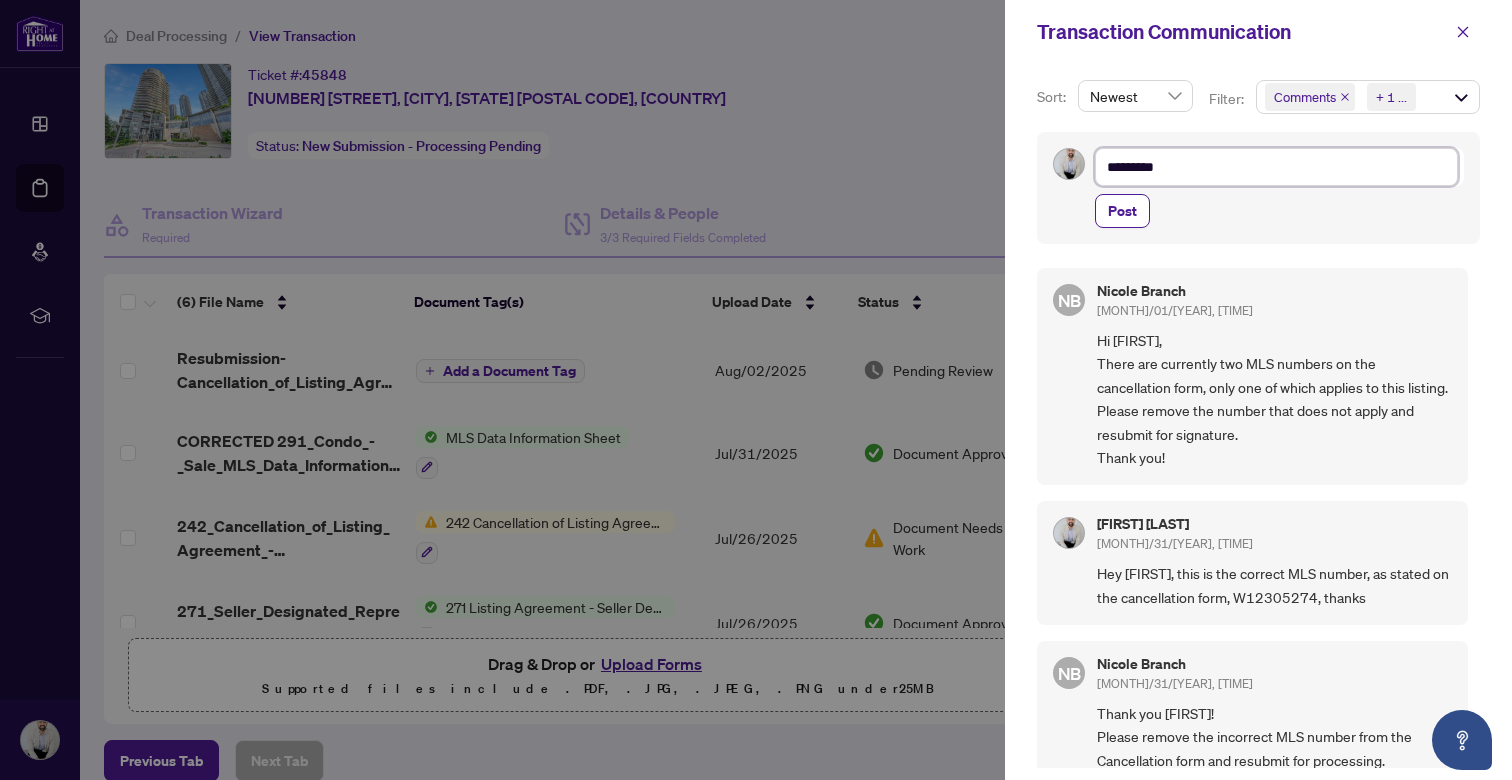 type on "*********" 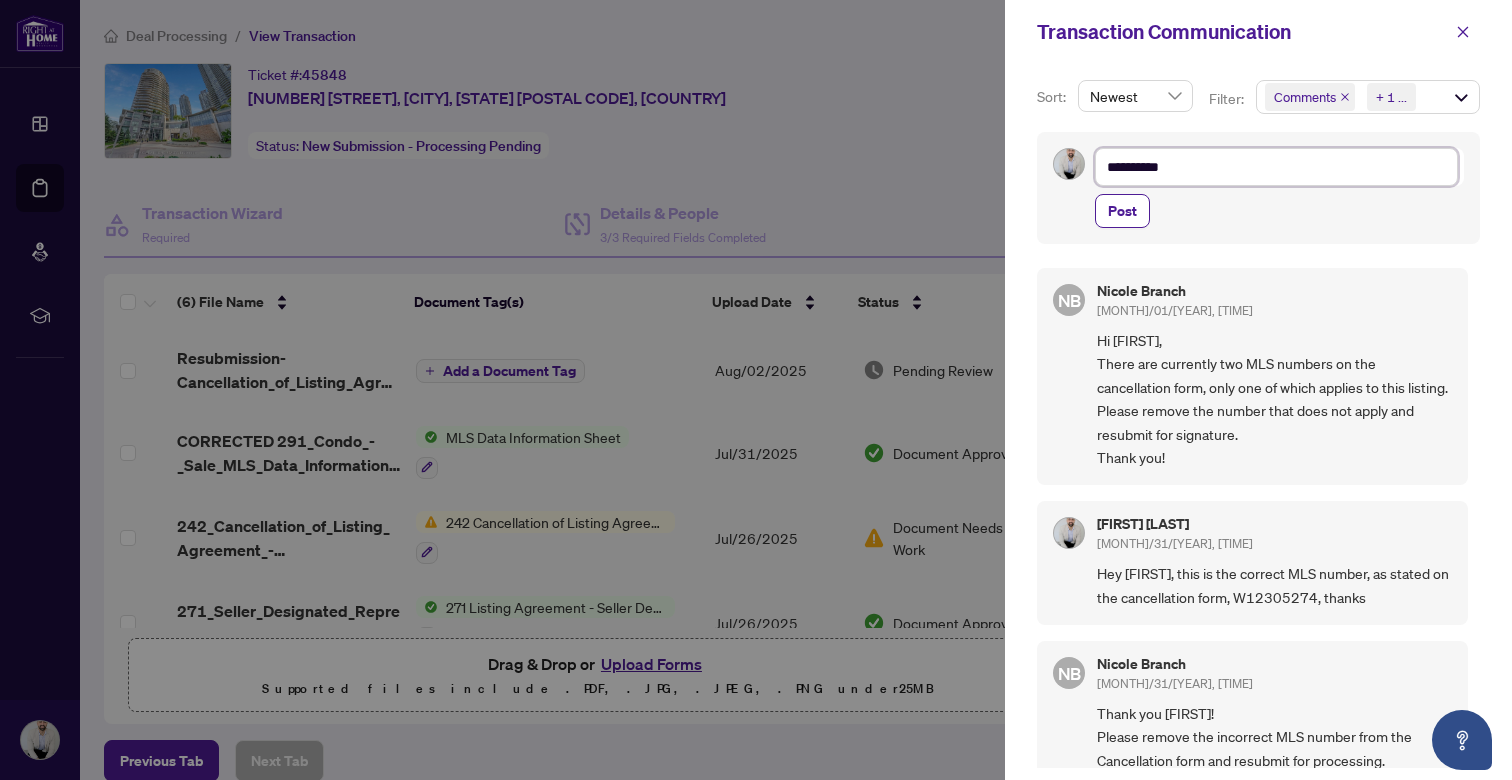 type on "*********" 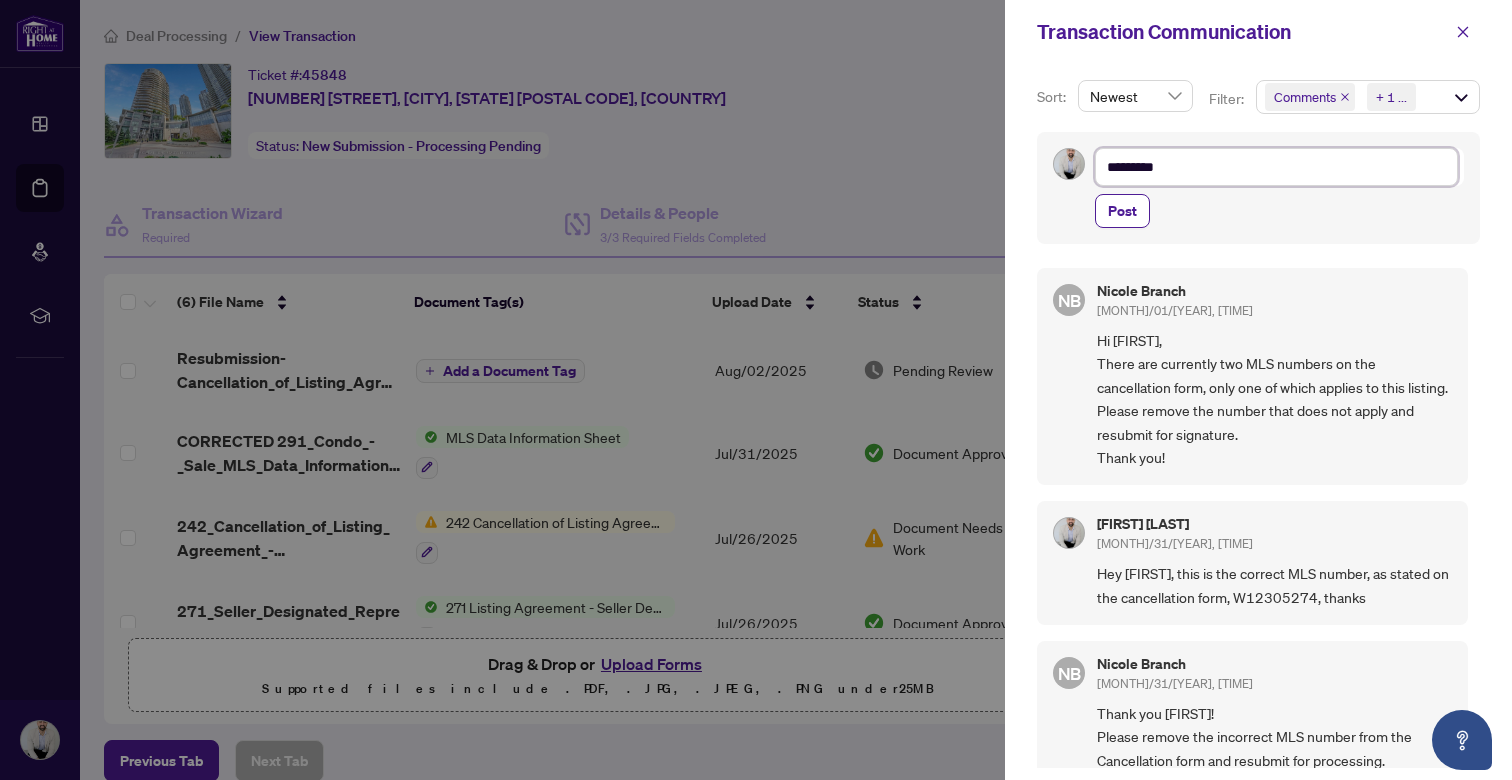 type on "**********" 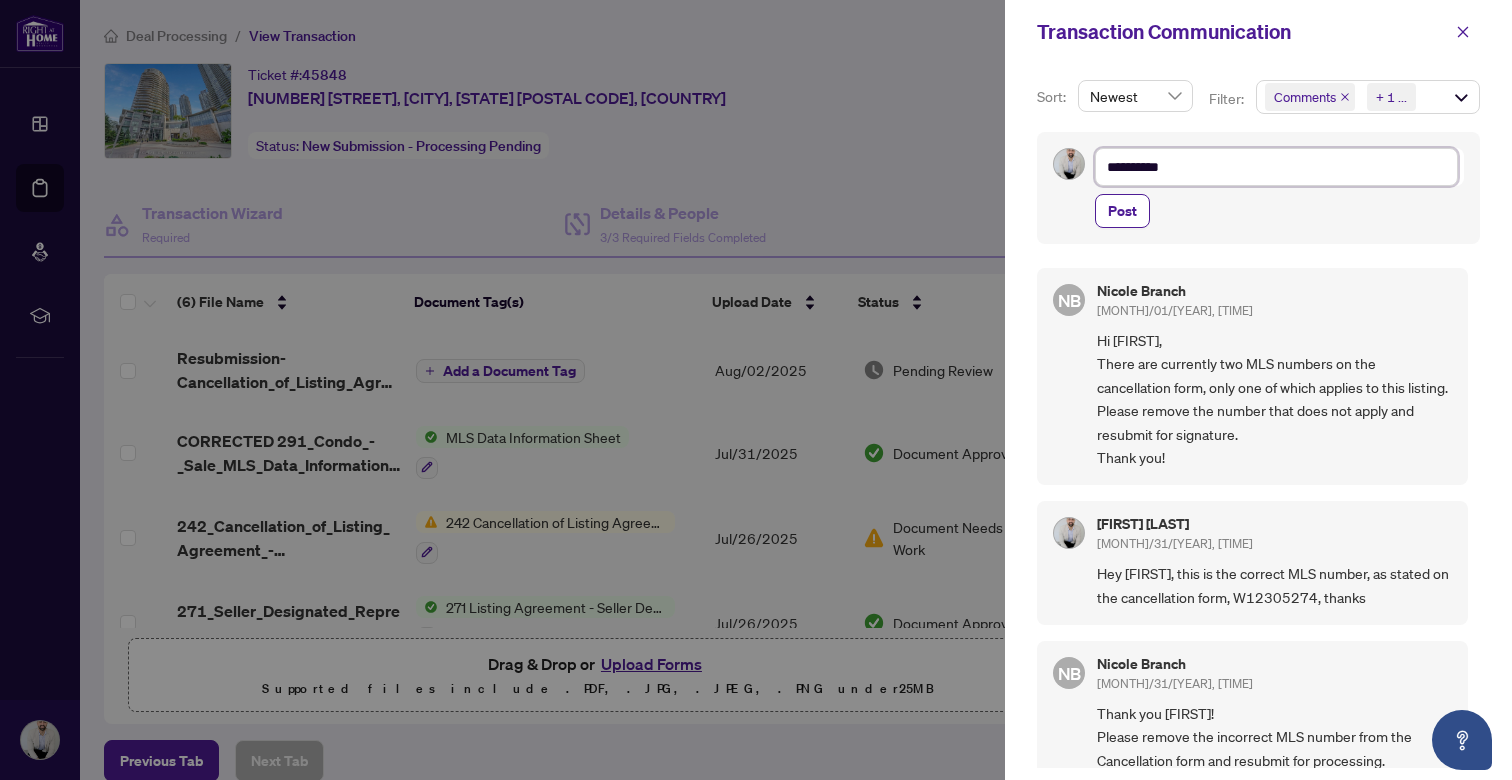 type on "**********" 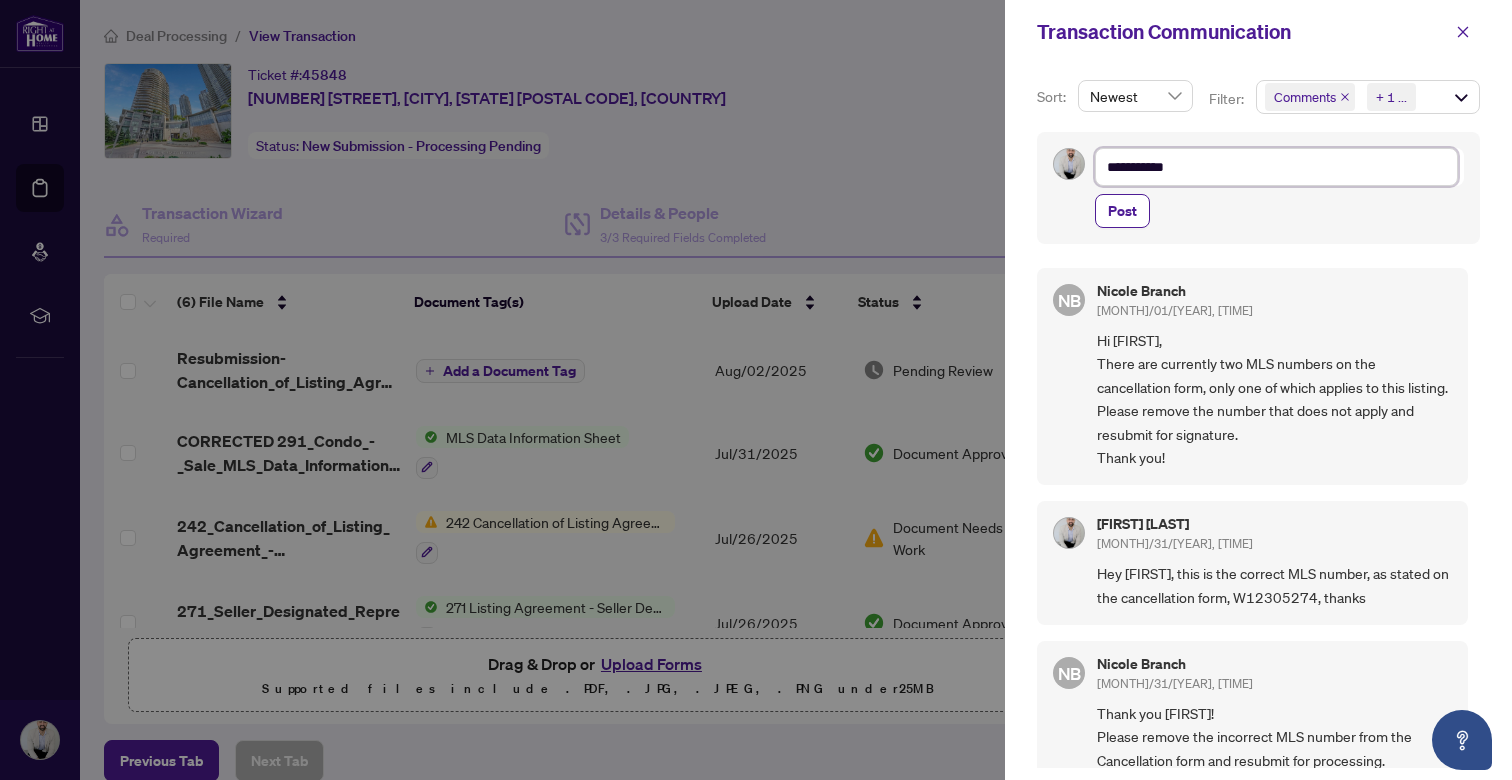 type on "**********" 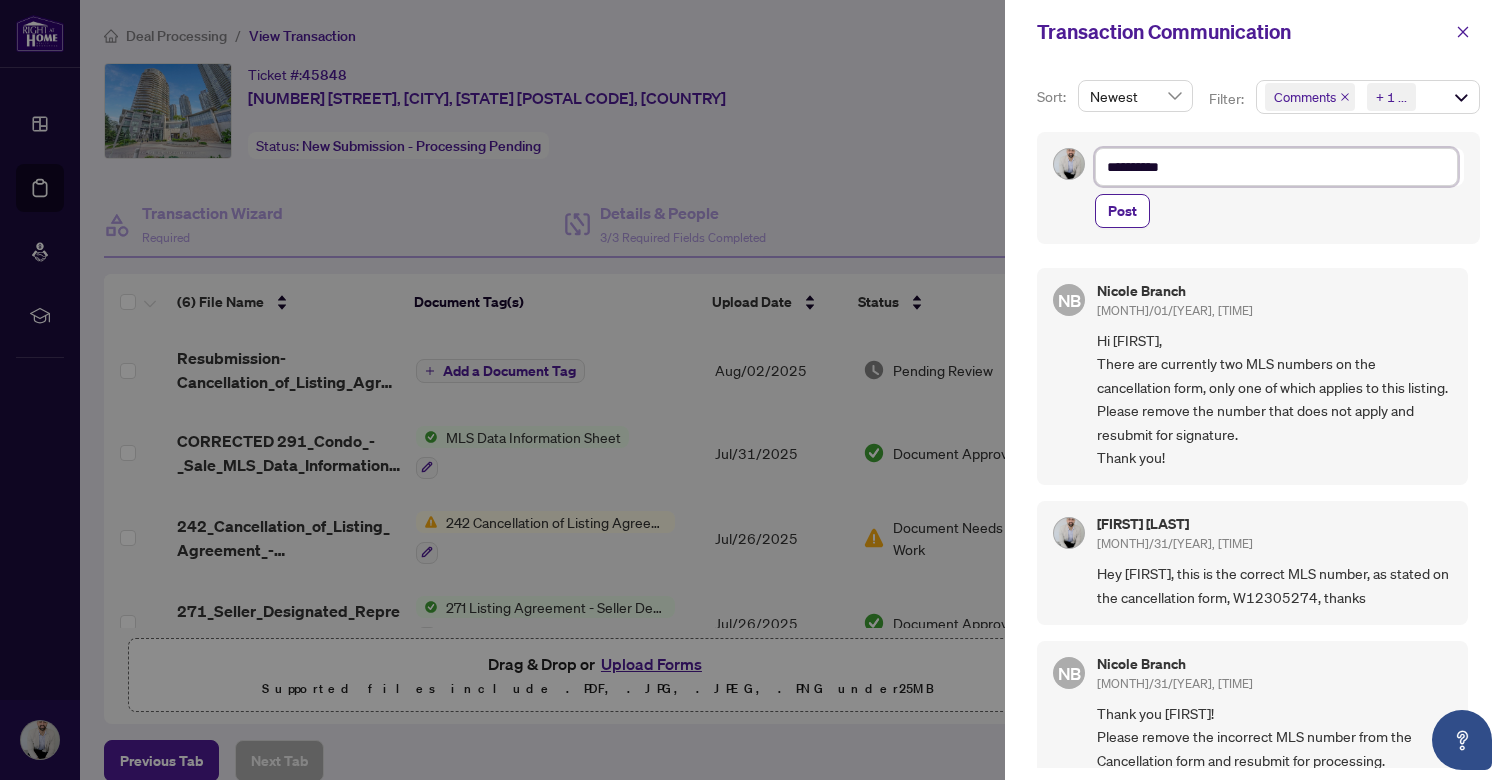 type on "*********" 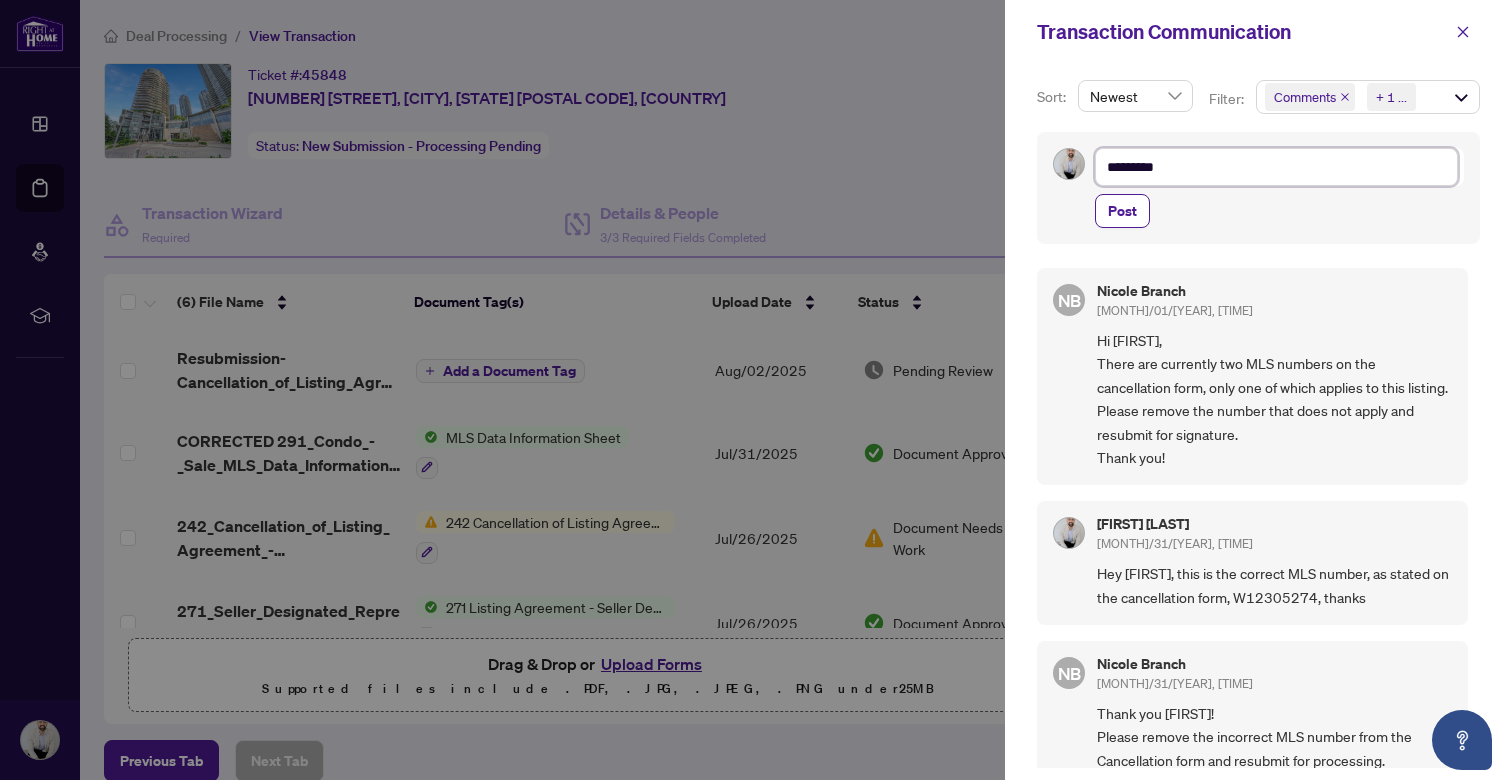 type on "**********" 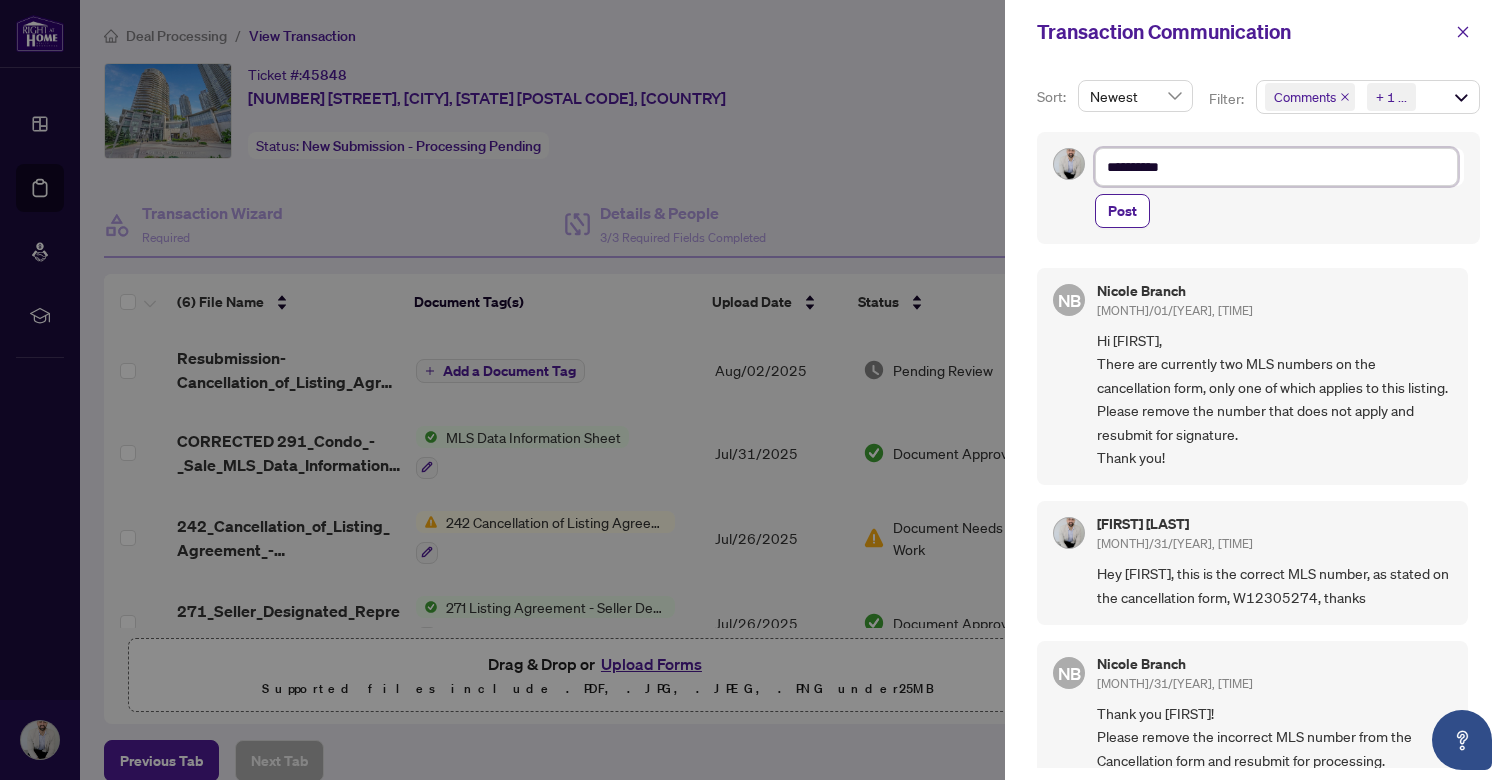 type on "*********" 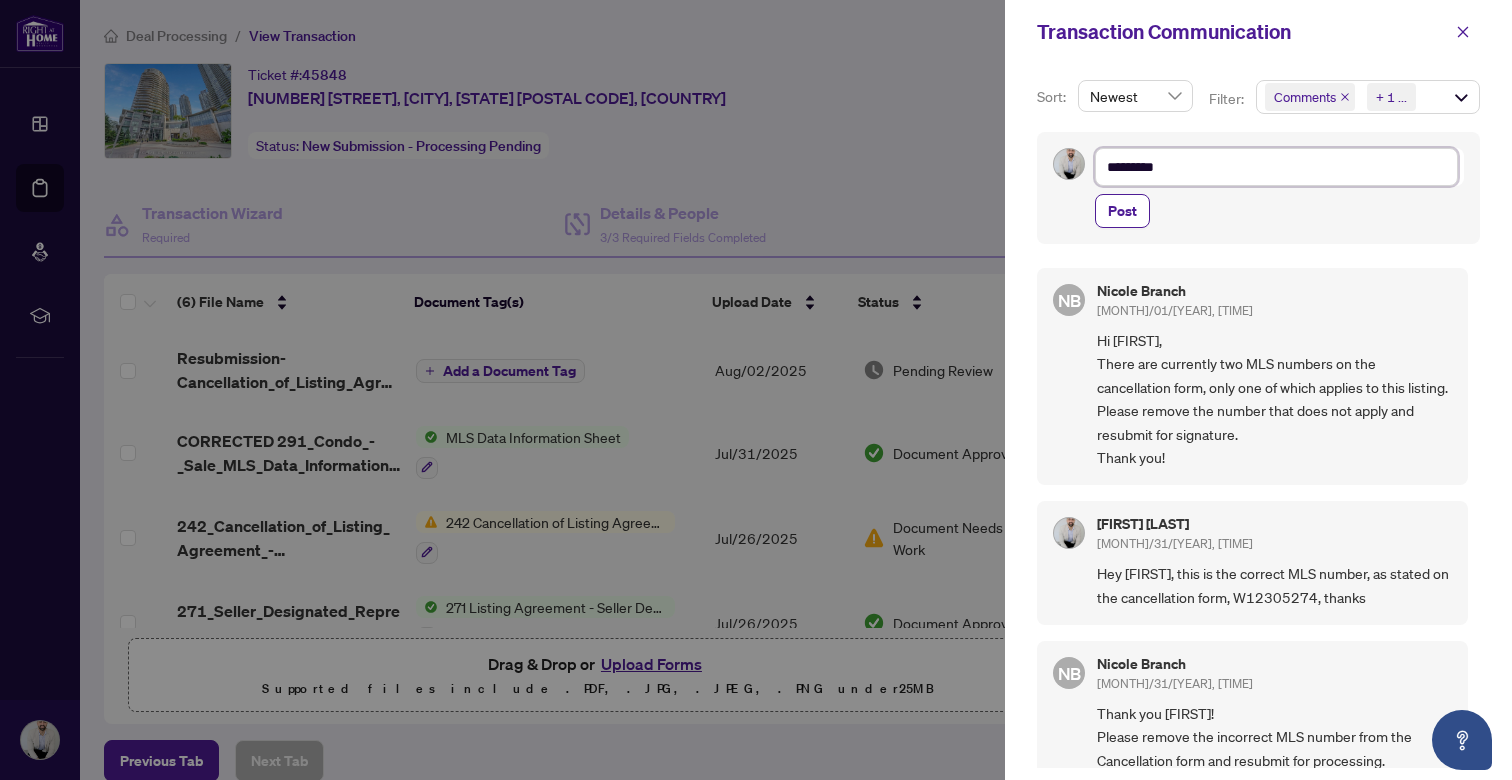 type on "**********" 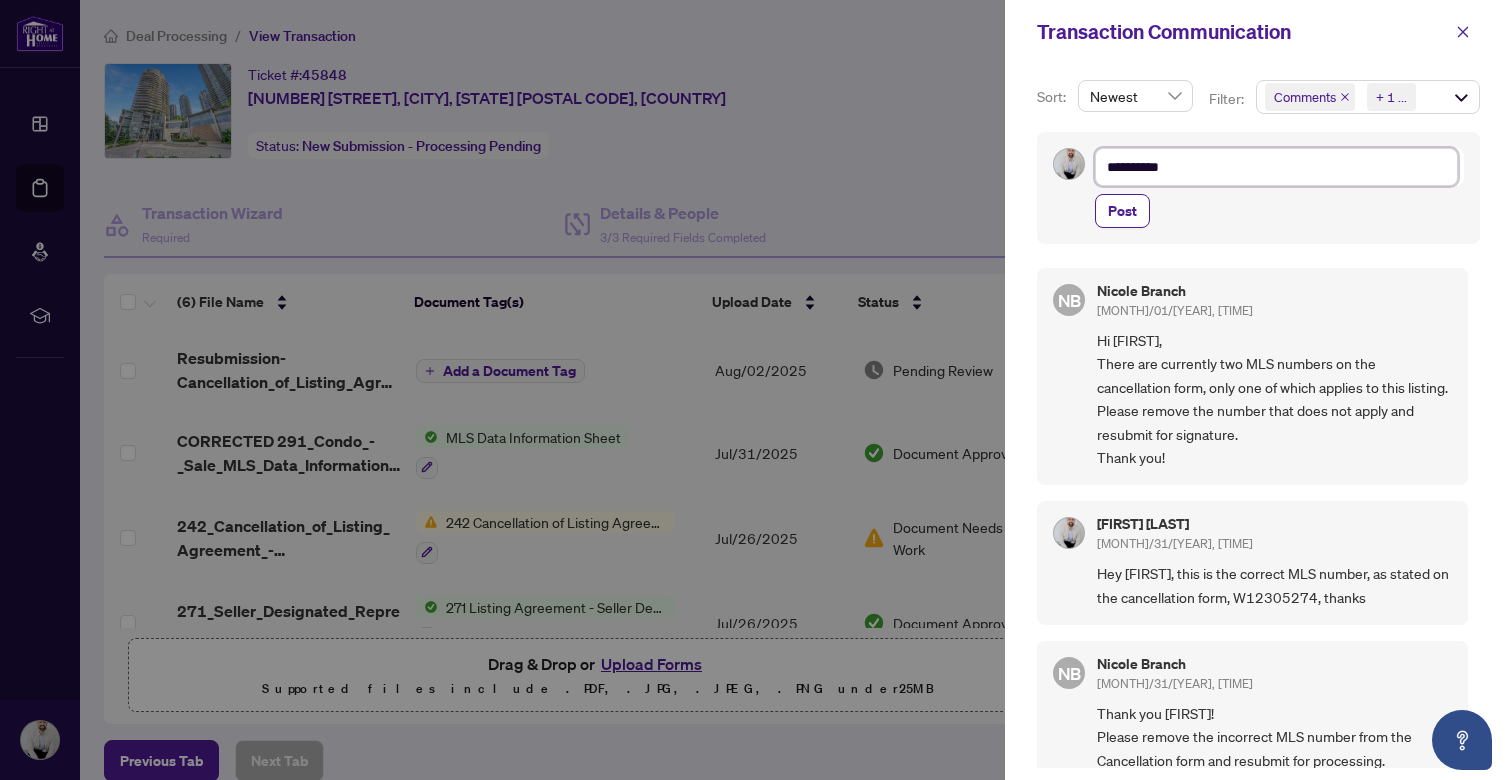type on "**********" 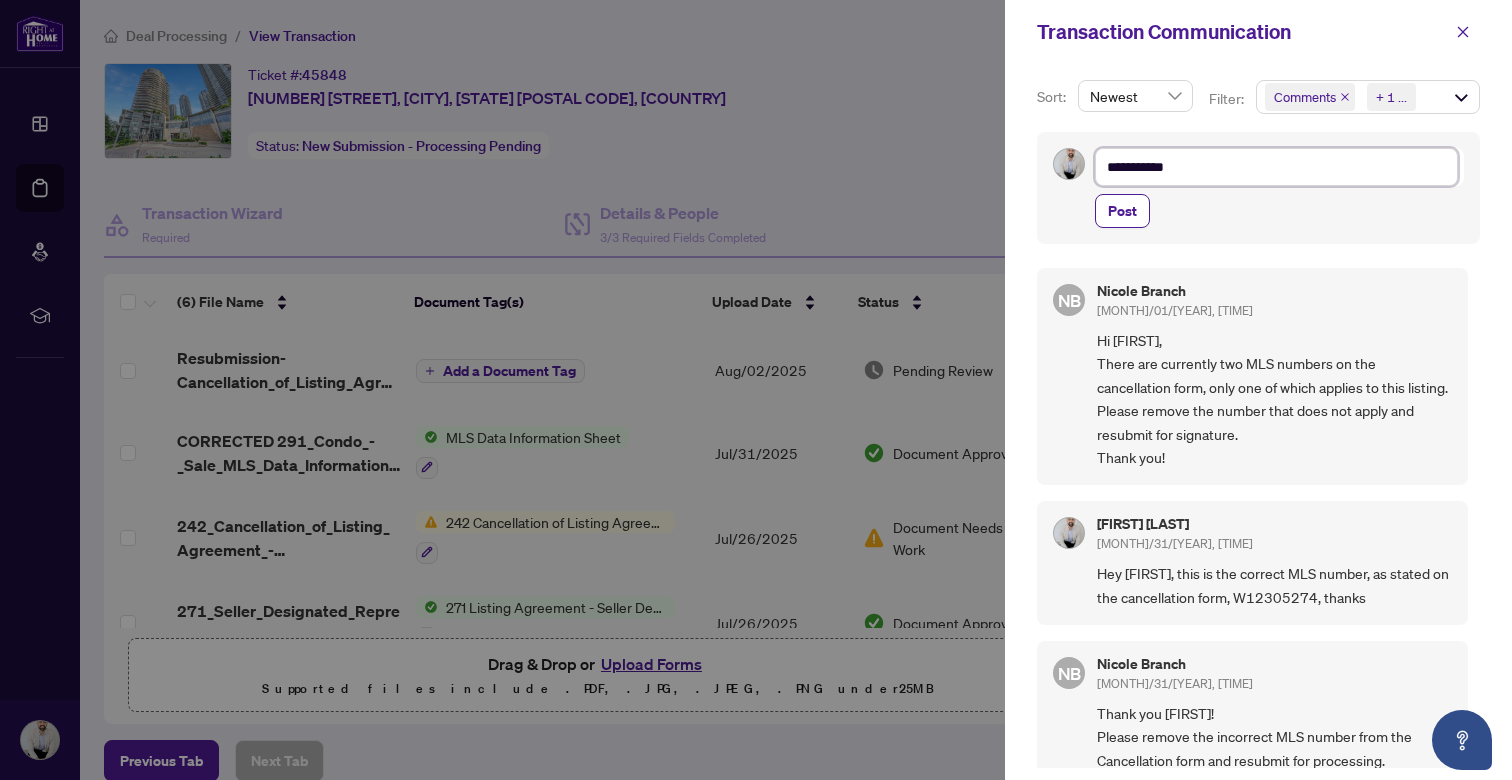 type on "**********" 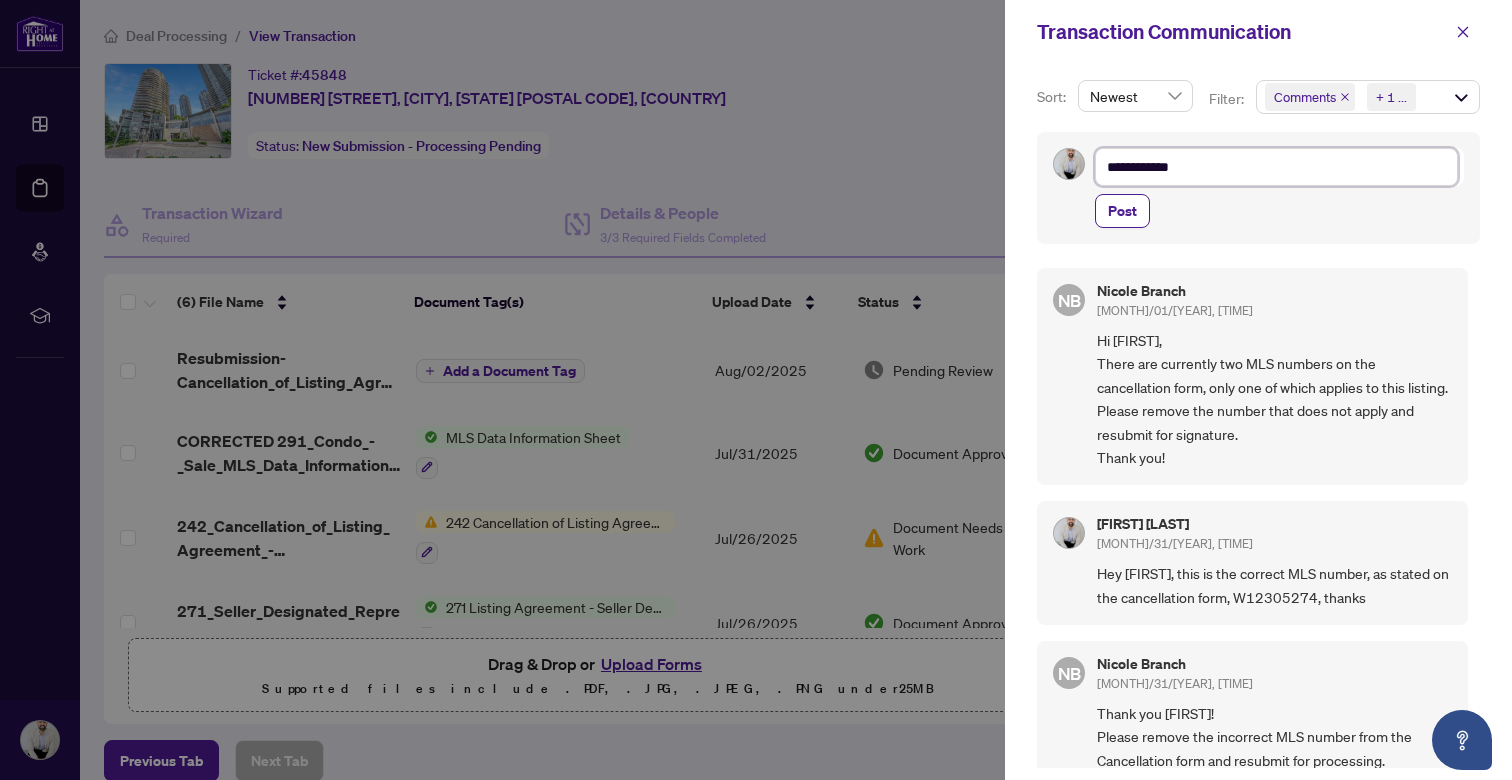 type on "**********" 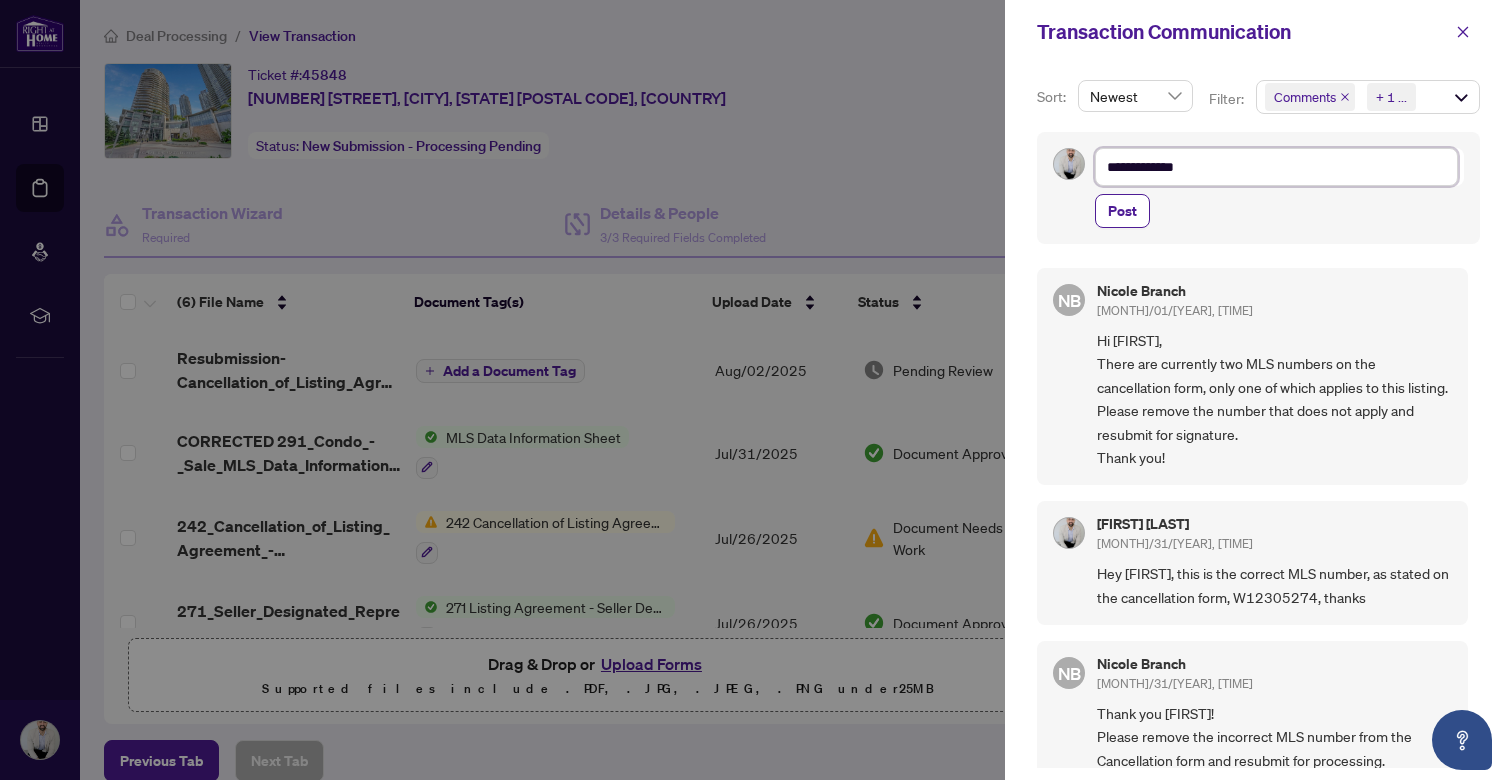 type on "**********" 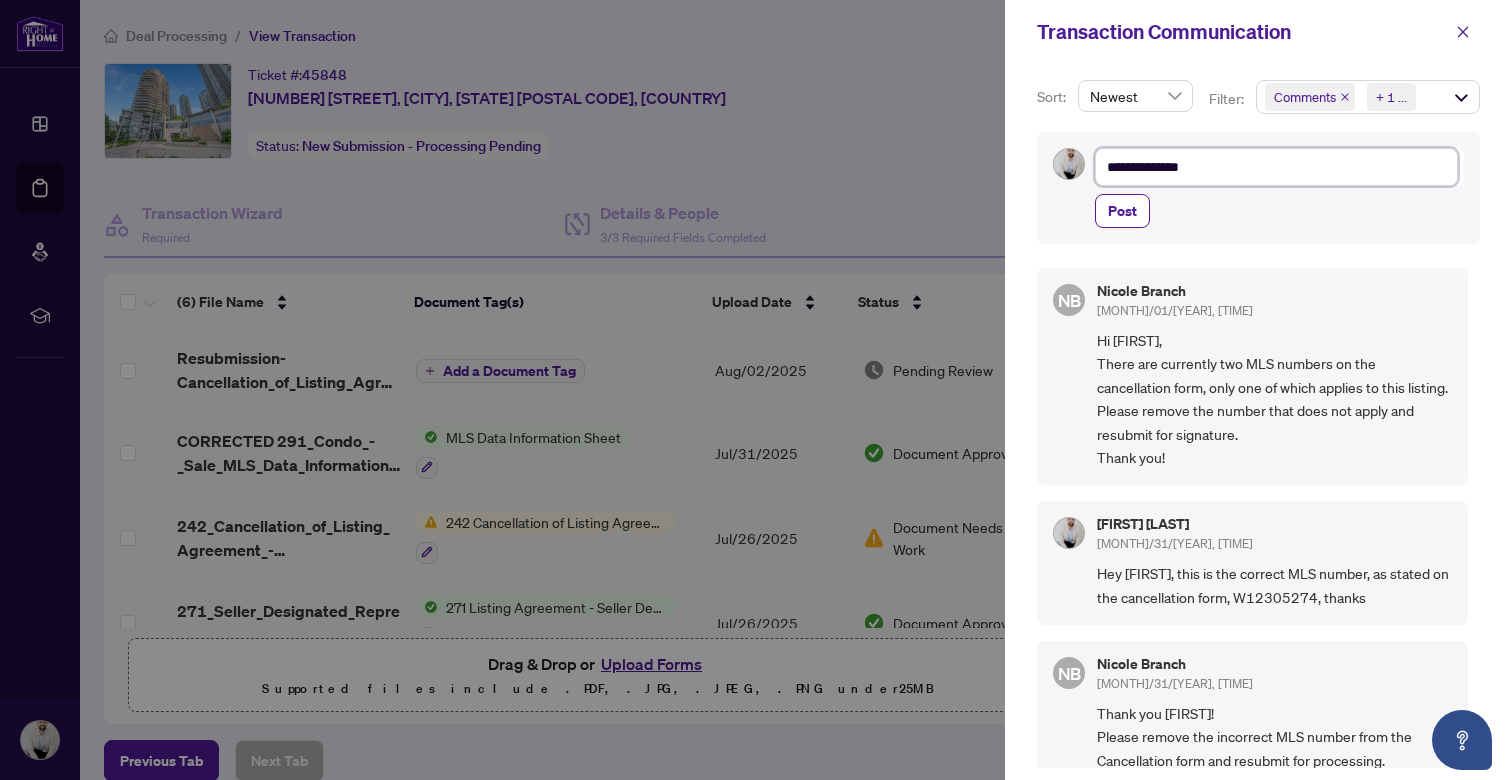 type on "**********" 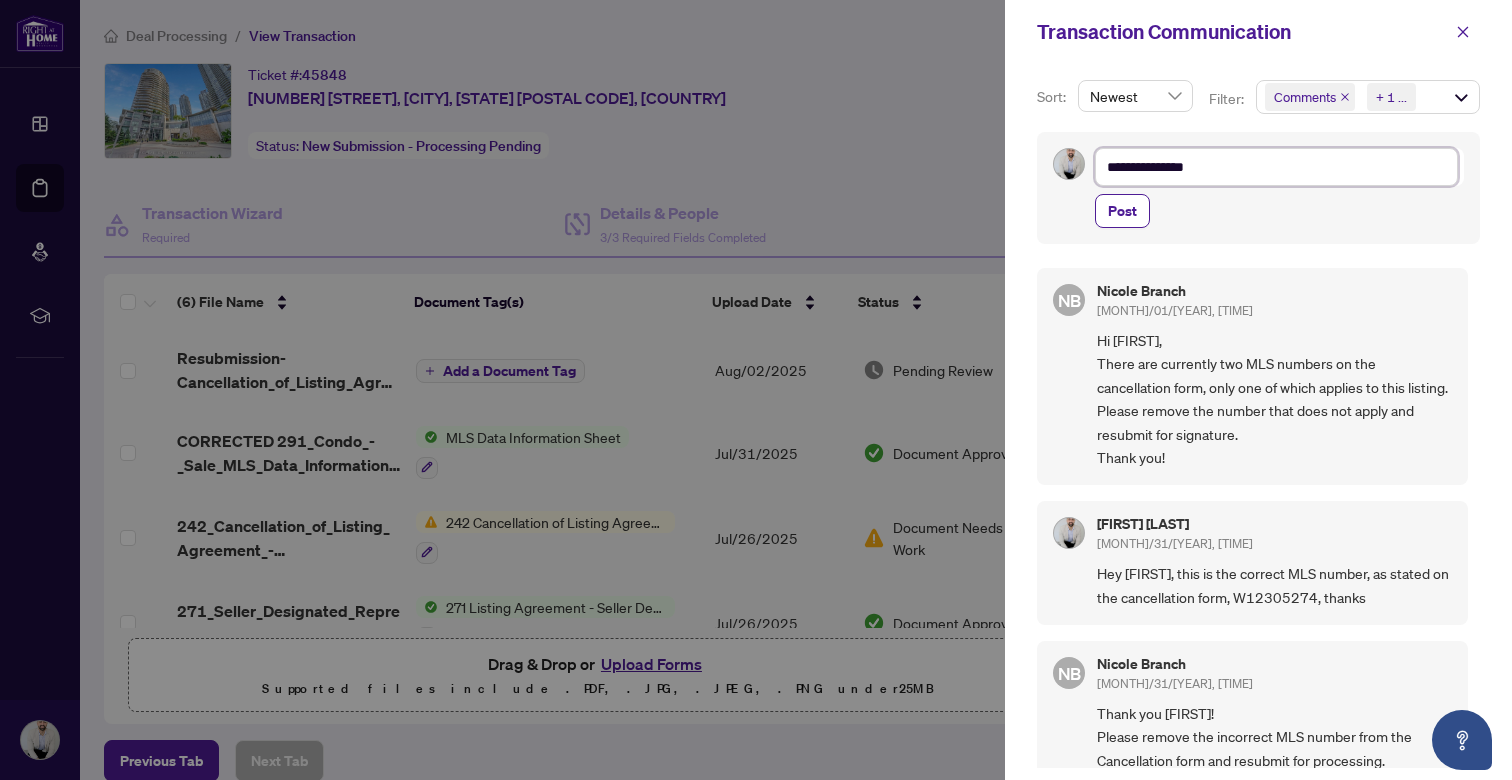 type on "**********" 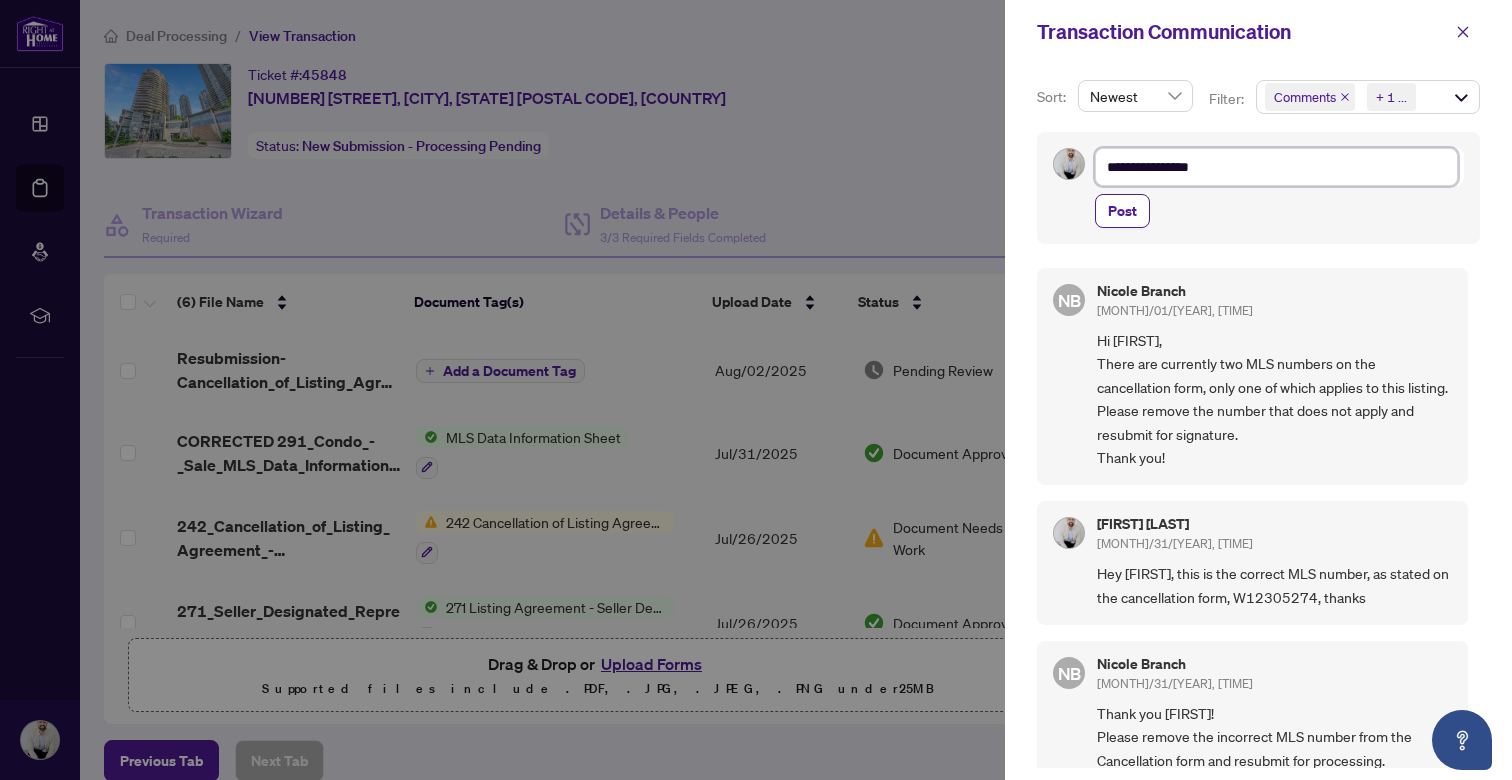 type on "**********" 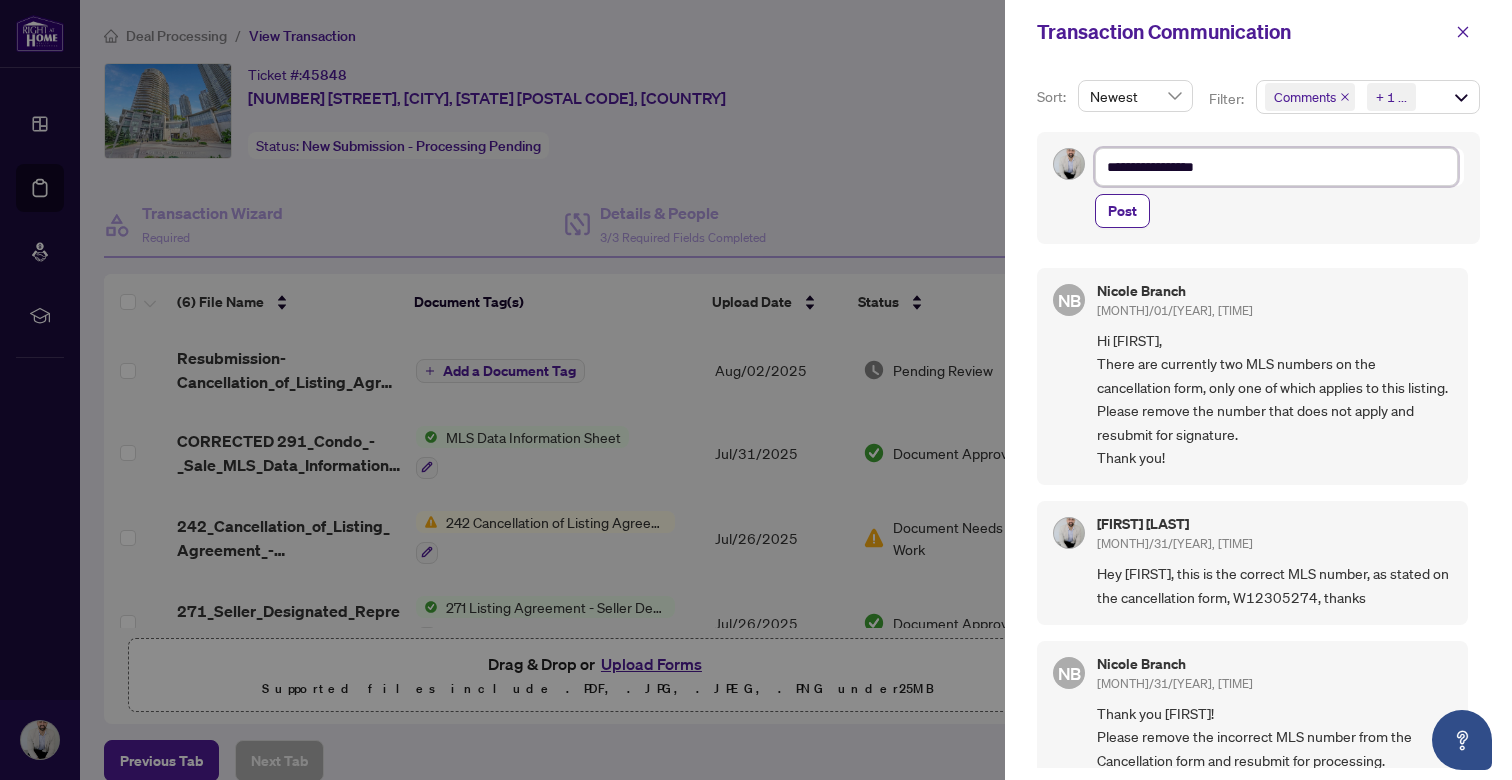 type on "**********" 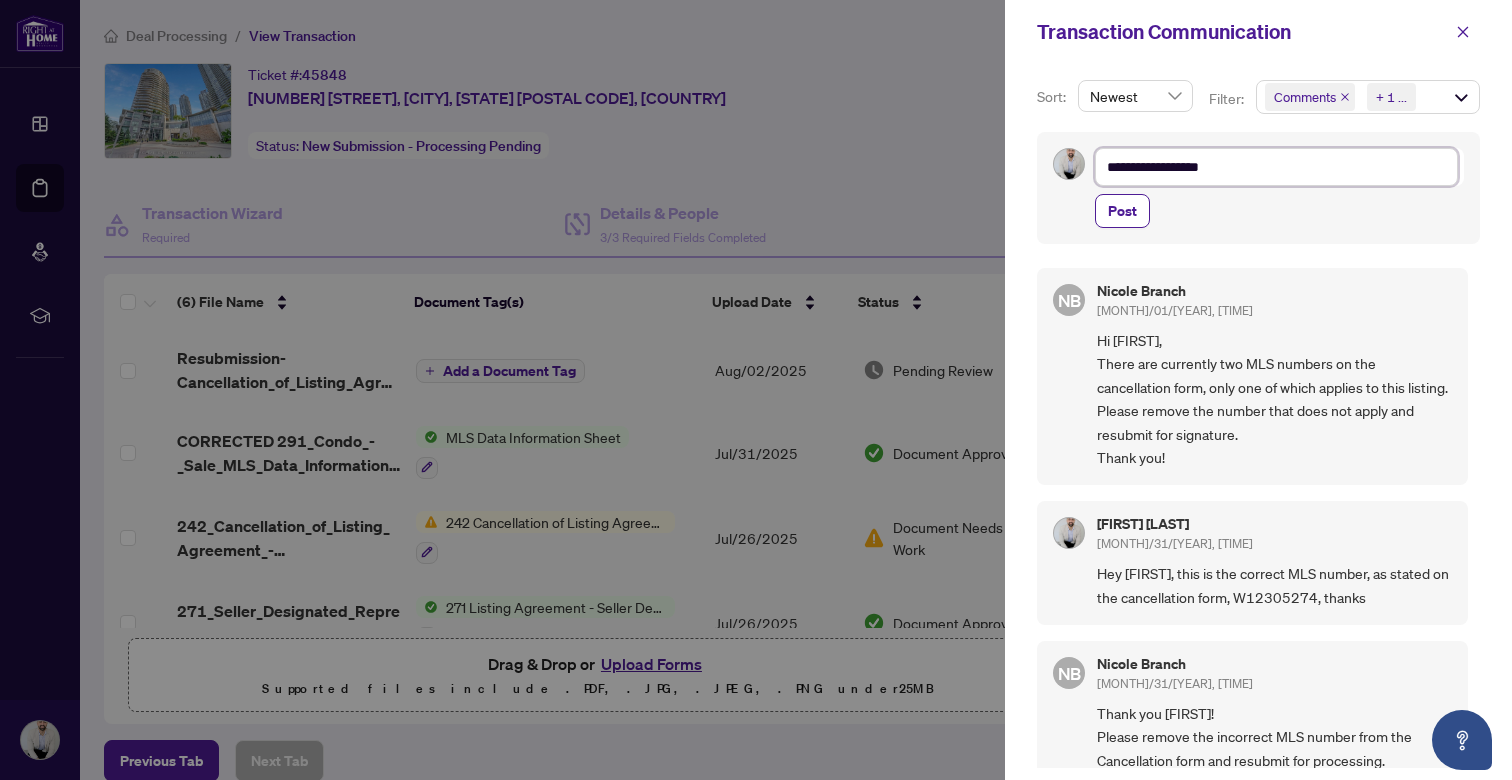 type on "**********" 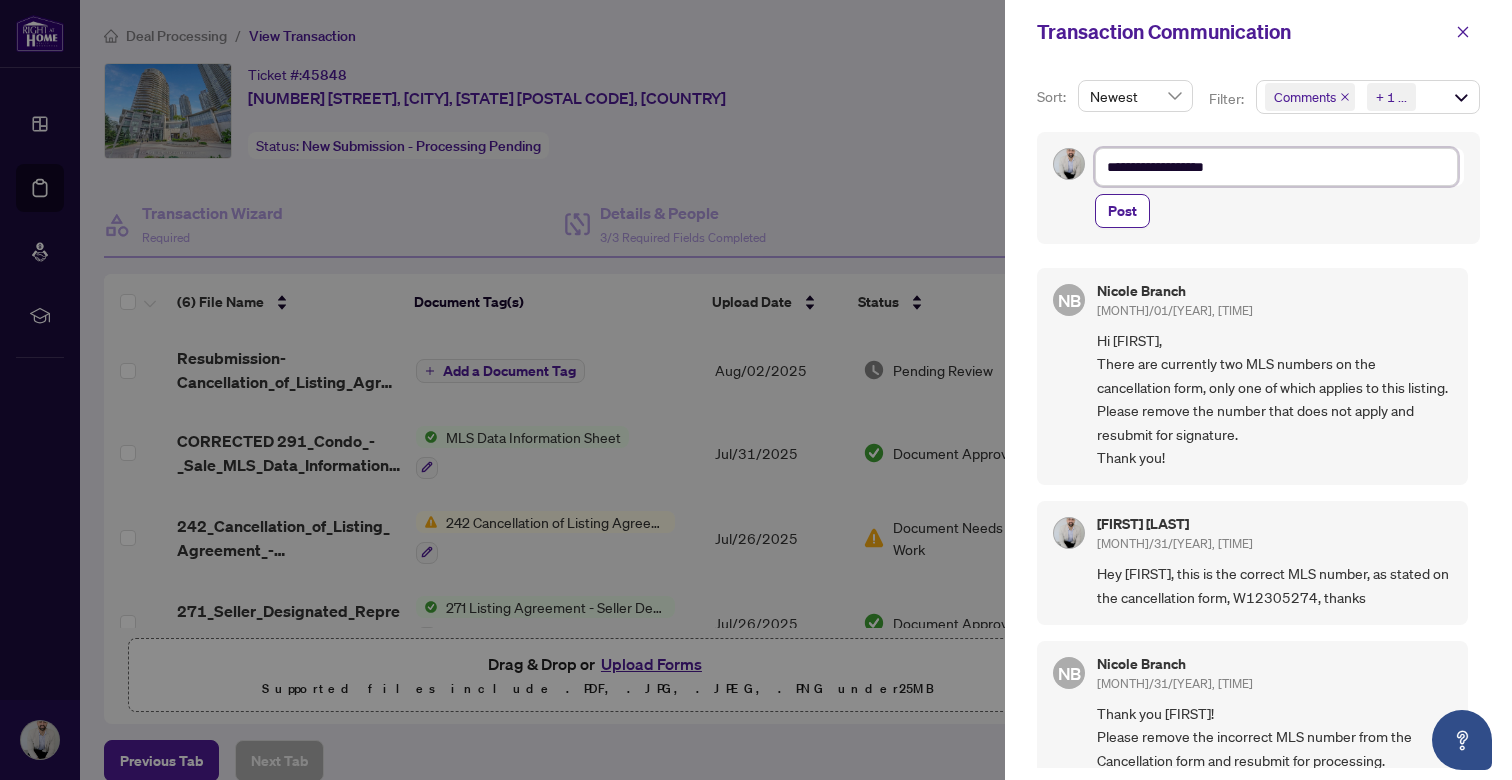 type on "**********" 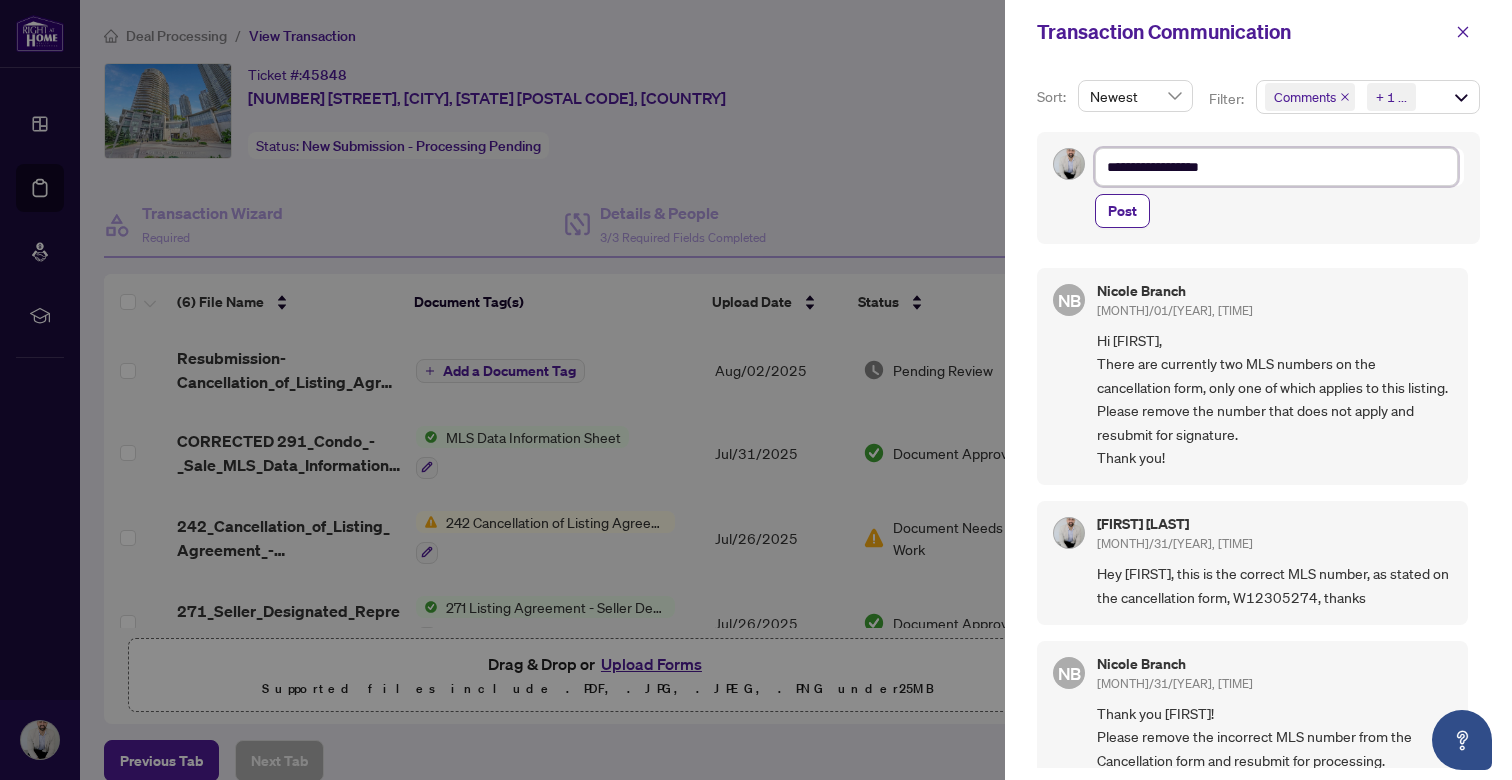 type on "**********" 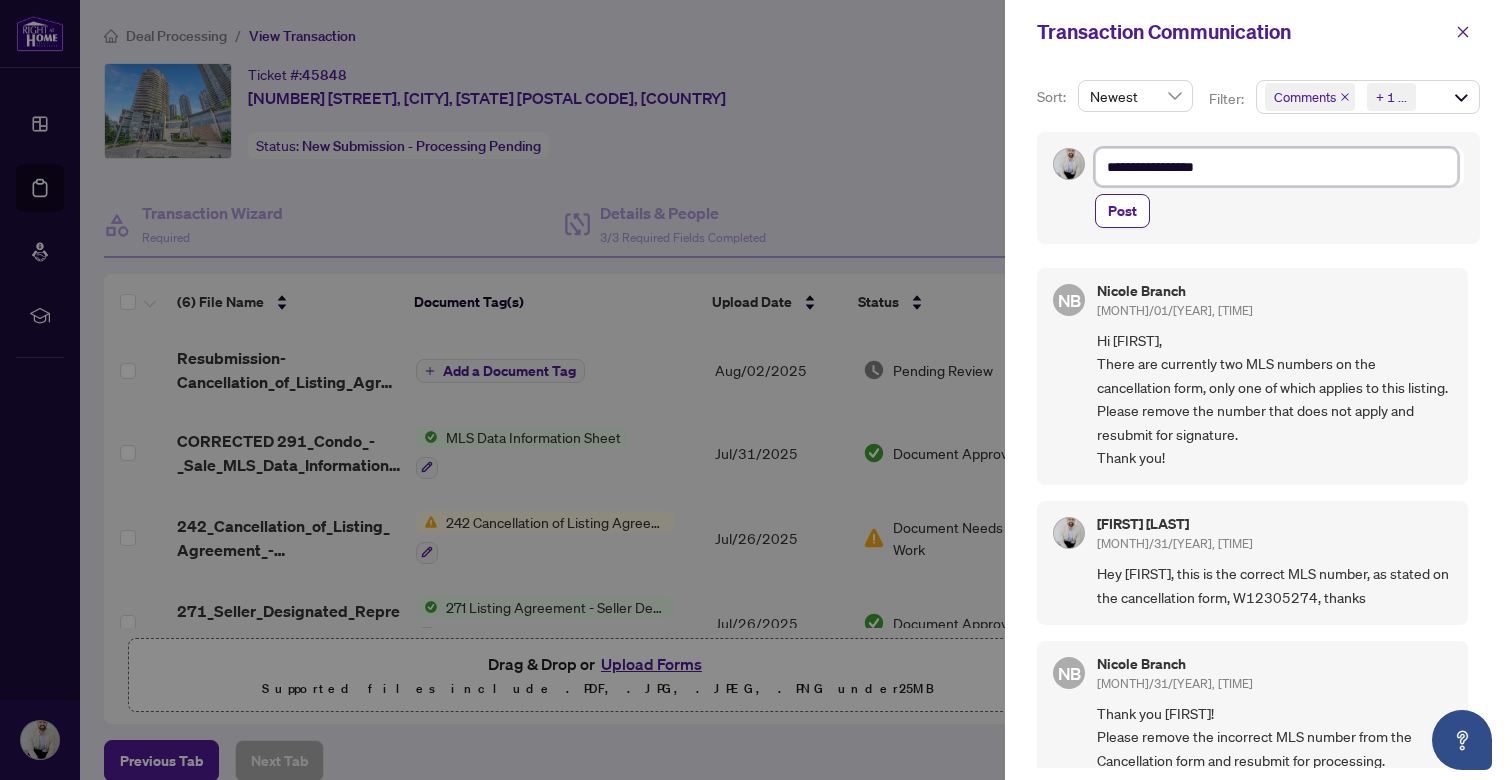 type on "**********" 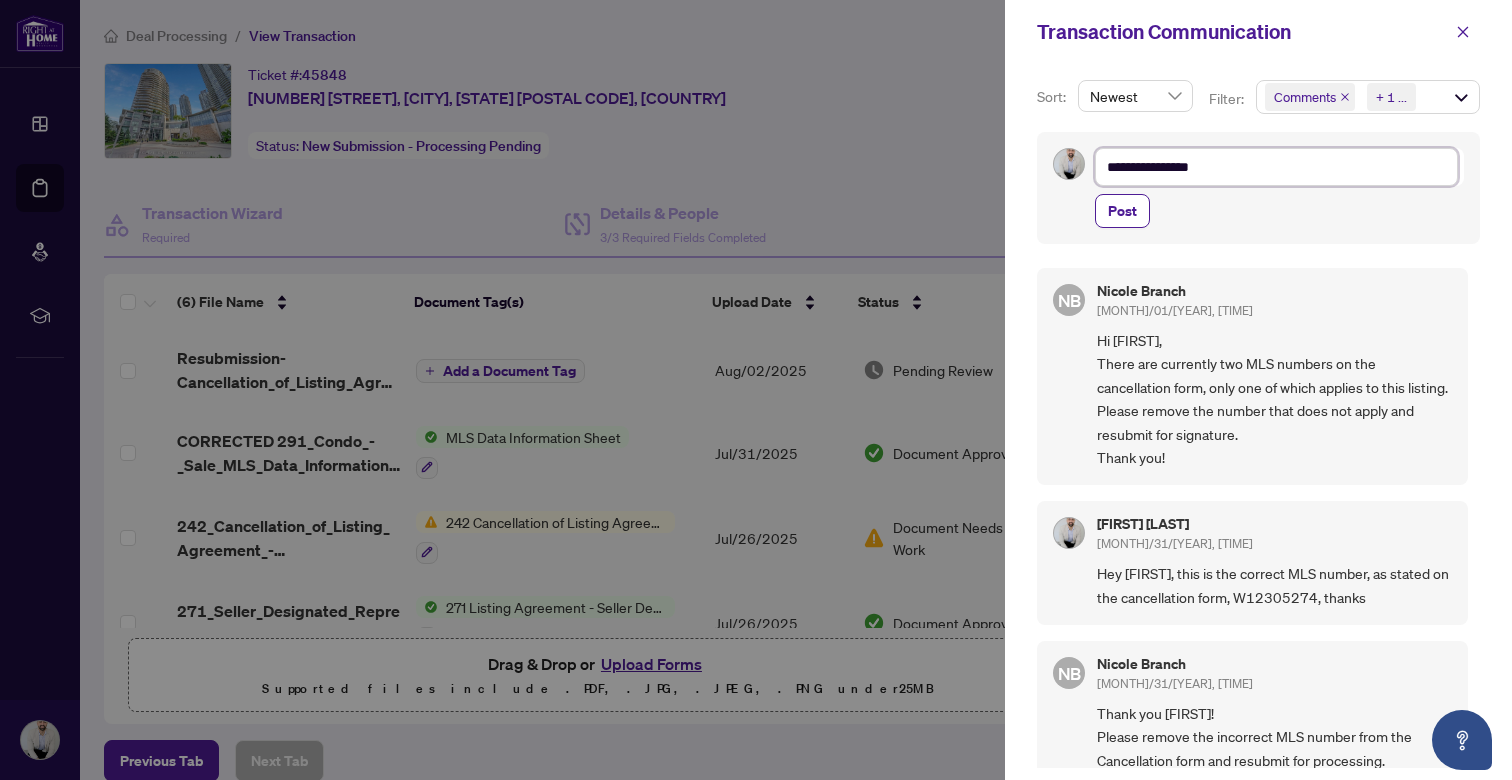 type on "**********" 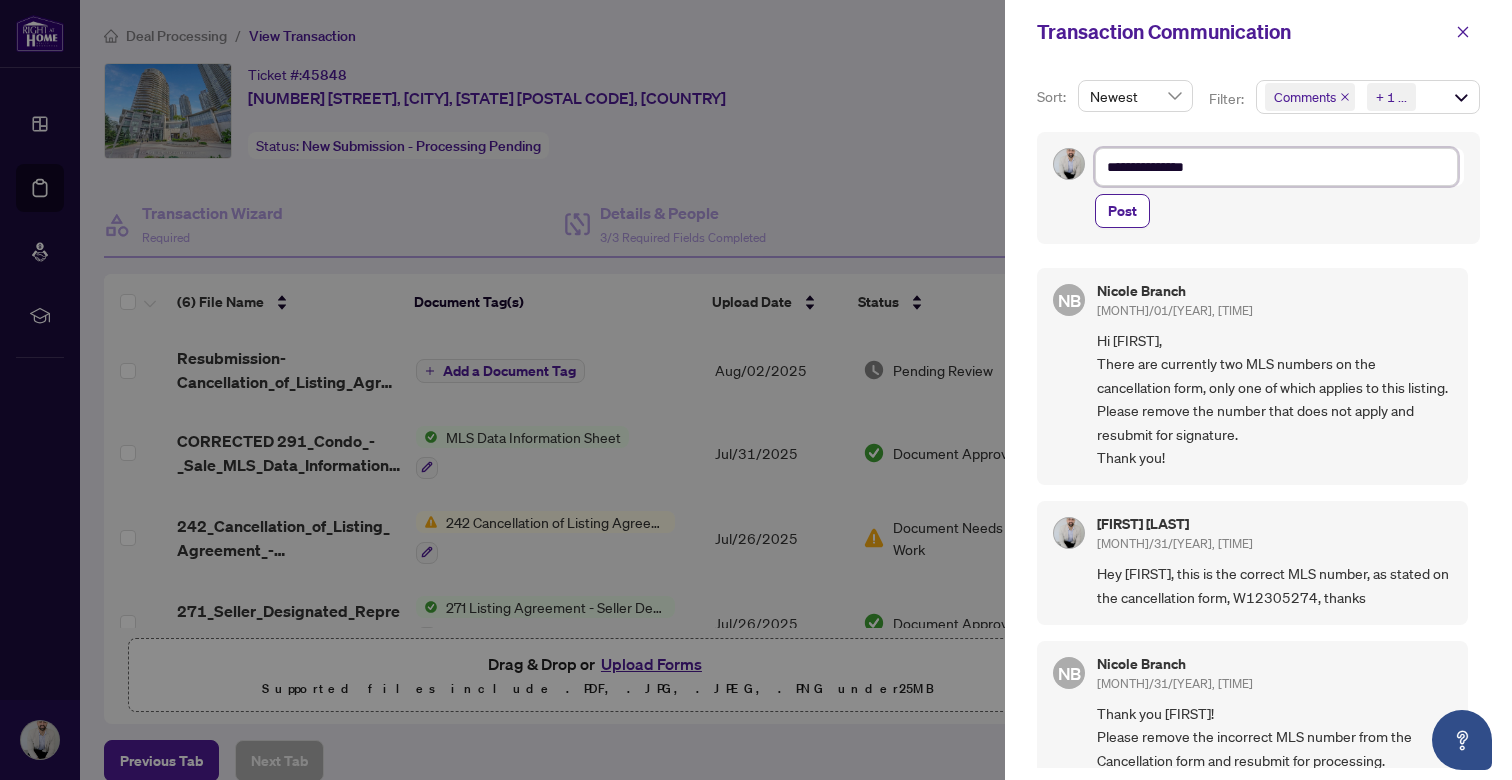 type on "**********" 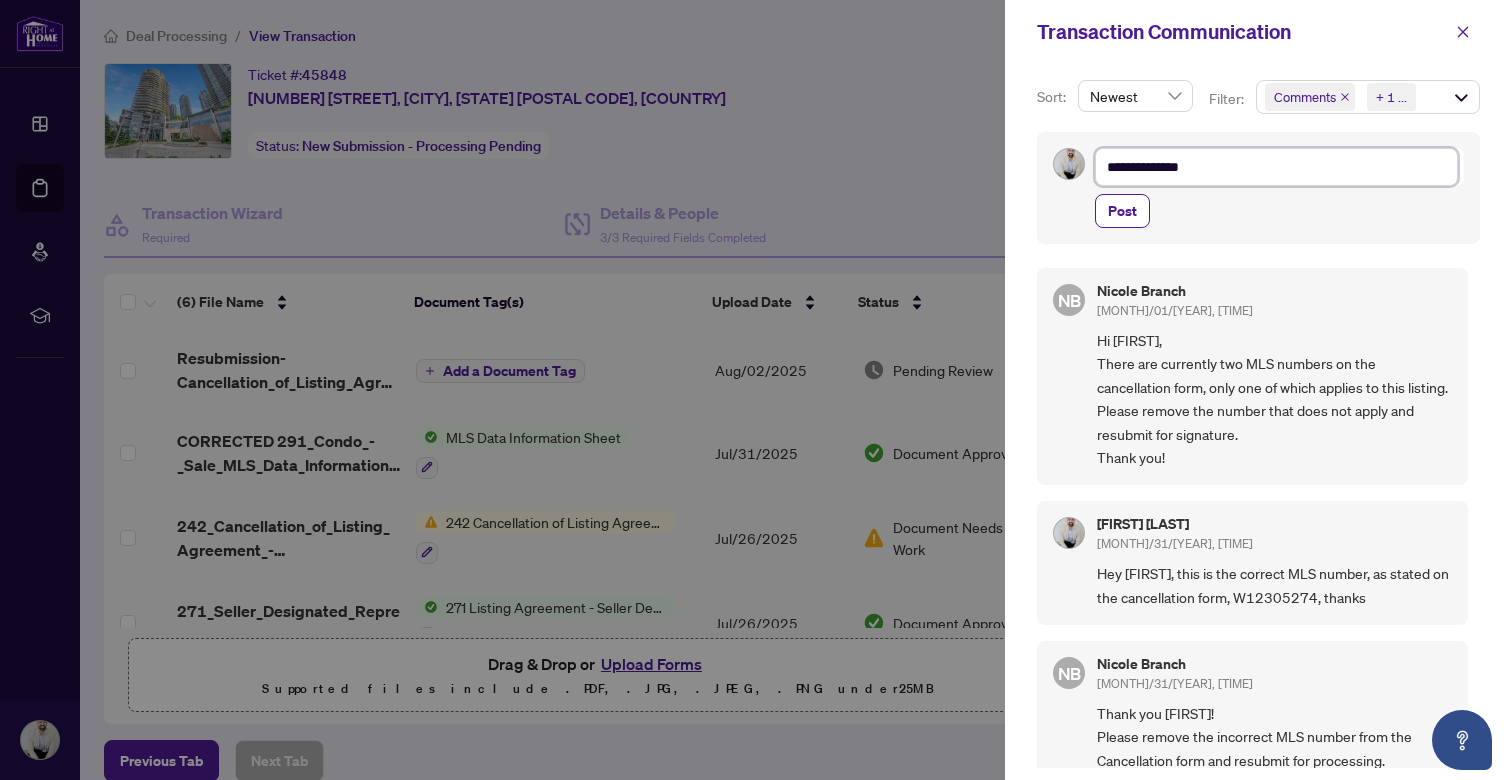 type on "**********" 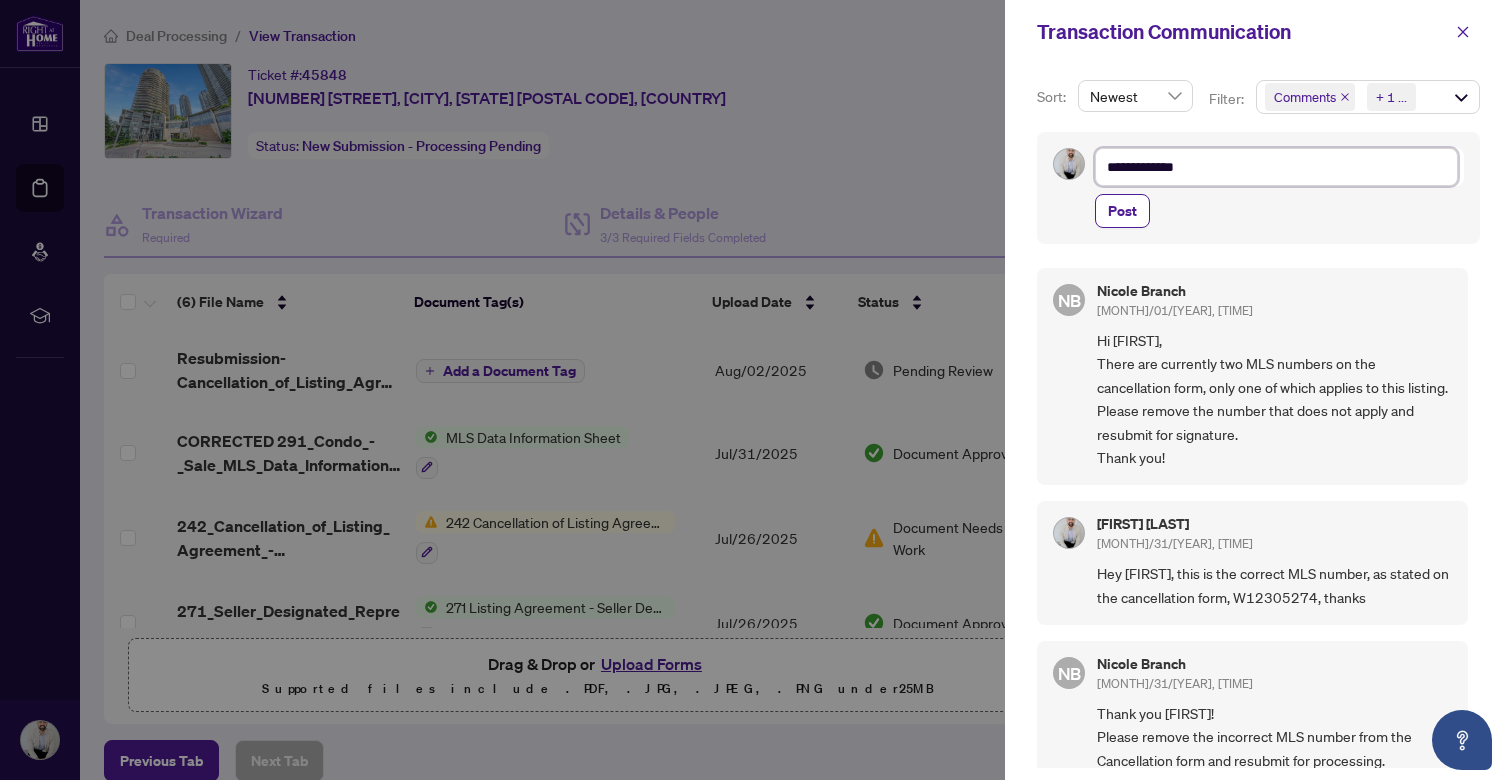 type on "**********" 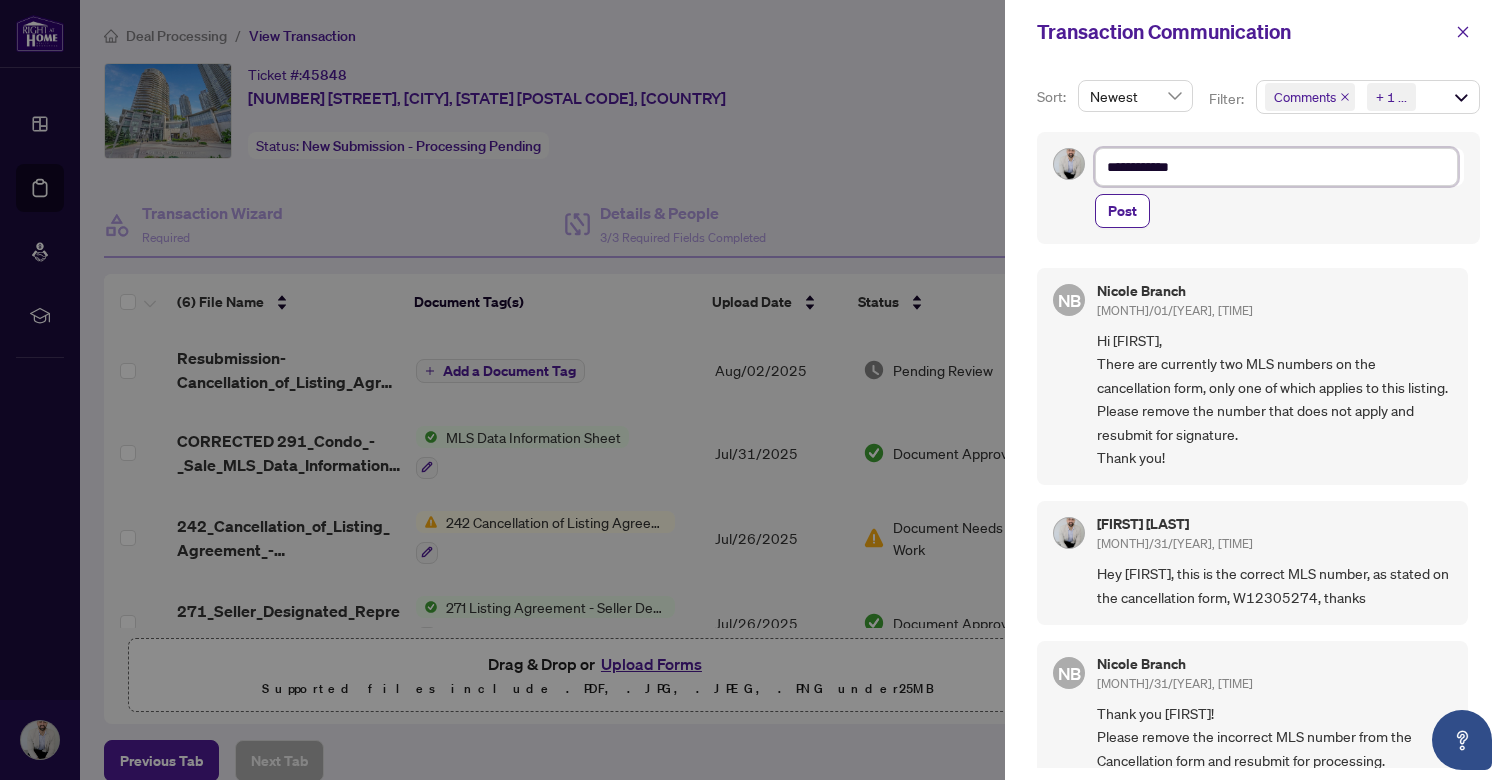 type on "**********" 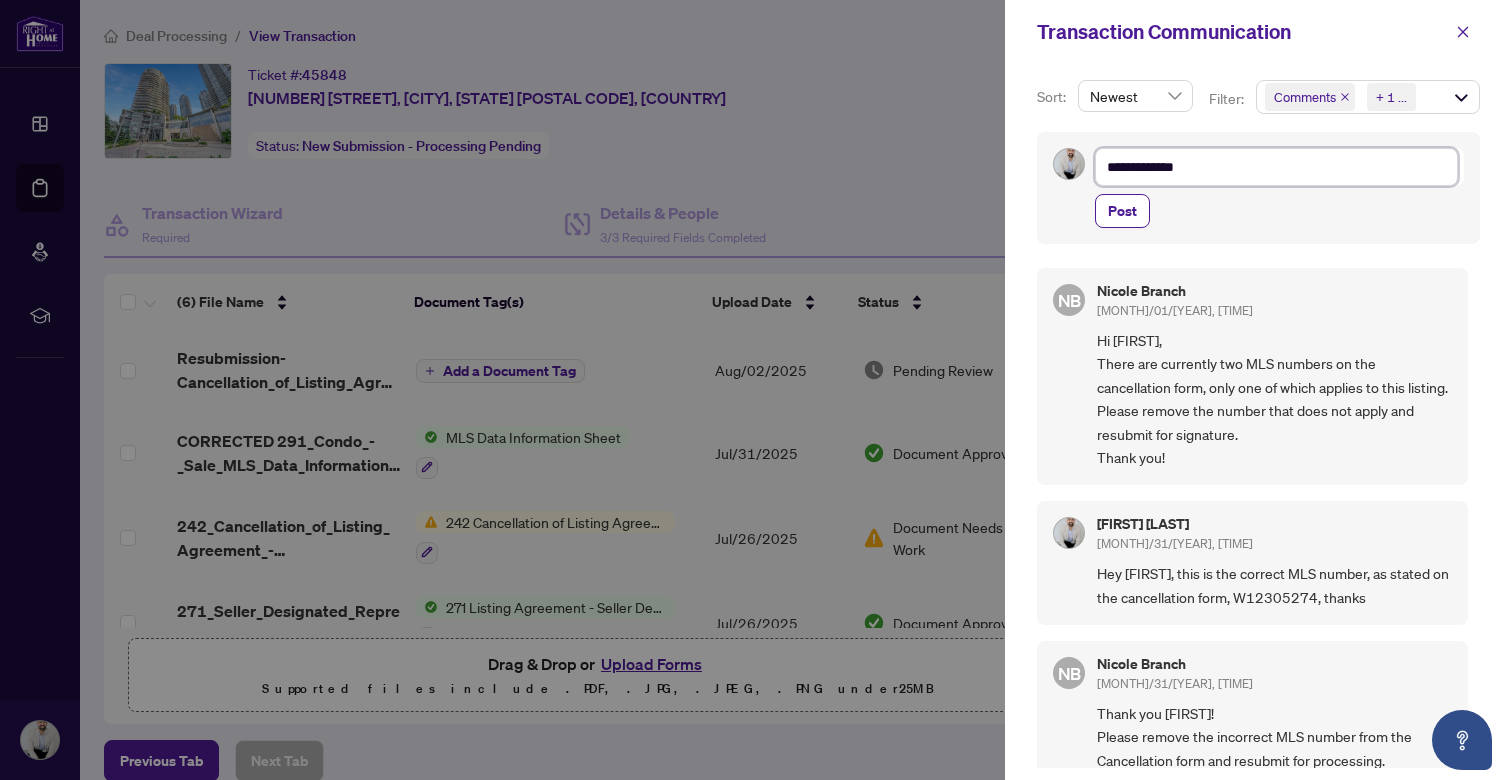 type on "**********" 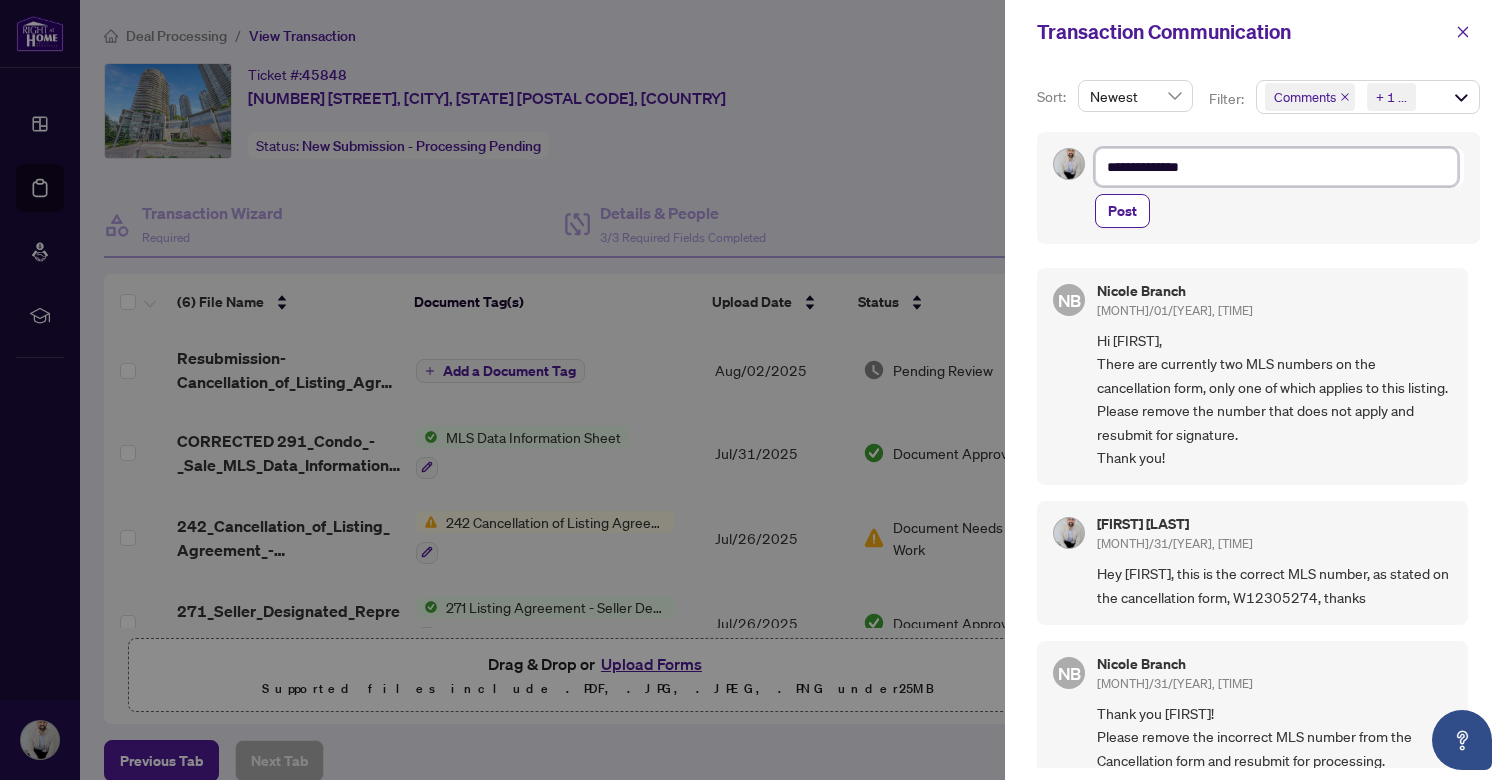 type on "**********" 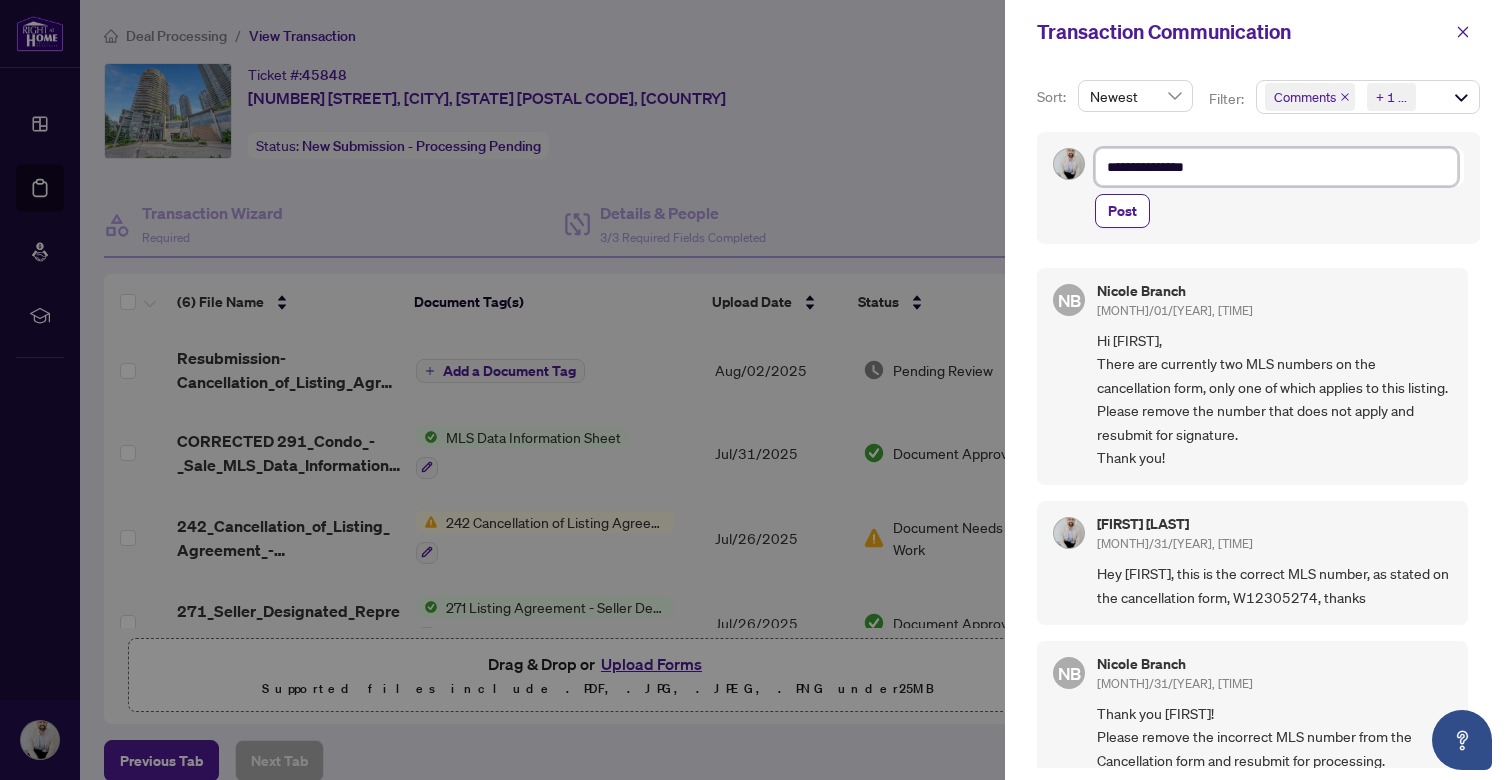 type on "**********" 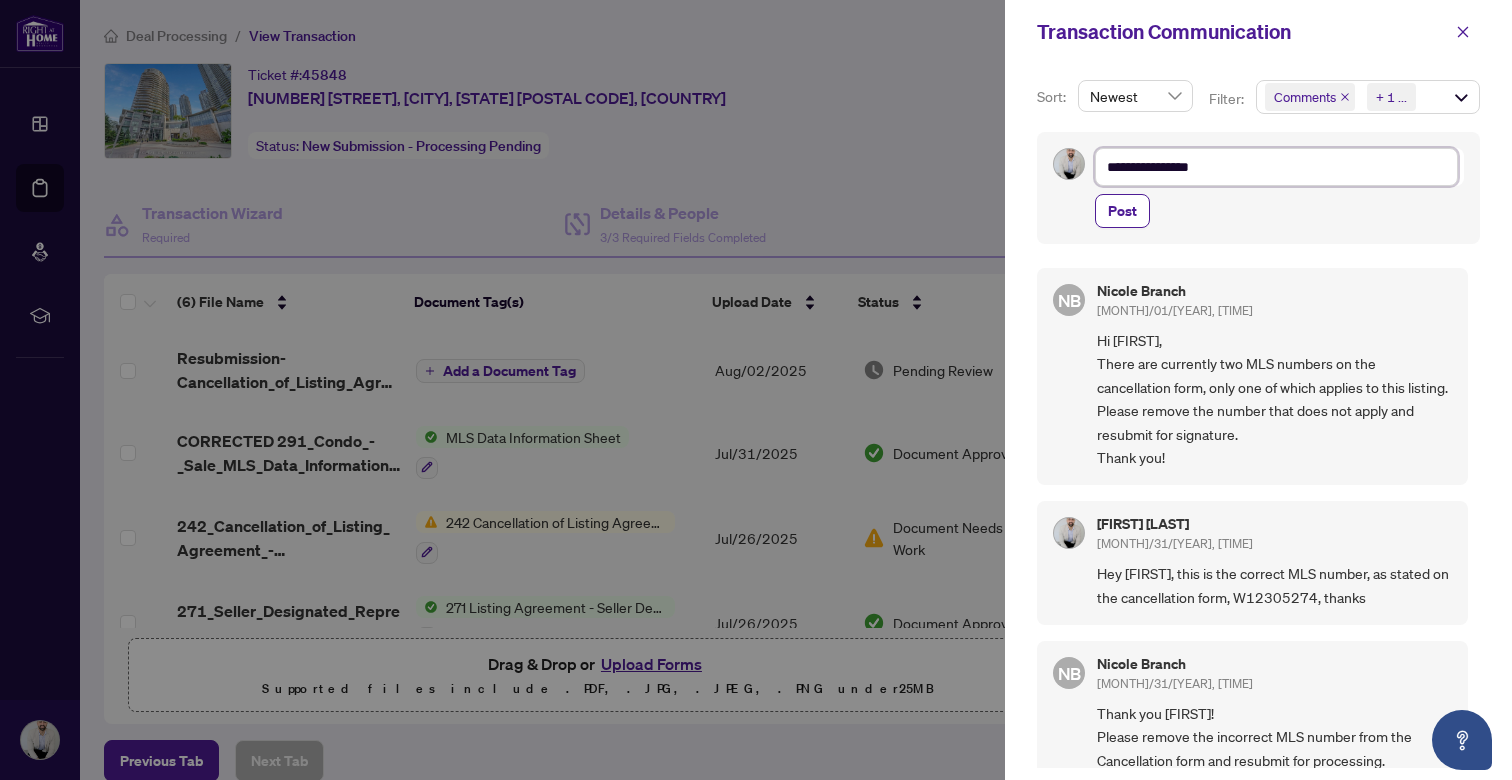 type on "**********" 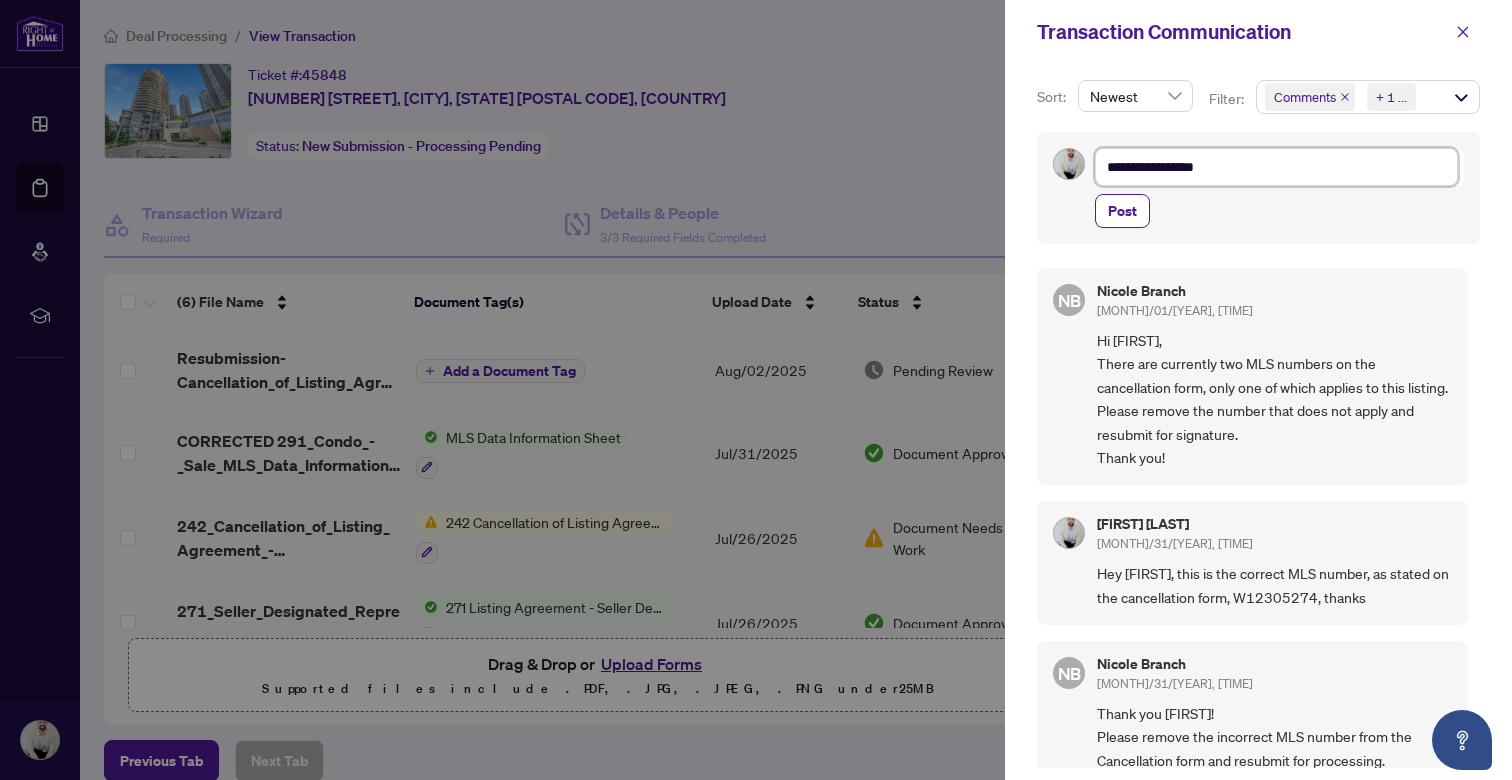 type on "**********" 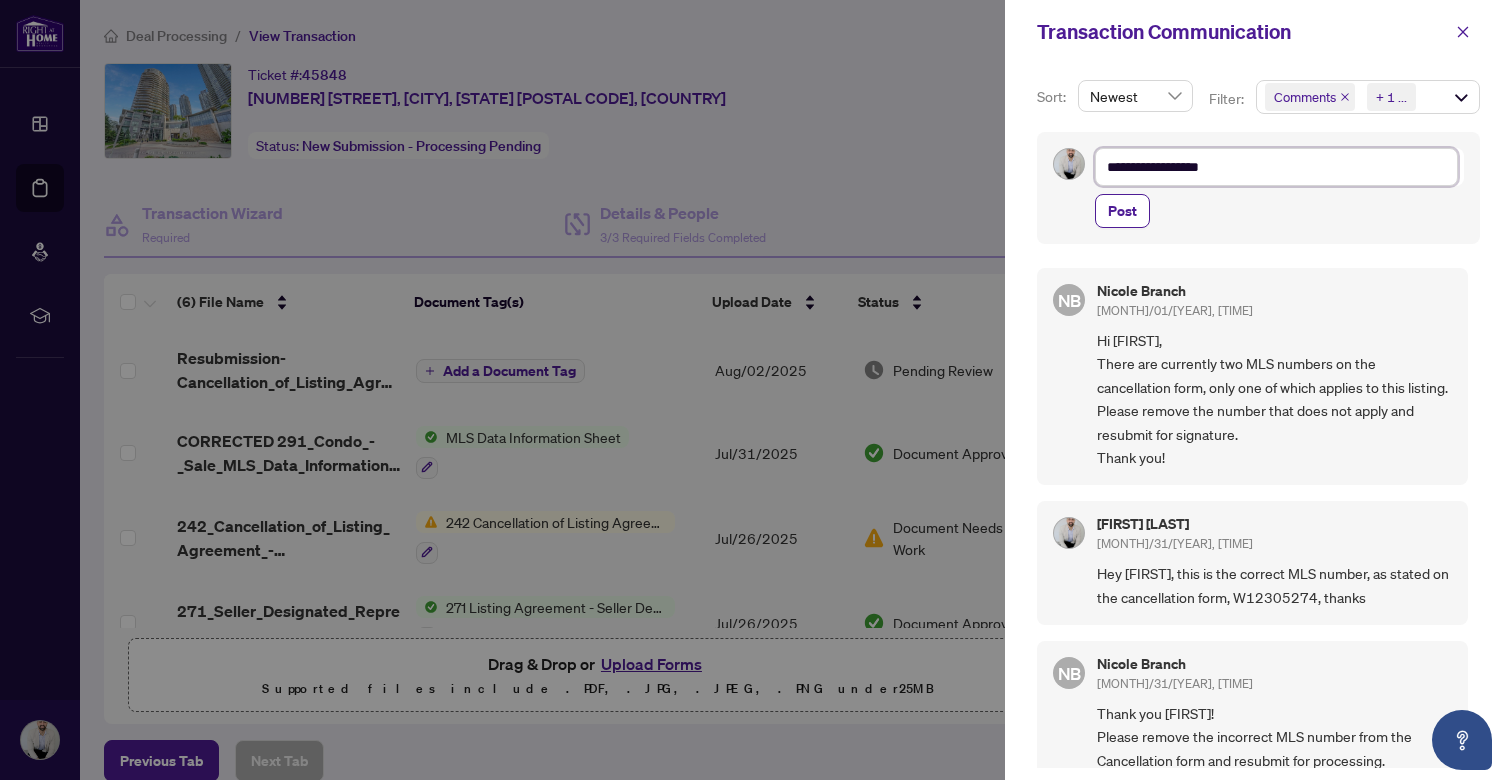 type on "**********" 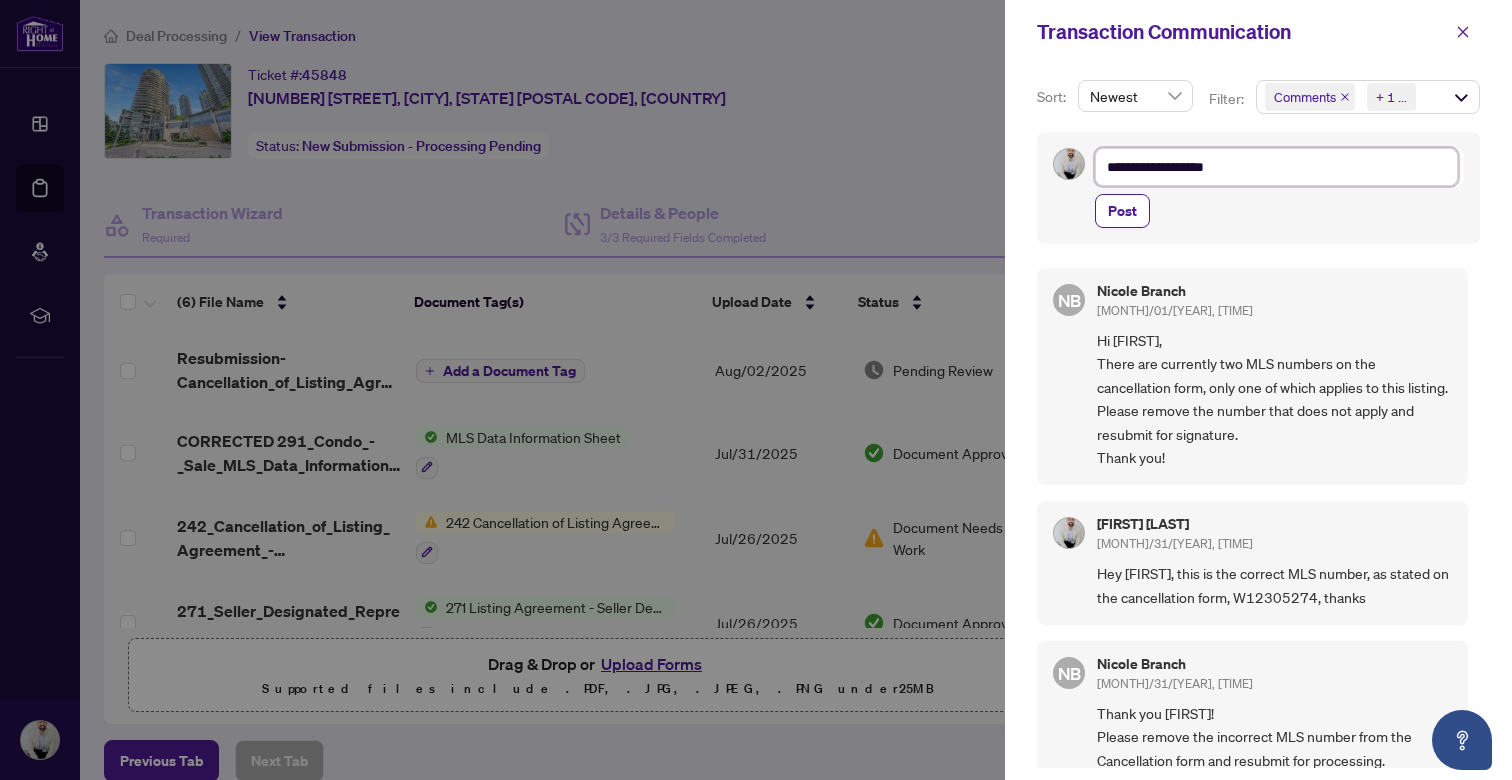 type on "**********" 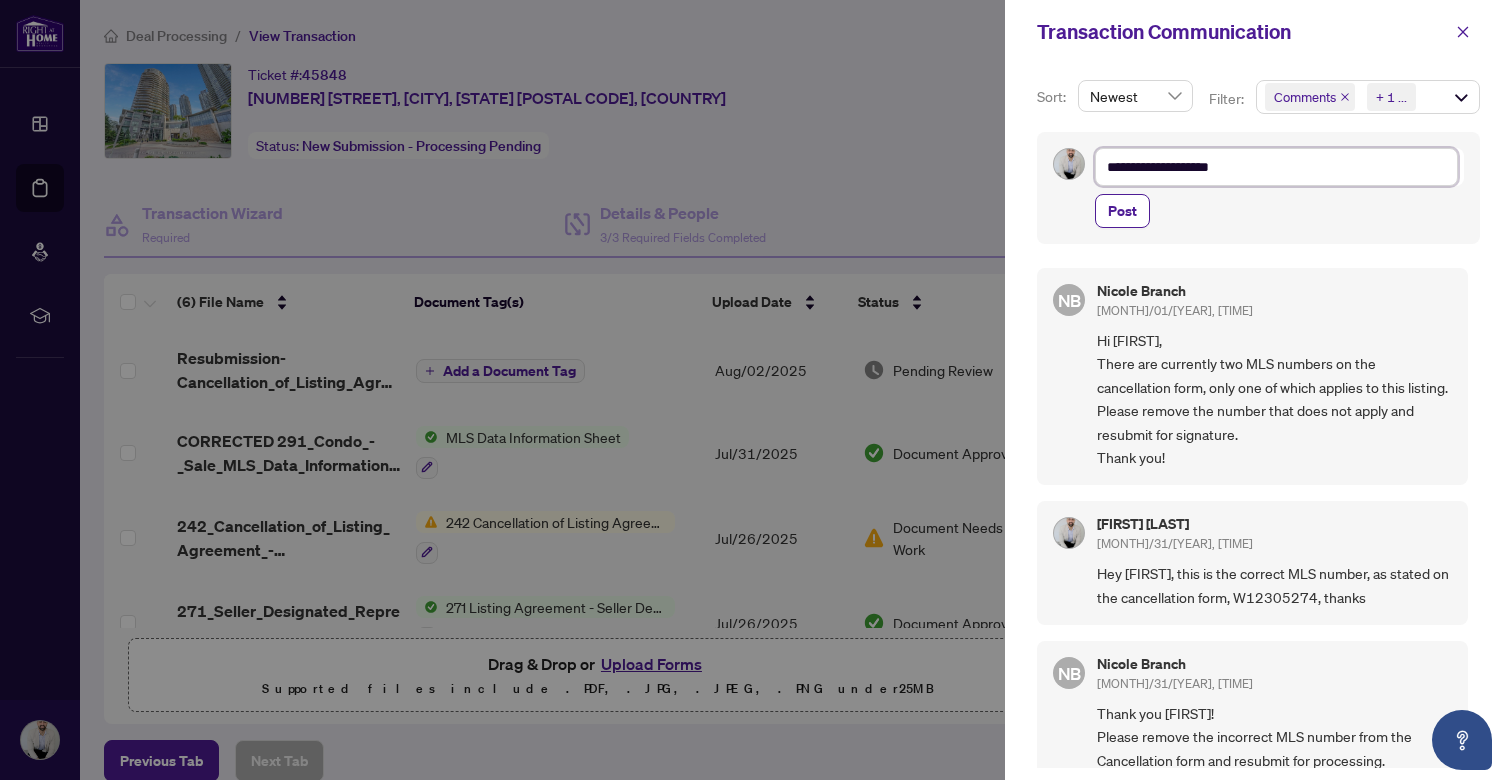 type on "**********" 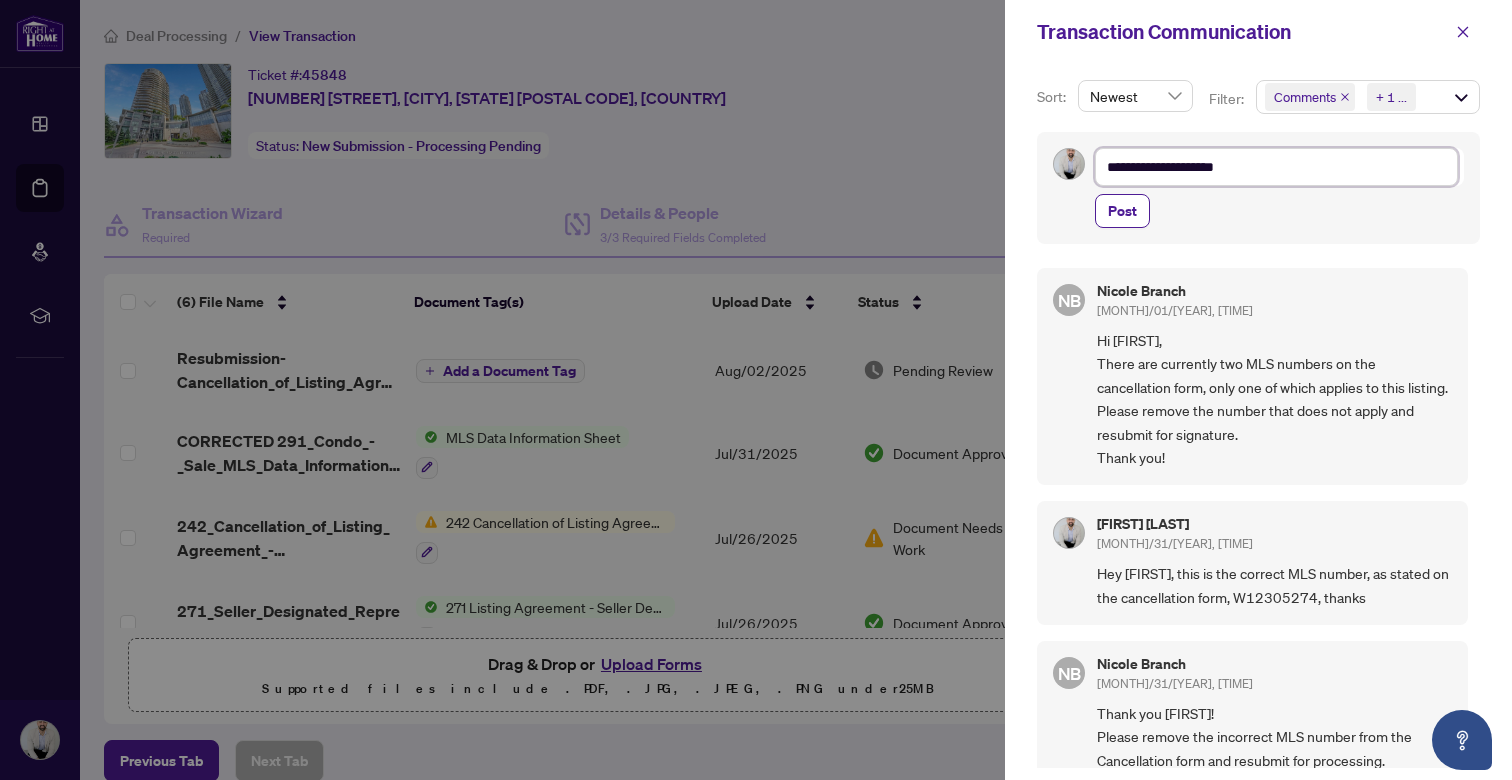 type on "**********" 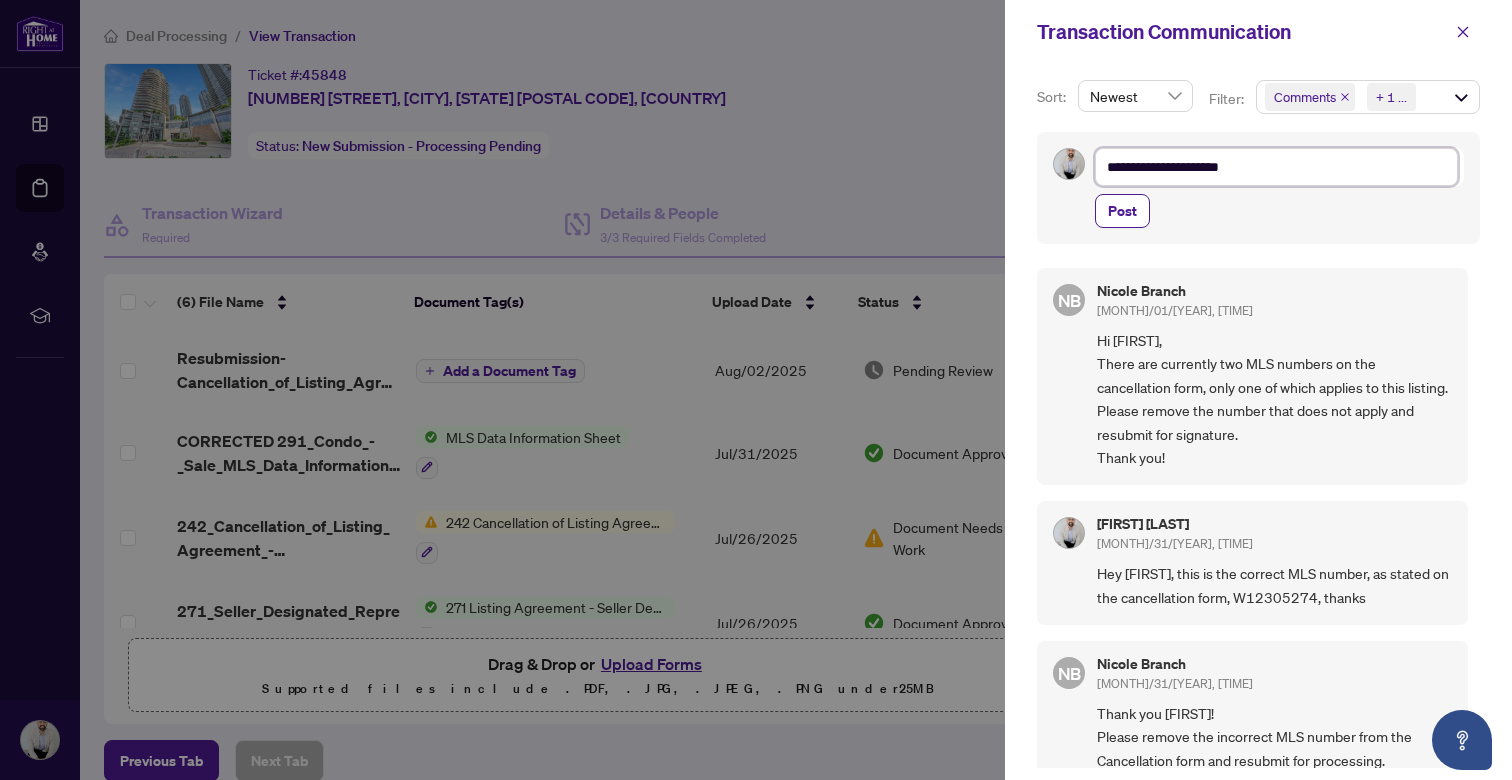 type on "**********" 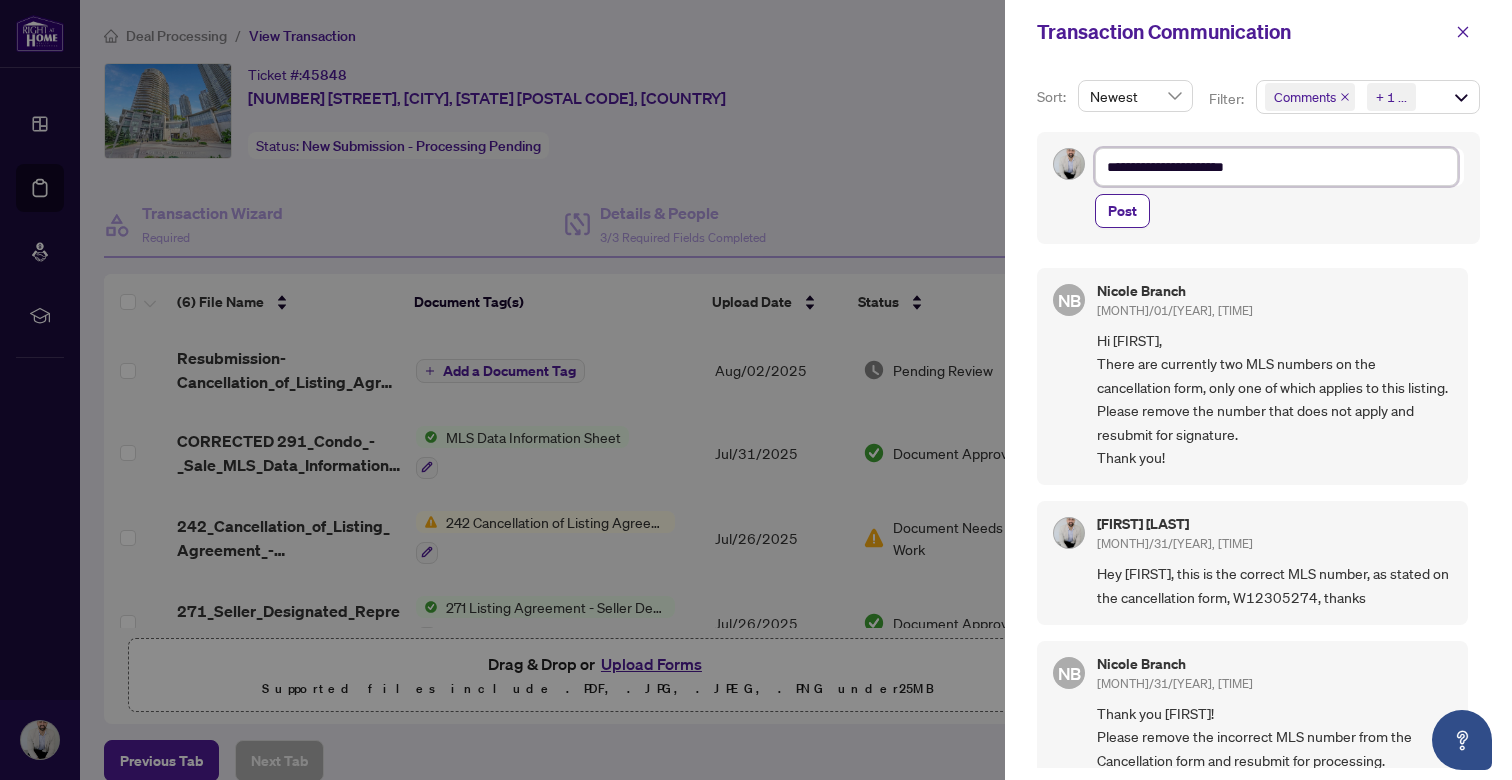 type on "**********" 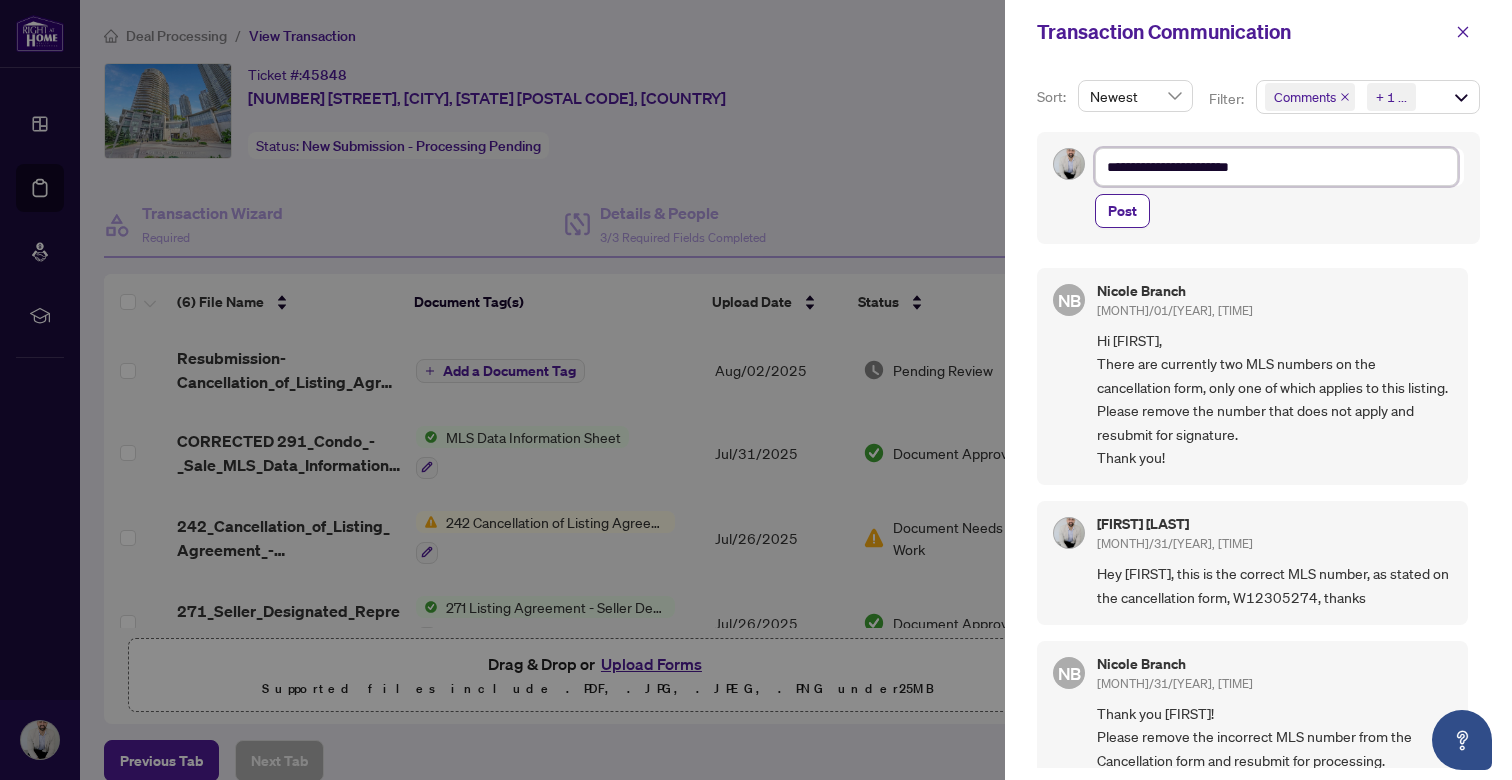 type on "**********" 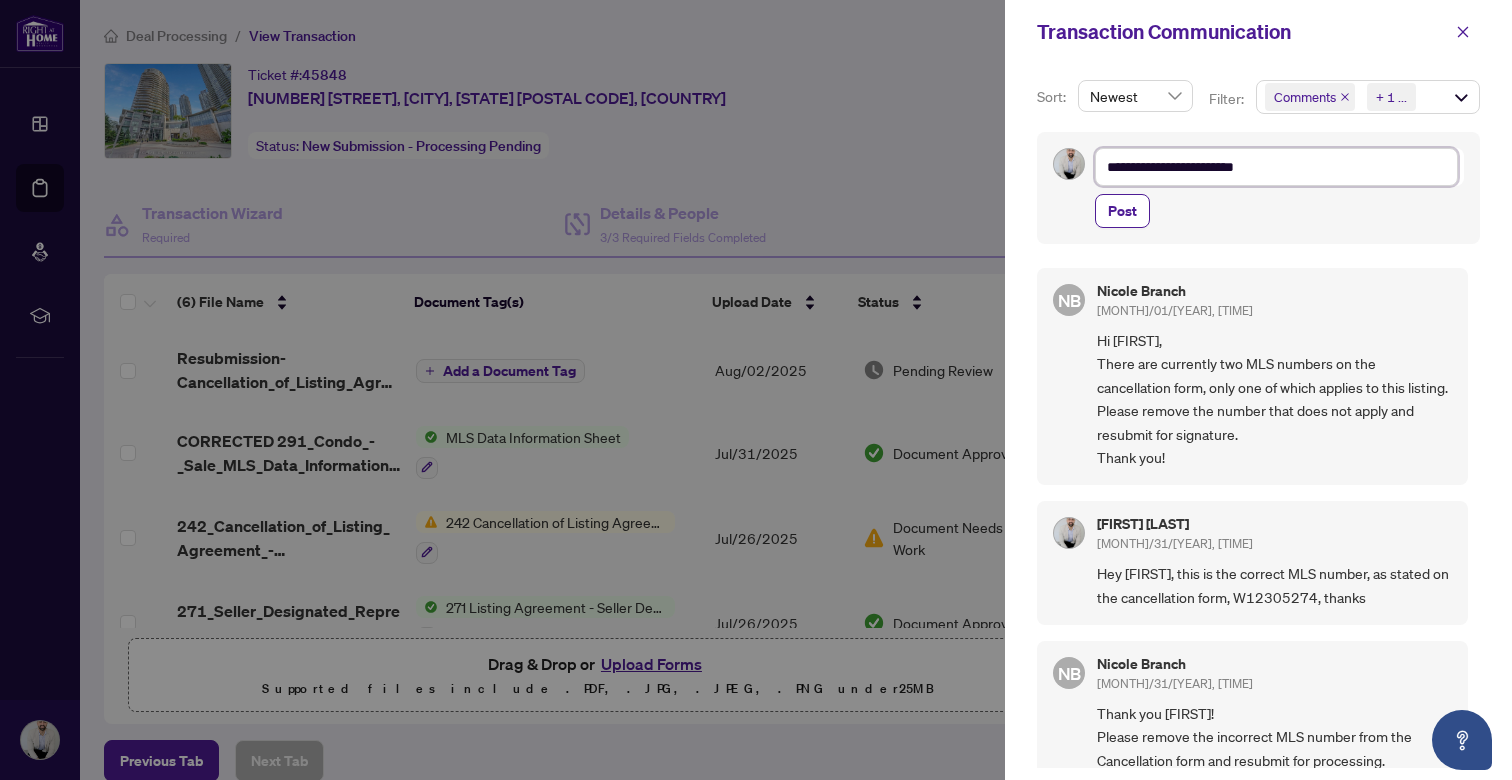 type on "**********" 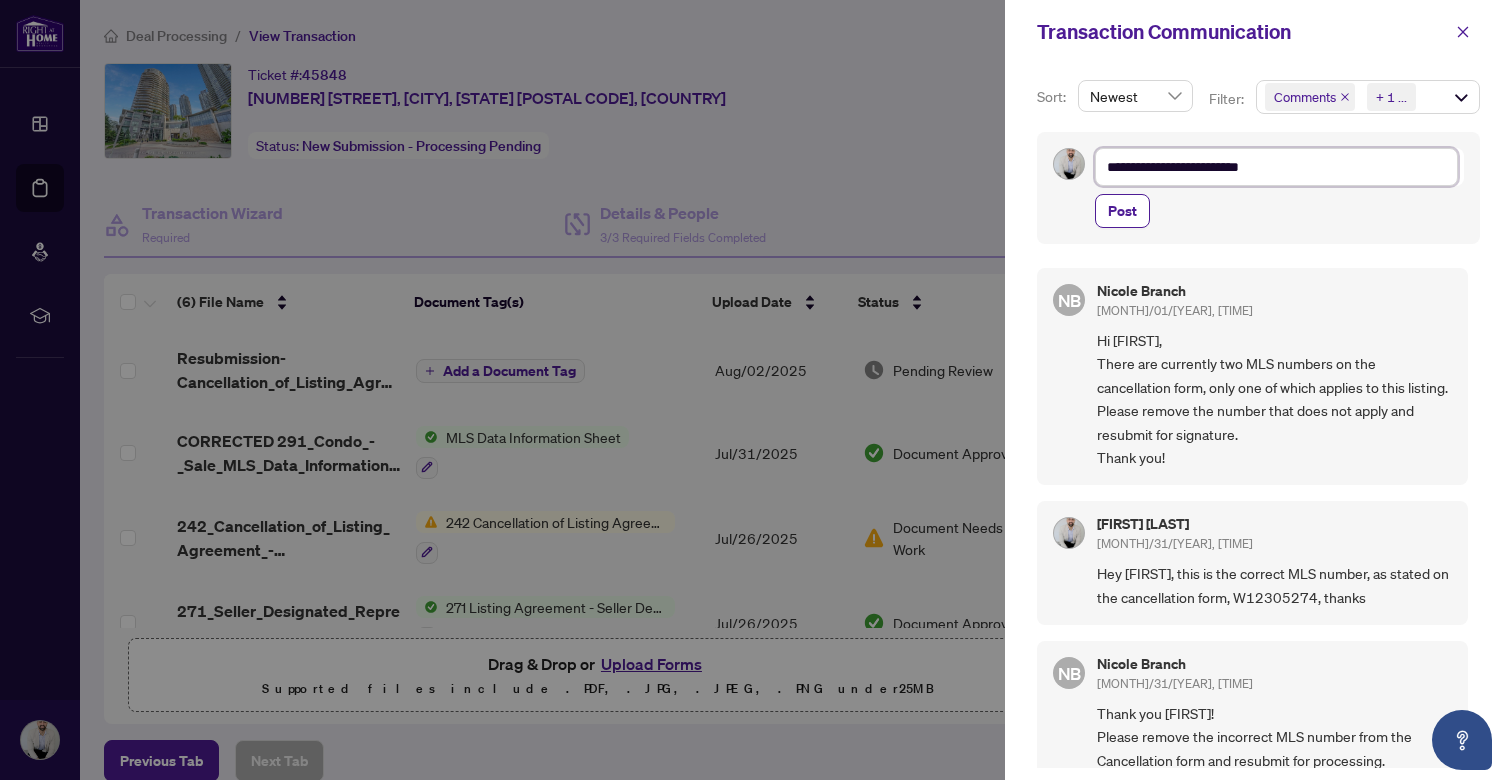 type on "**********" 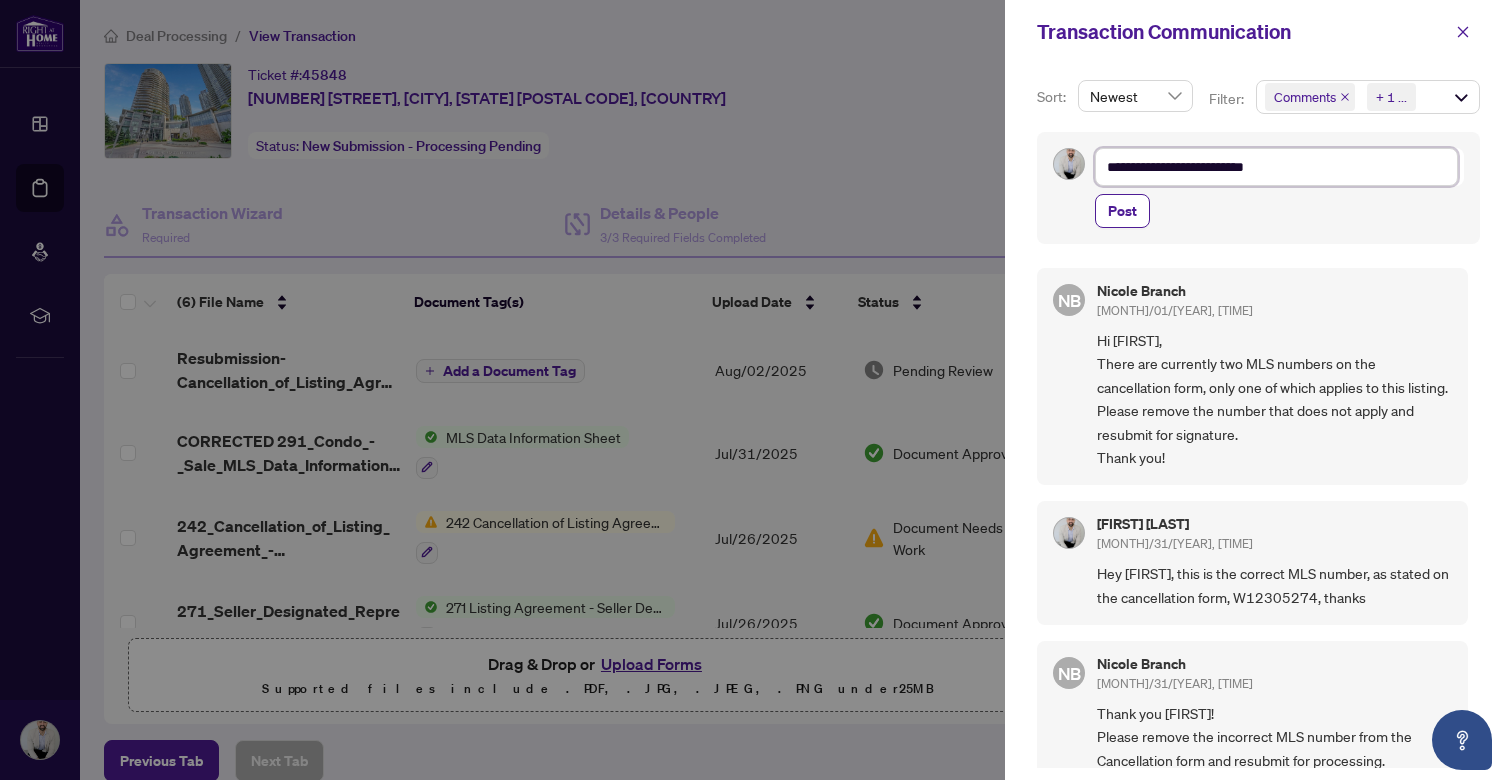 type on "**********" 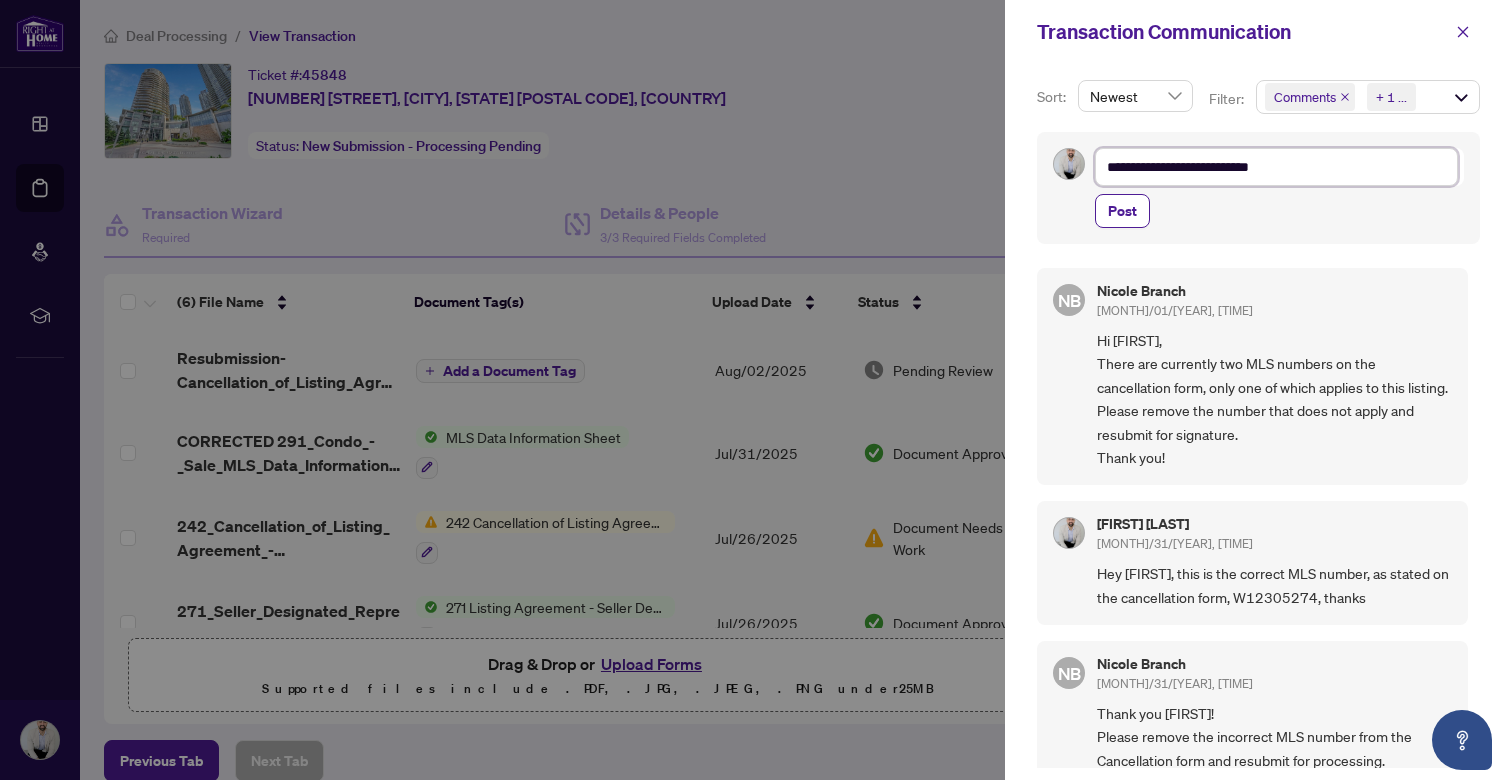type on "**********" 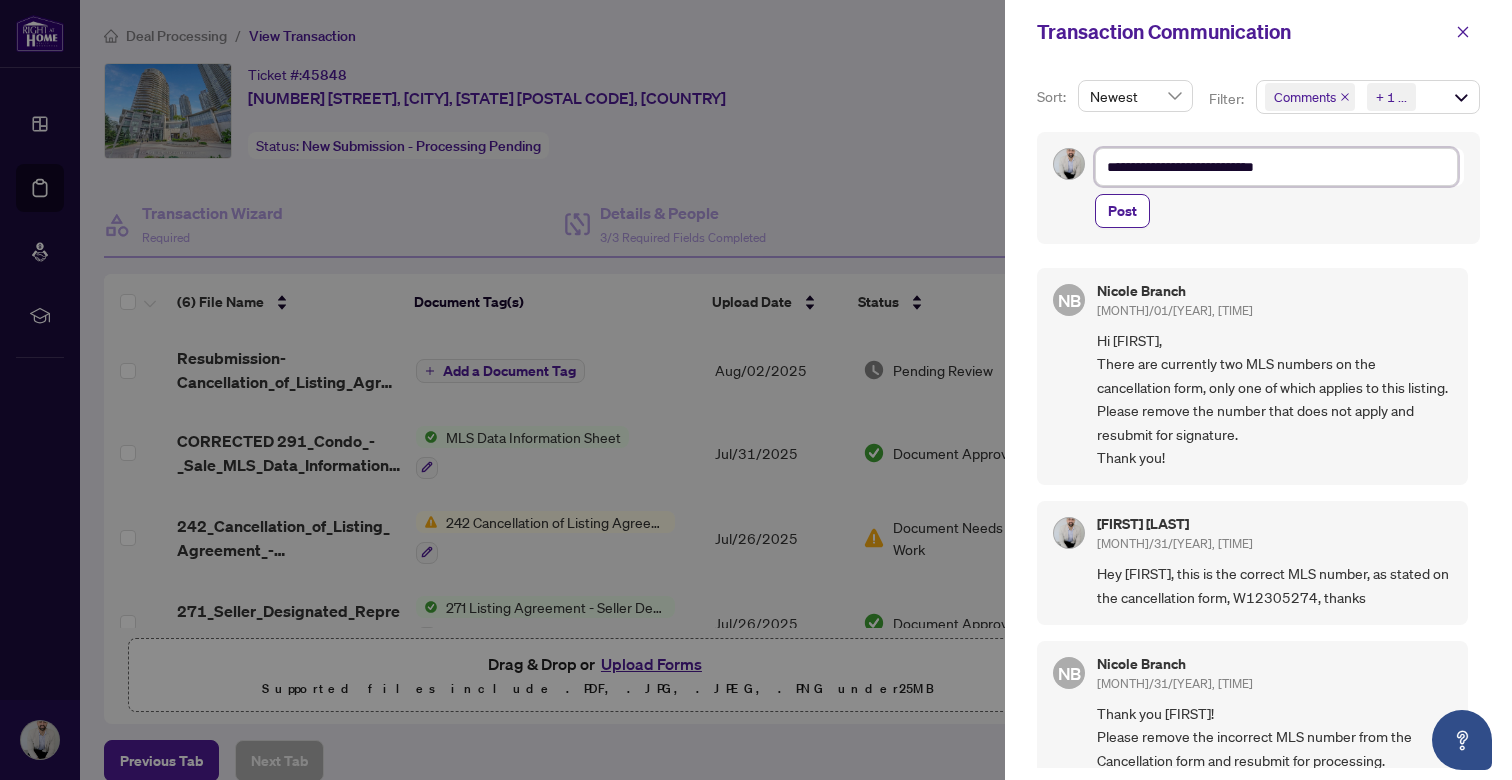 type on "**********" 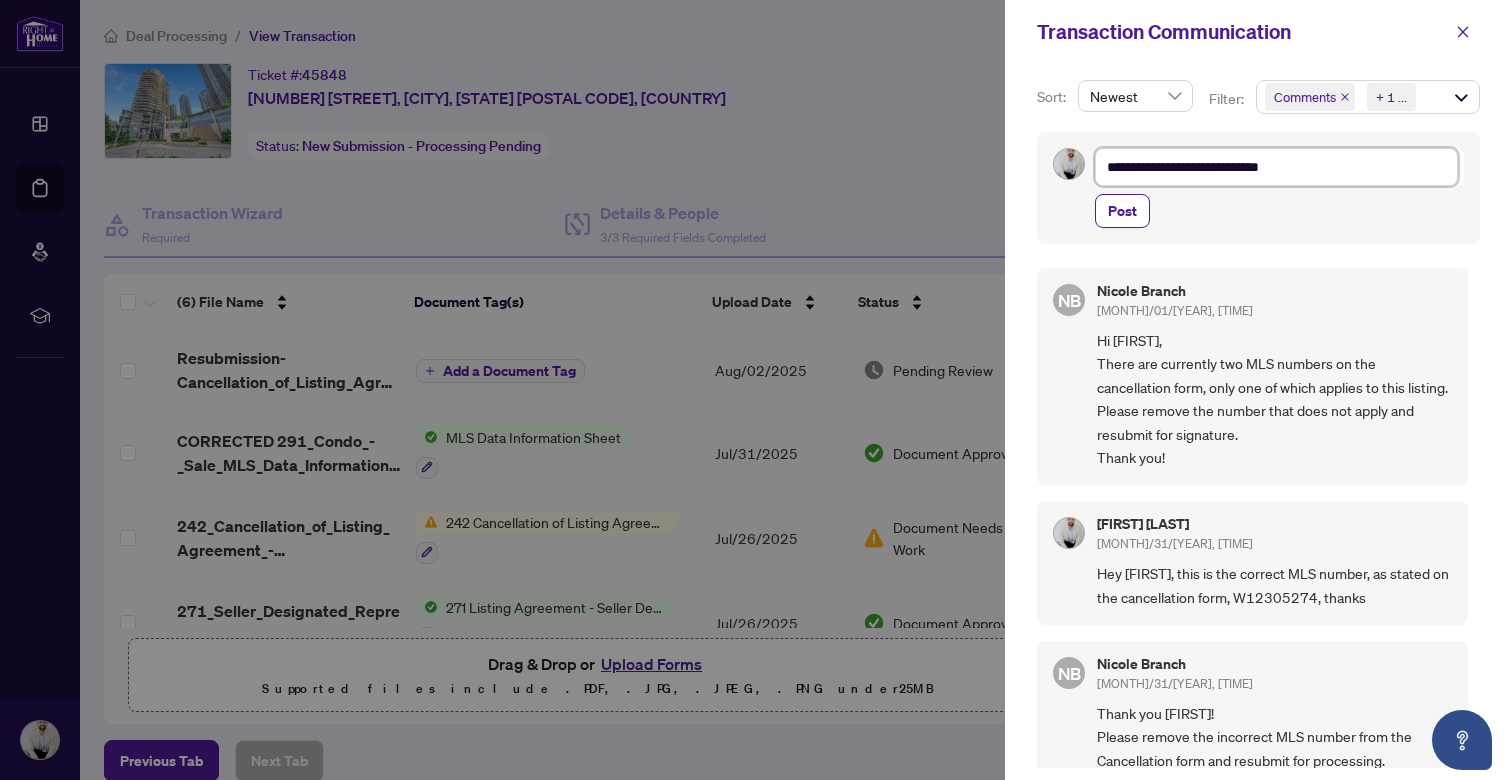 type on "**********" 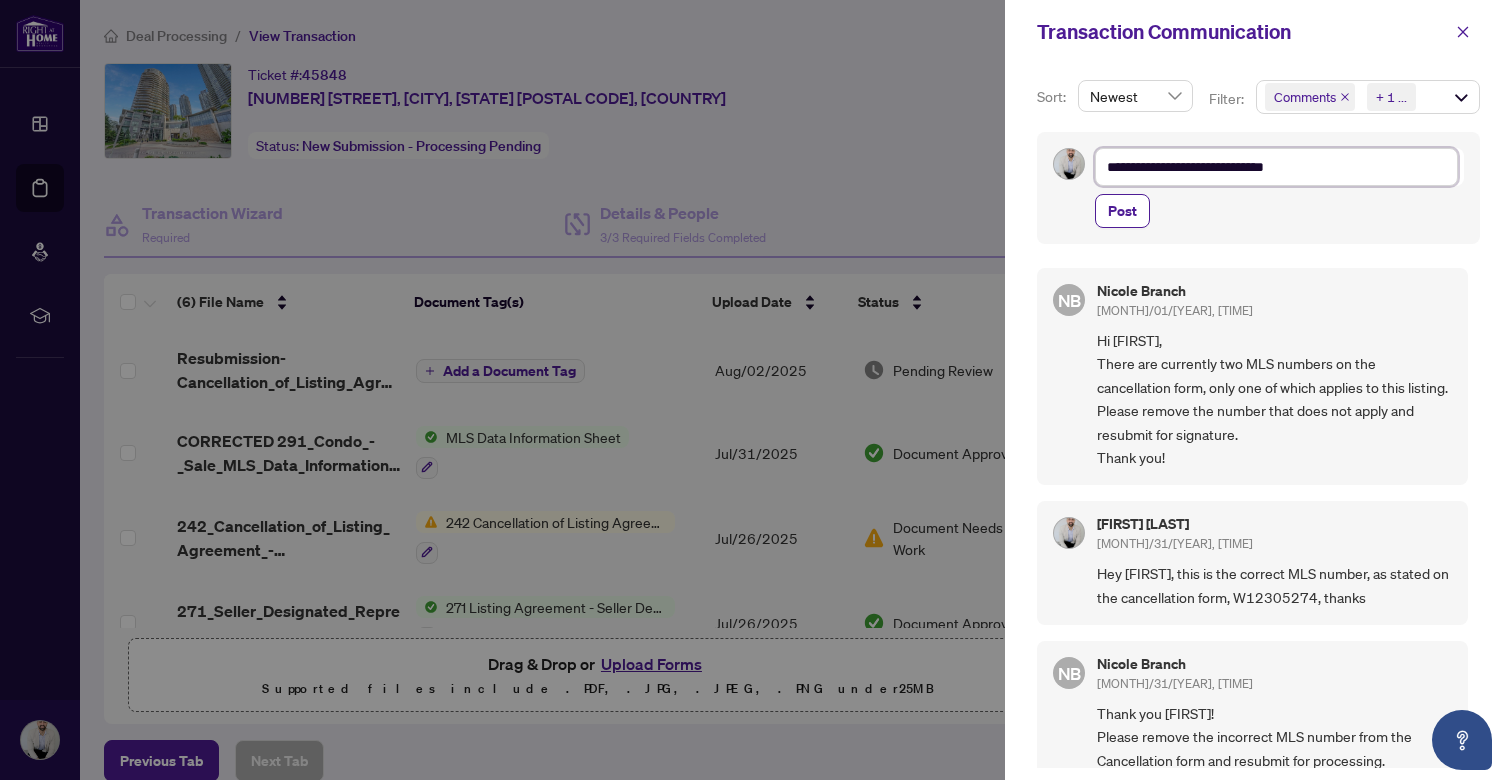 type on "**********" 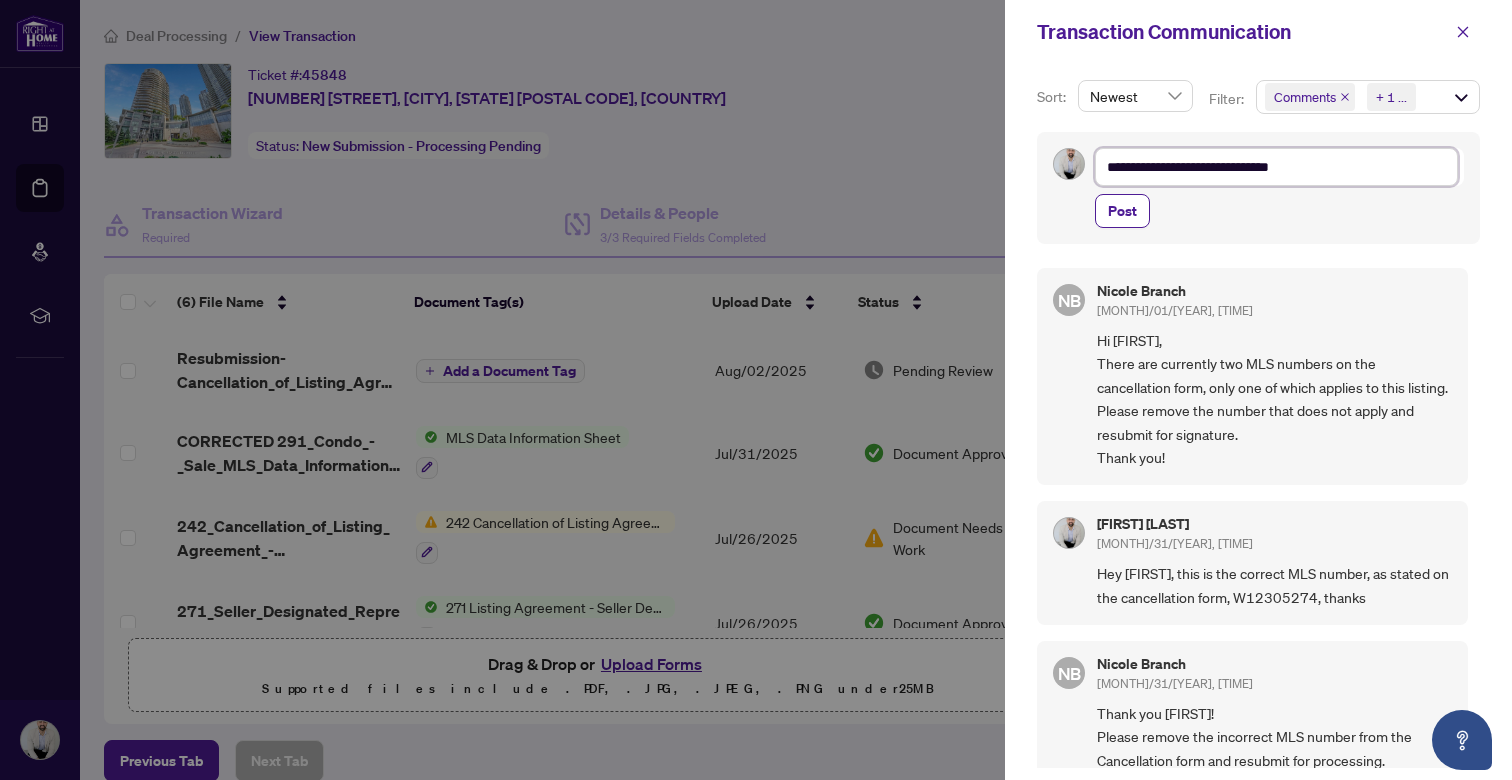type on "**********" 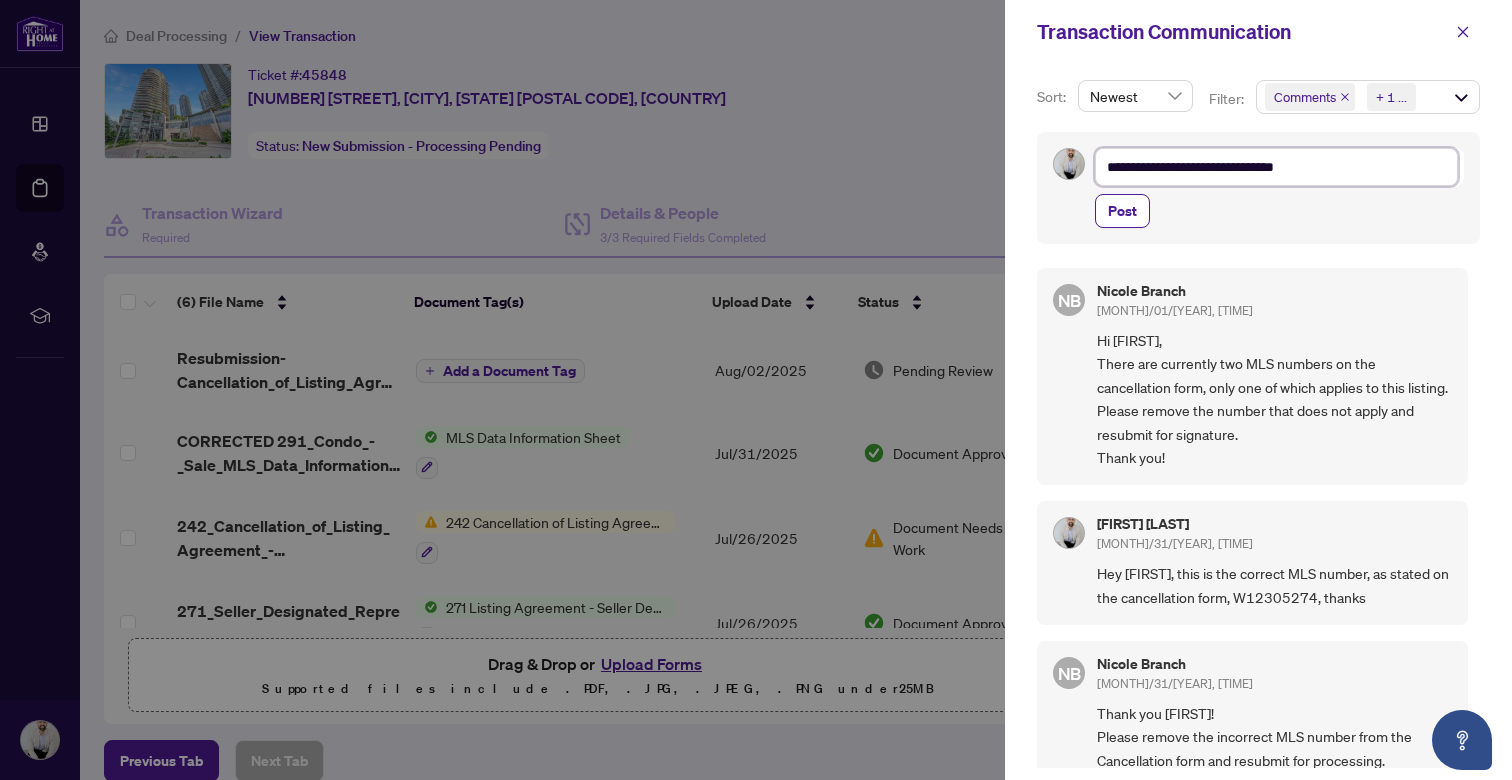 type on "**********" 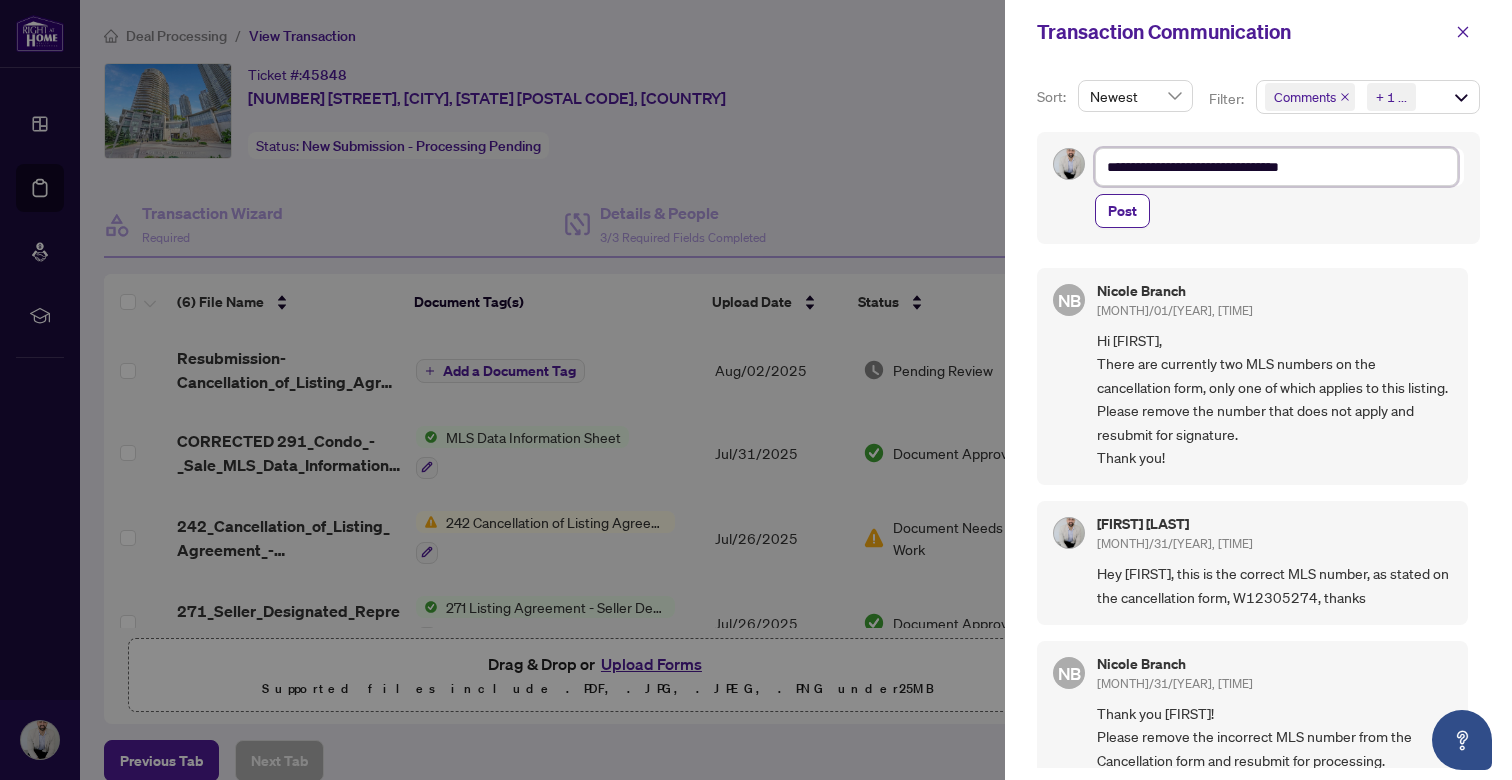 type on "**********" 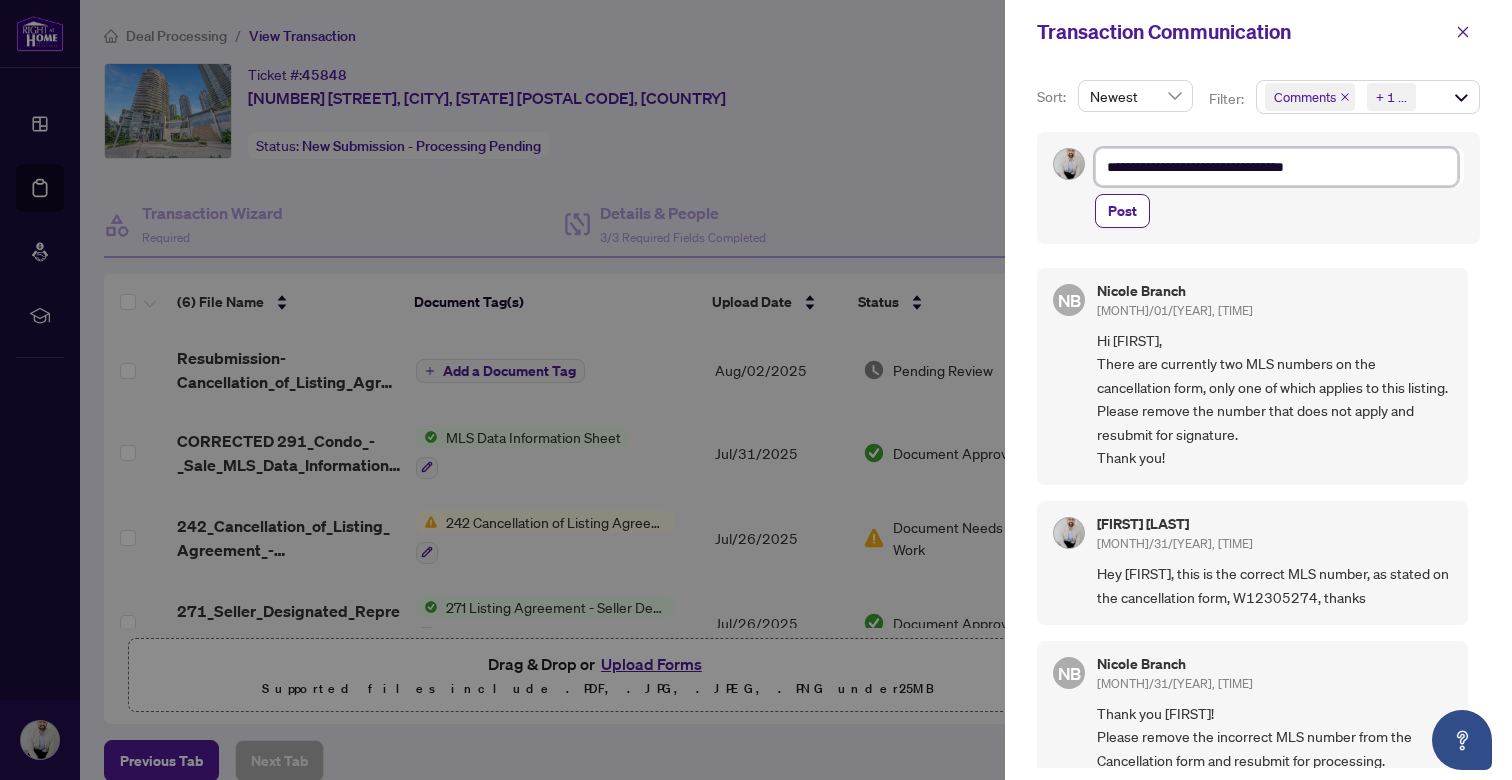 type on "**********" 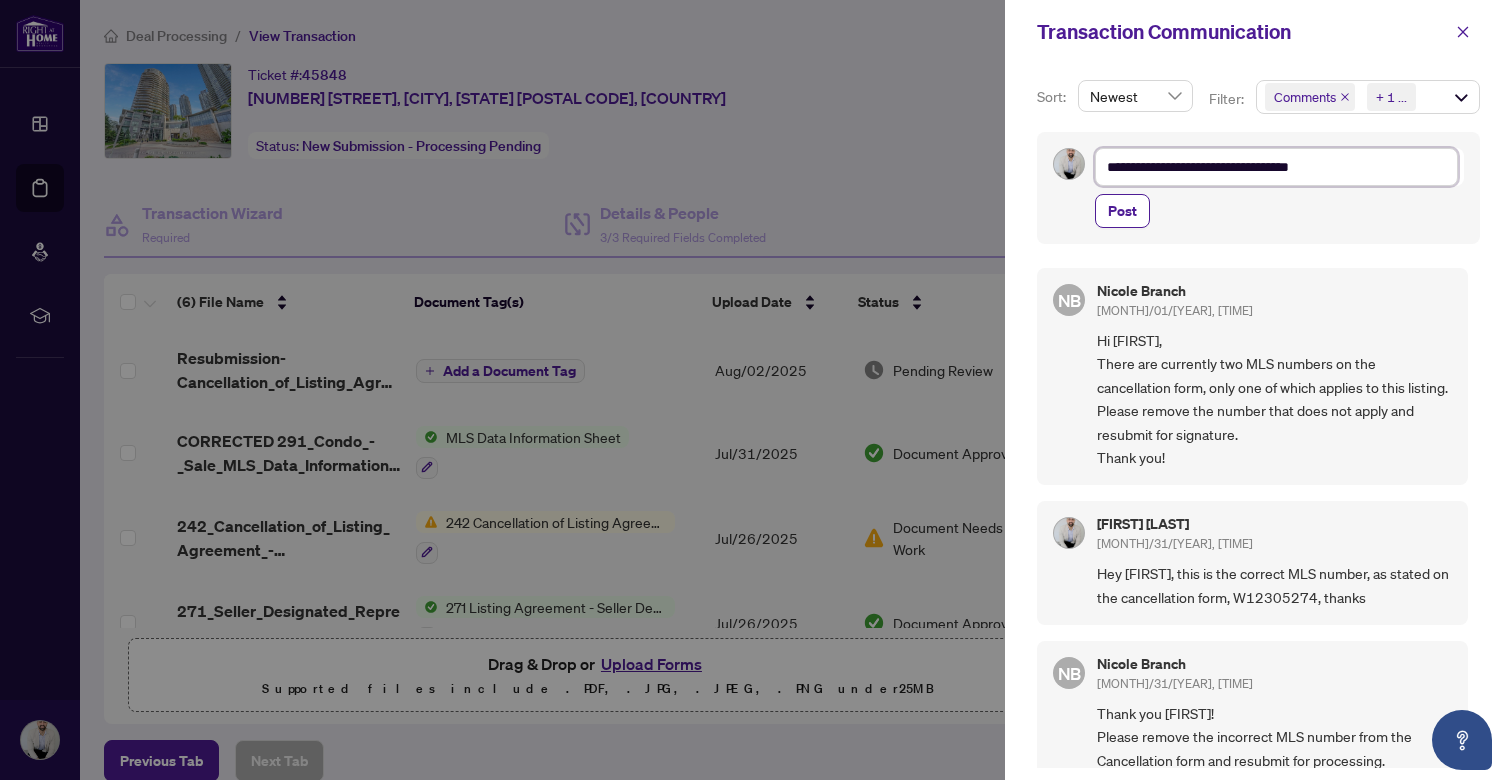 type on "**********" 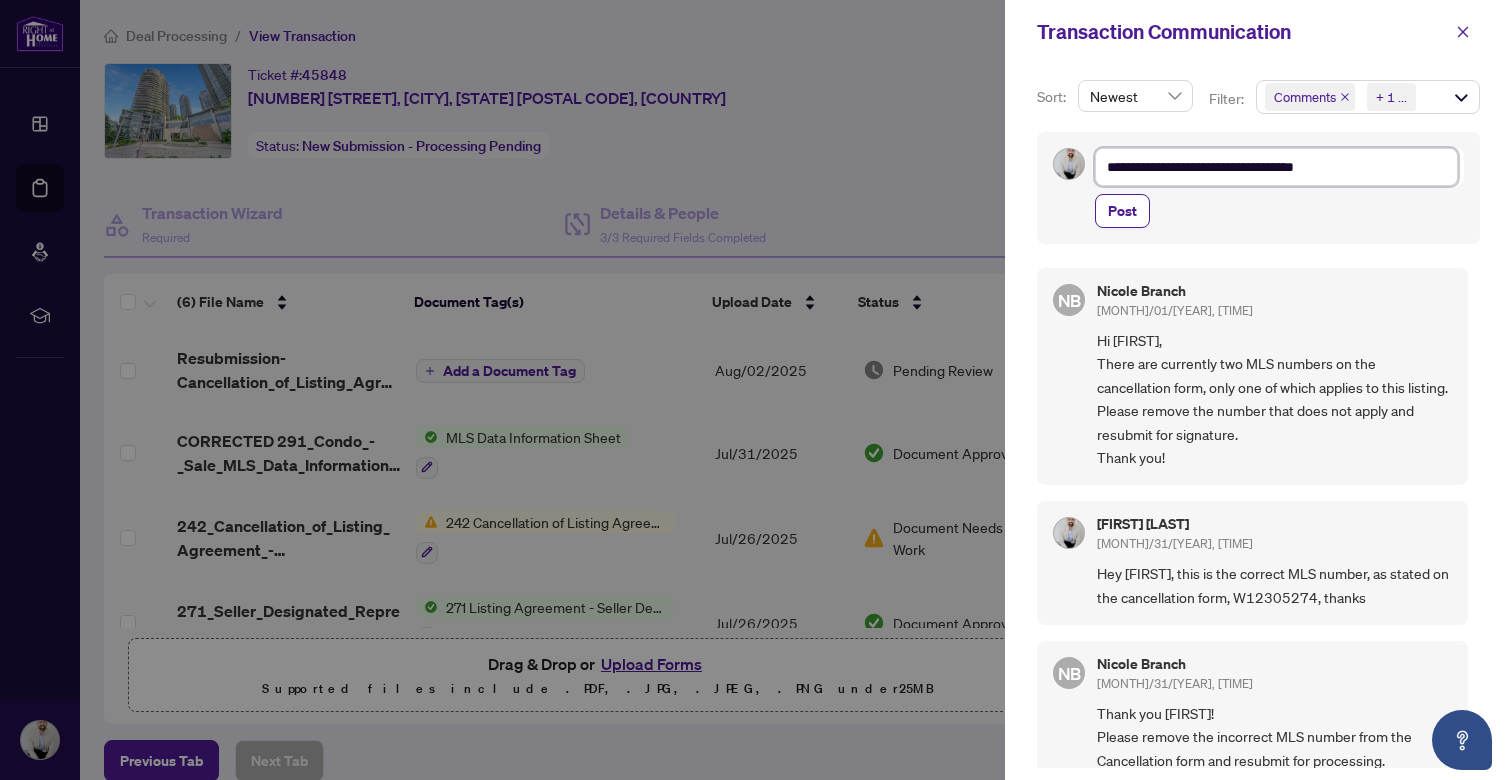 type on "**********" 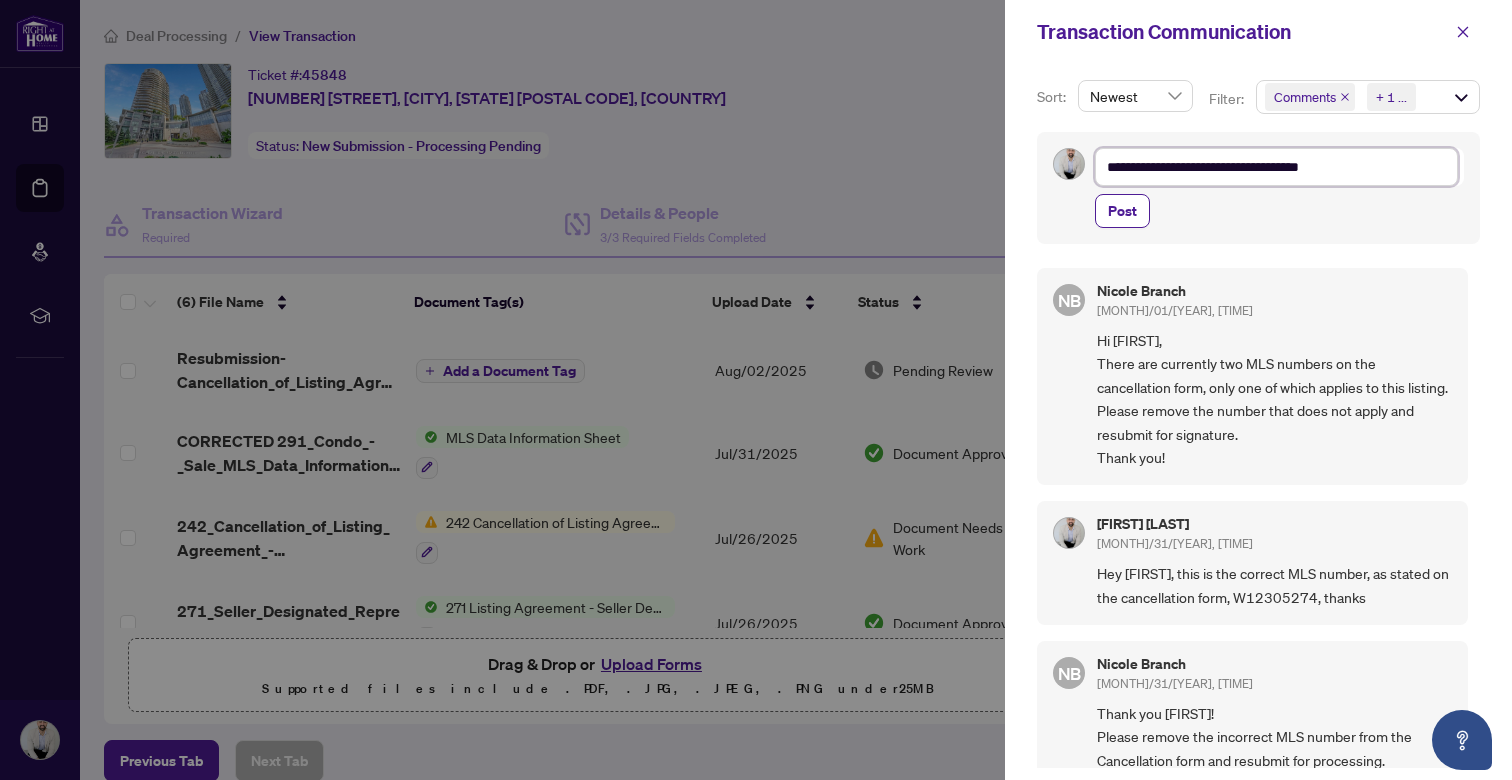 type on "**********" 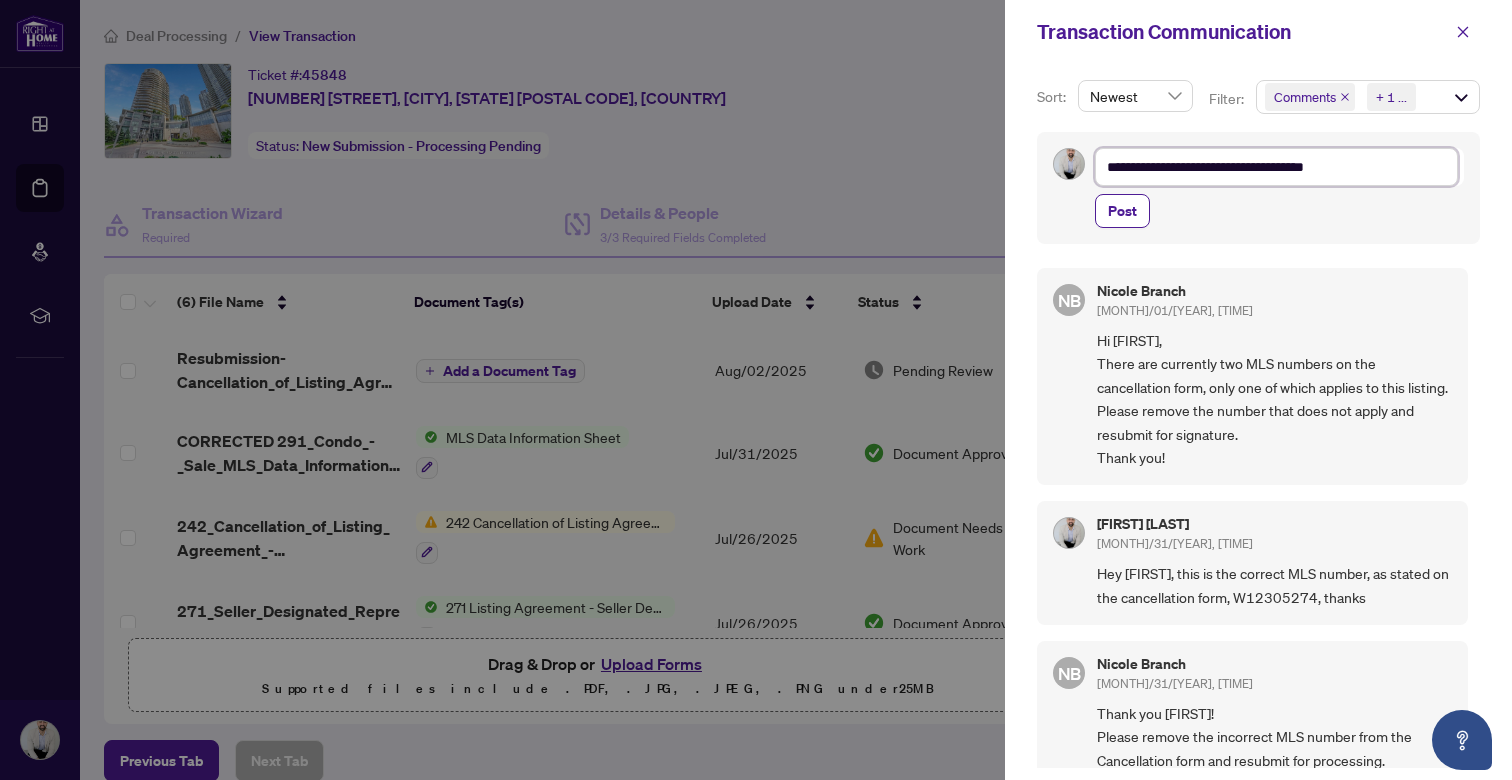type on "**********" 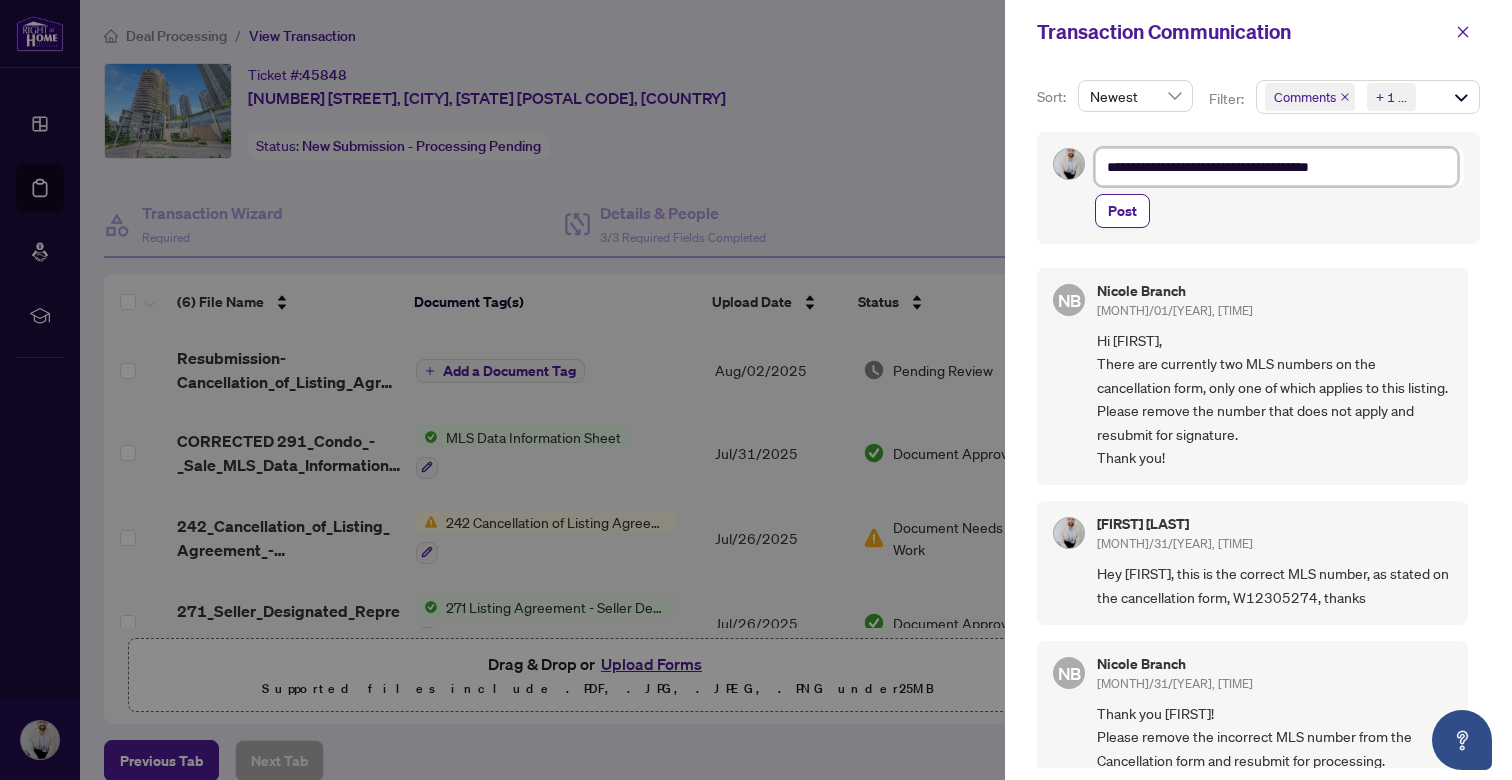 type on "**********" 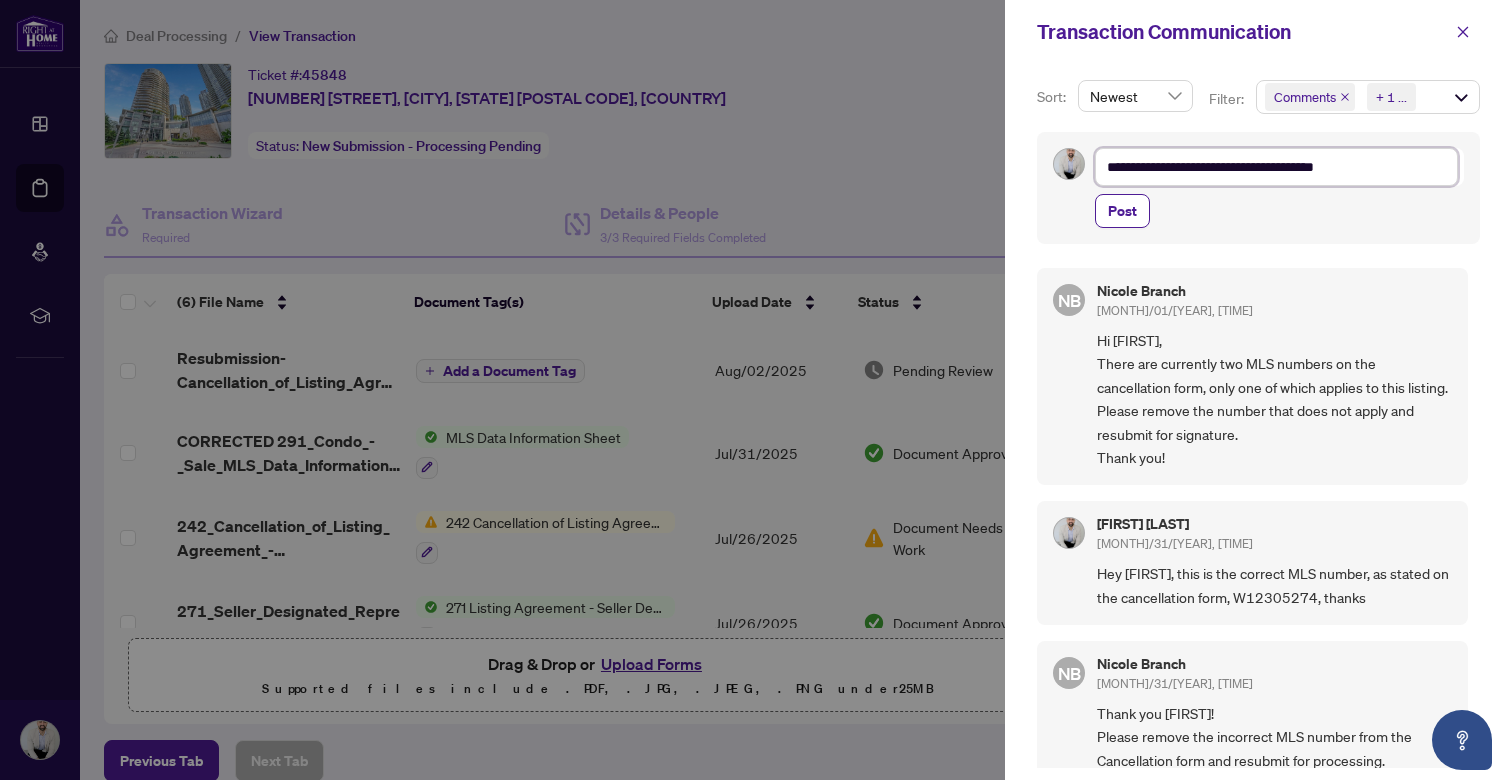 type on "**********" 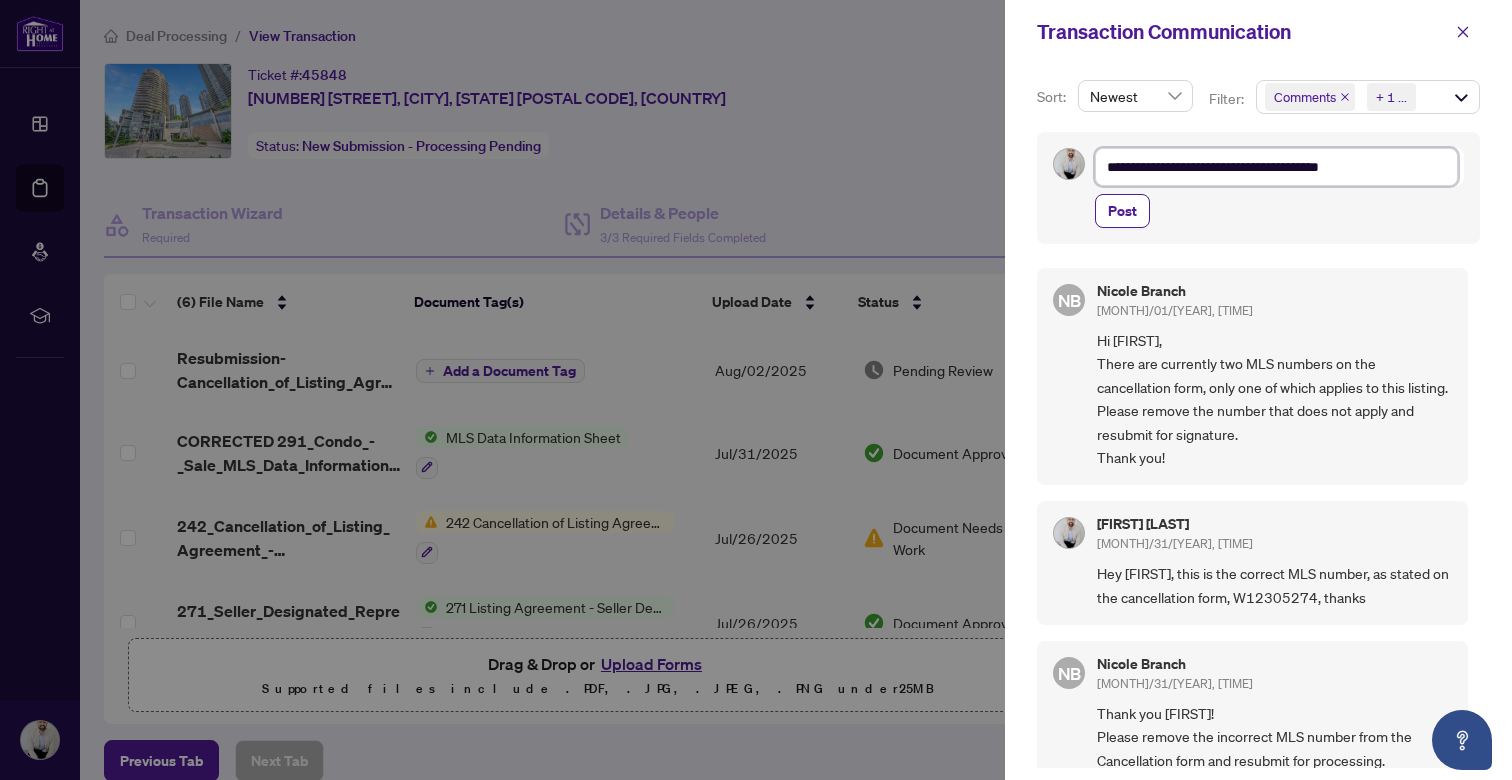 type on "**********" 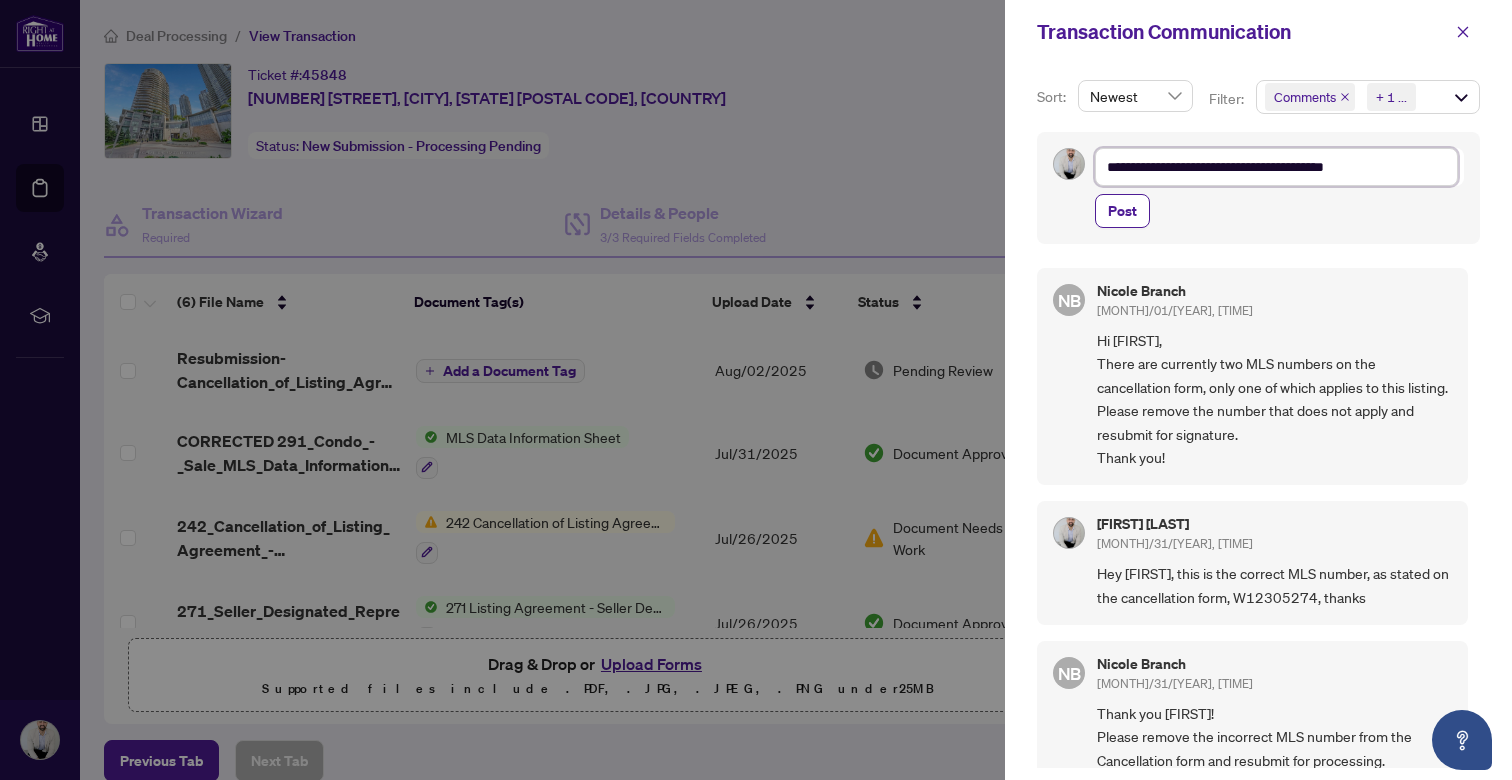 type on "**********" 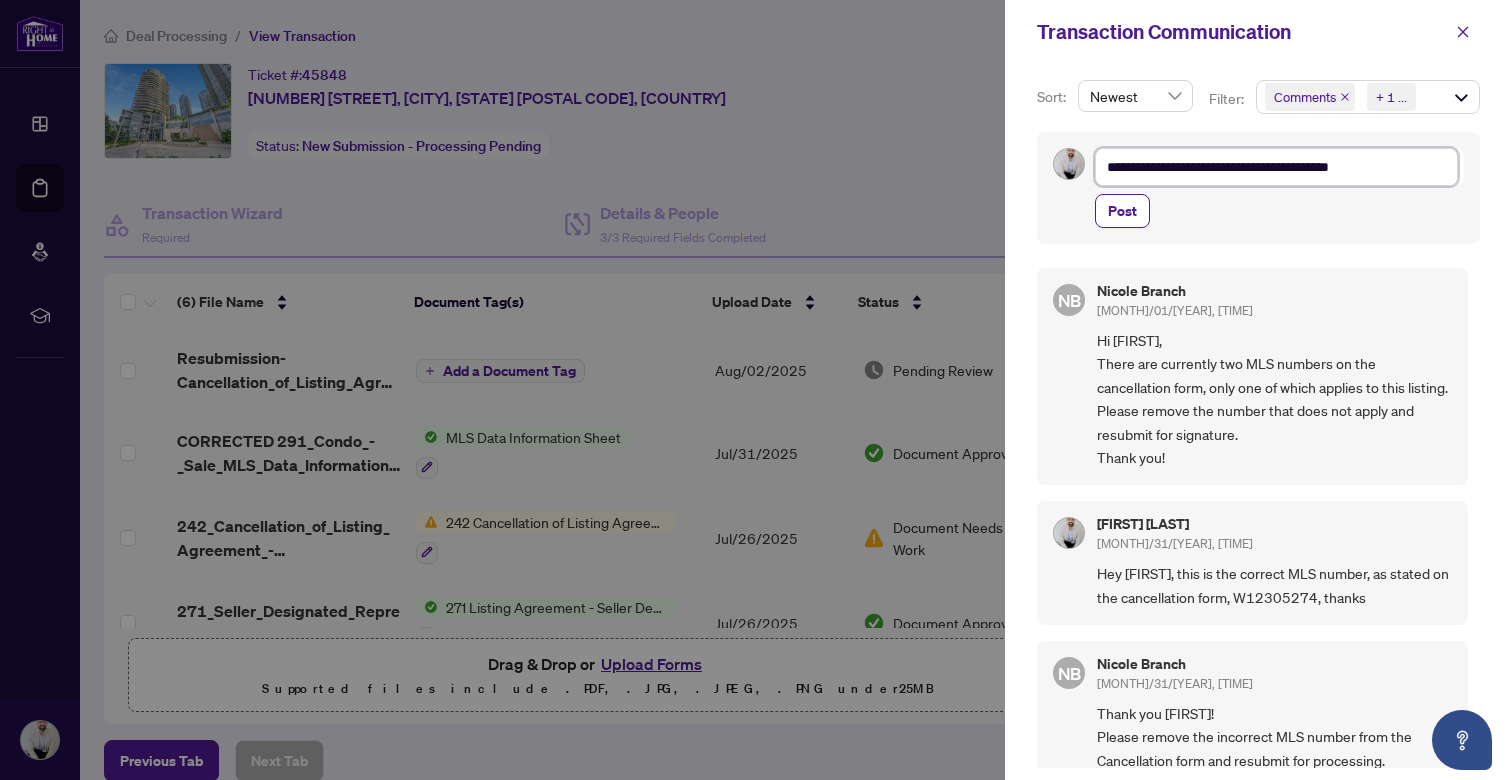 type on "**********" 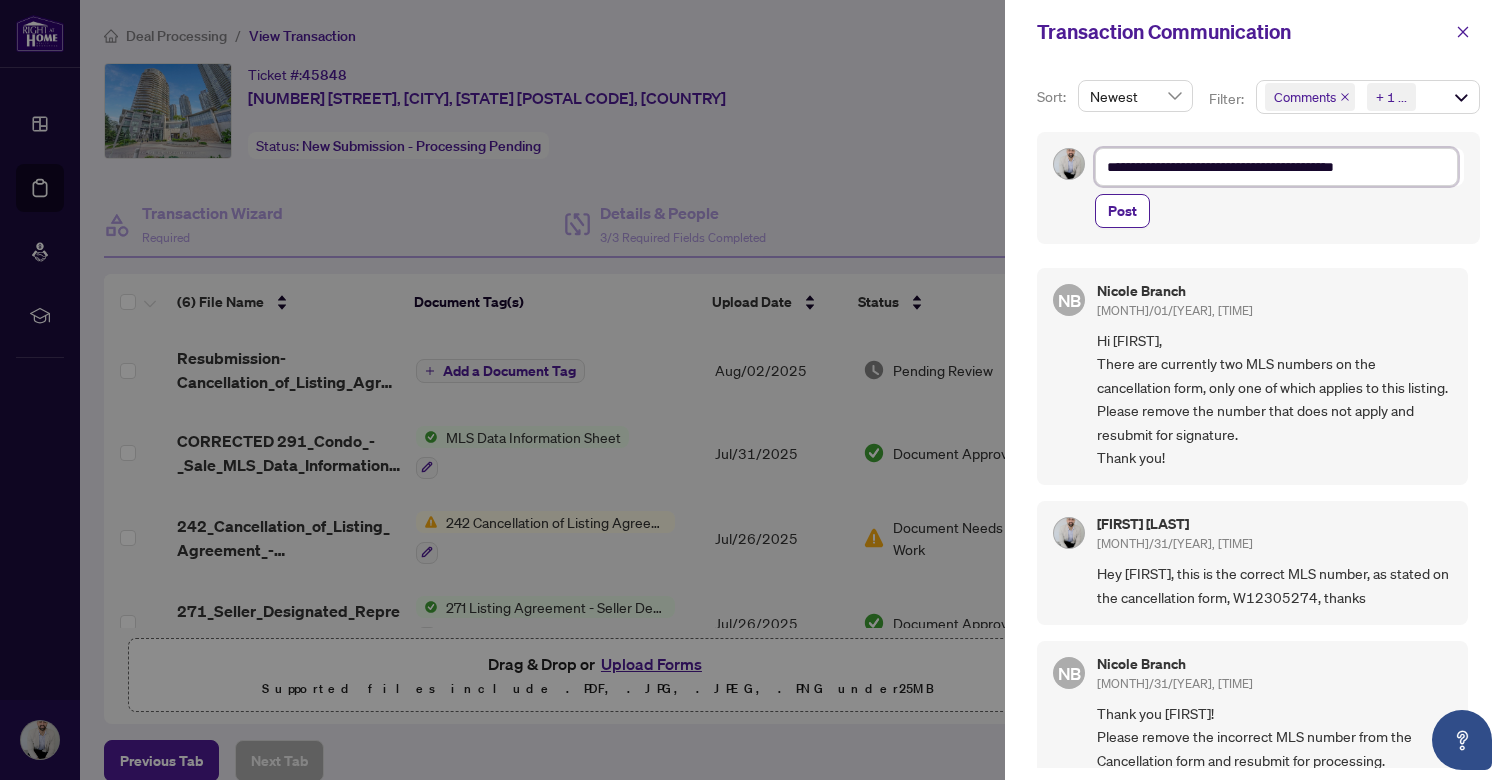 type on "**********" 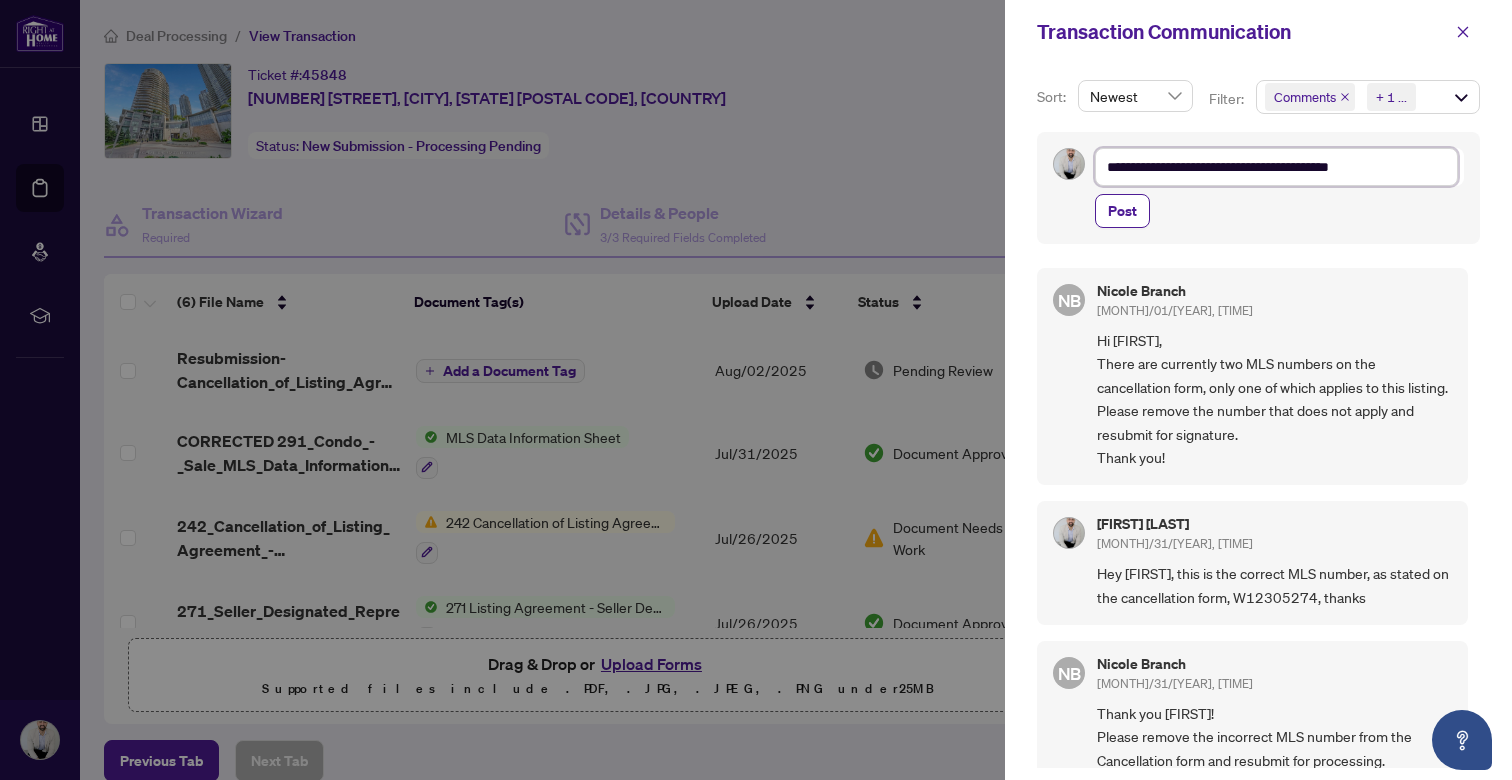 type on "**********" 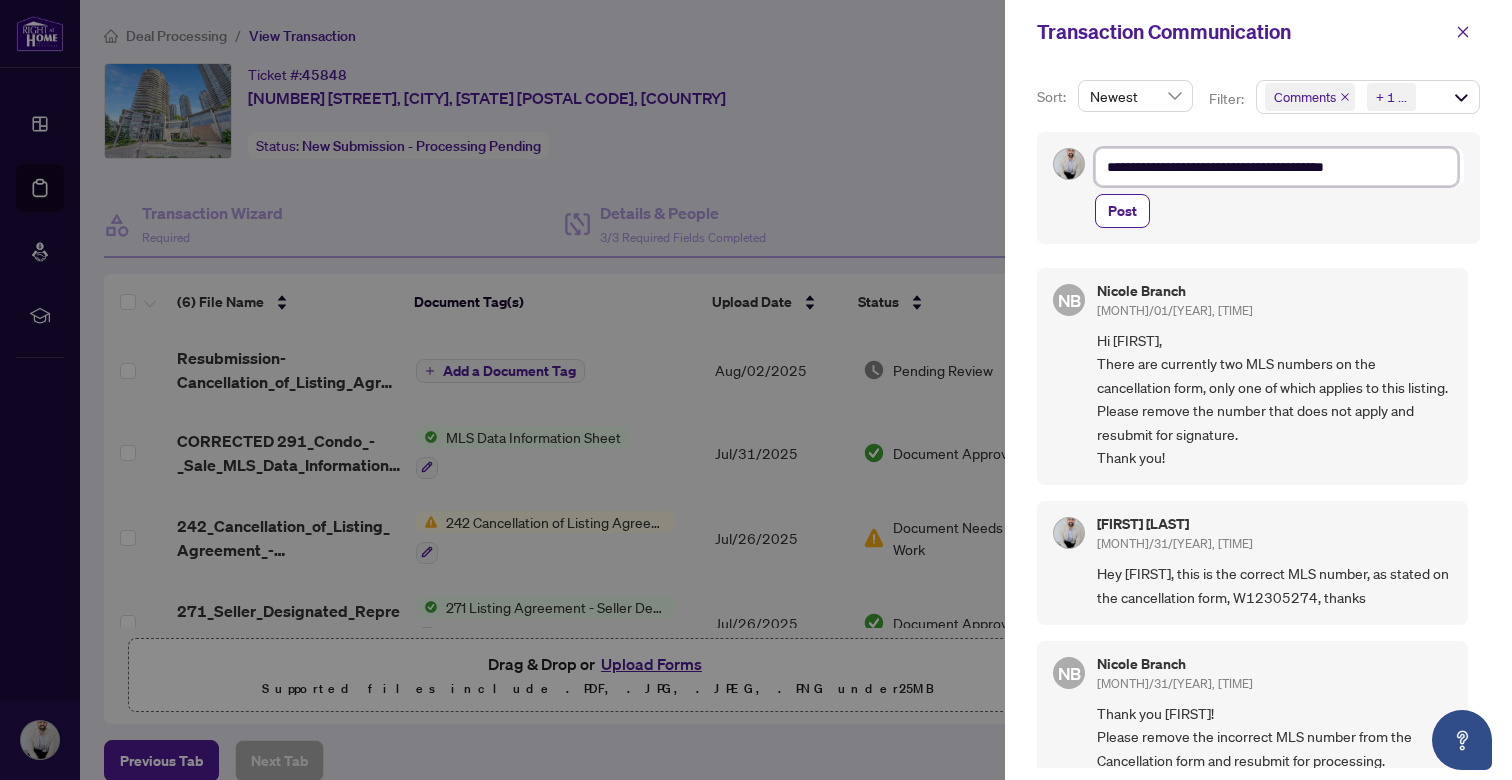 type on "**********" 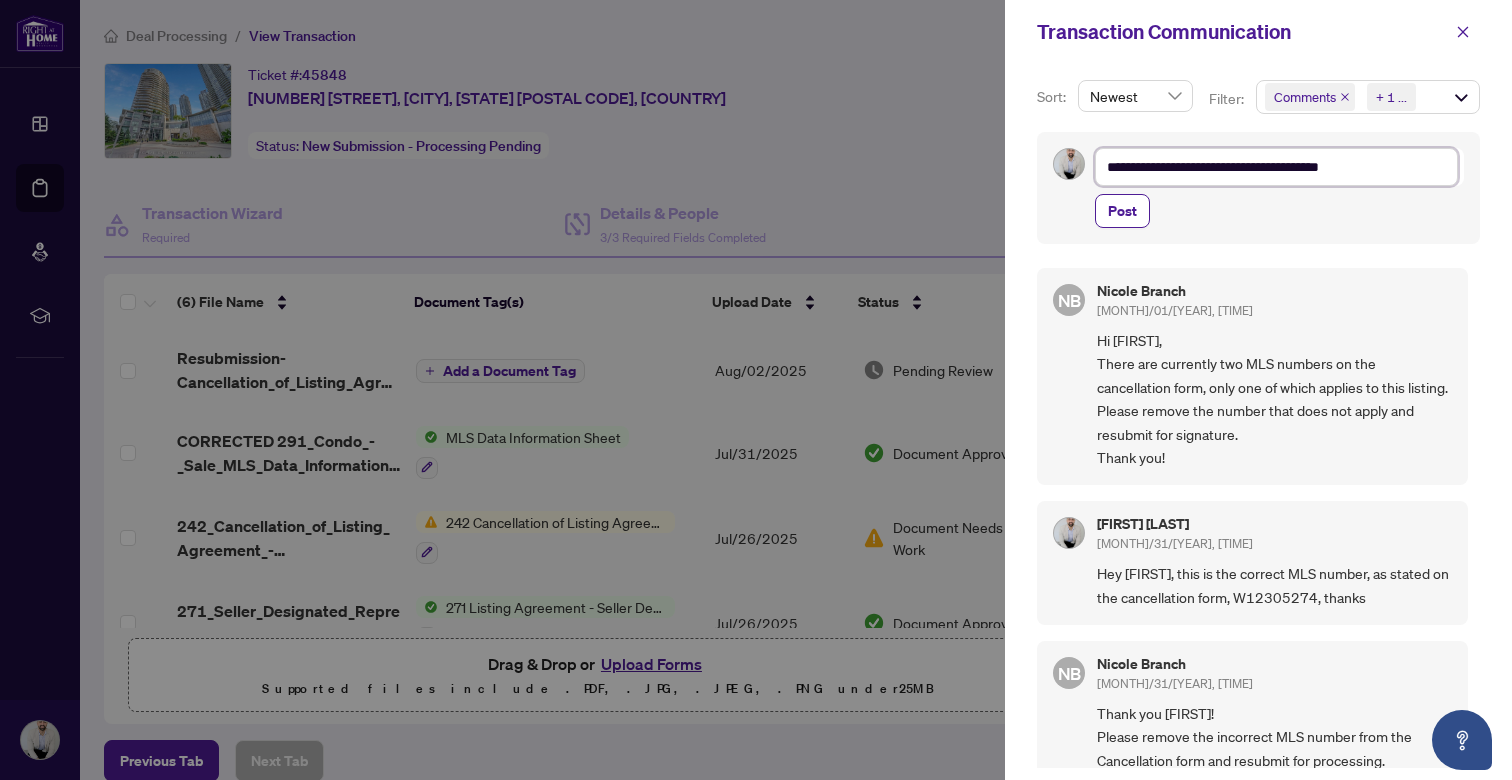 type on "**********" 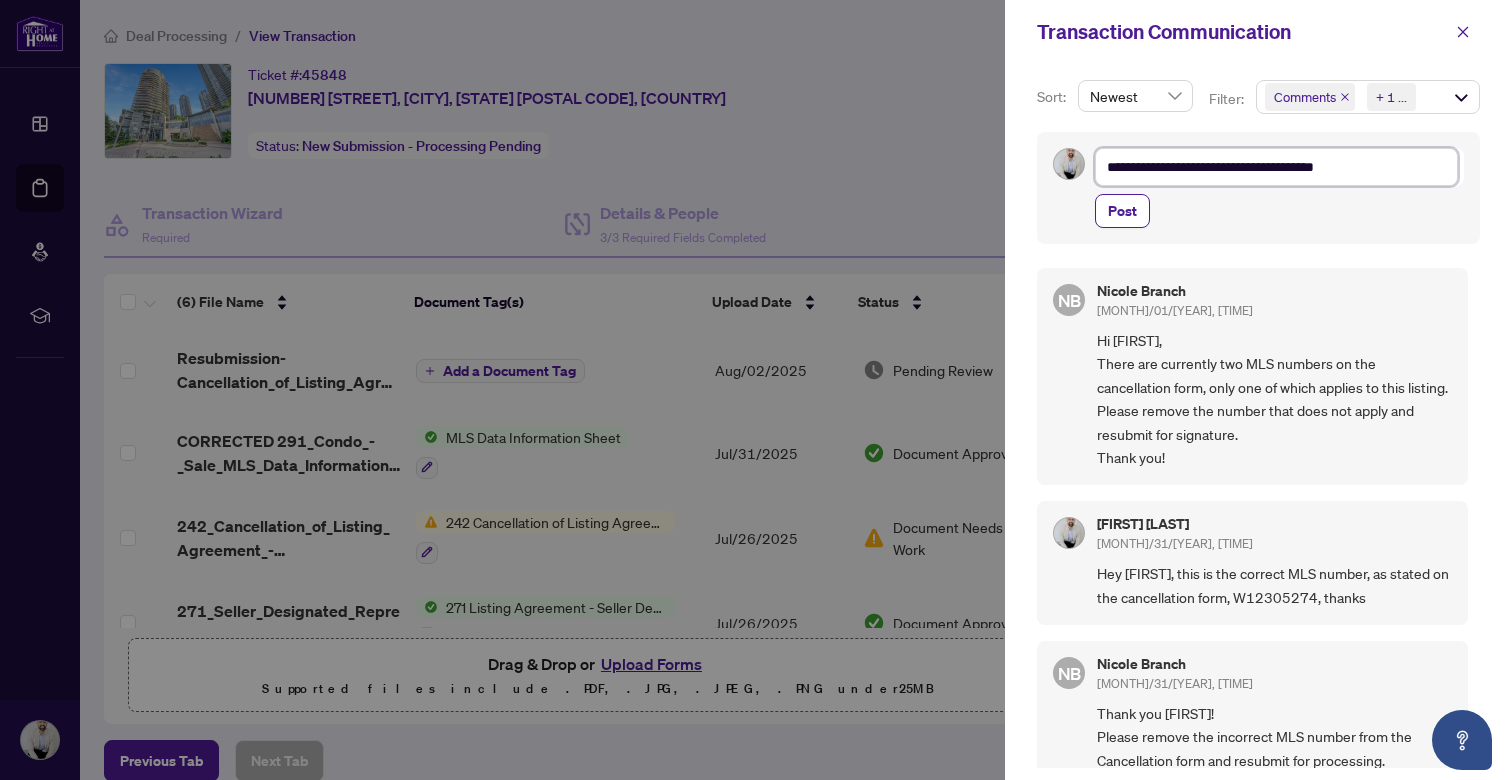 type on "**********" 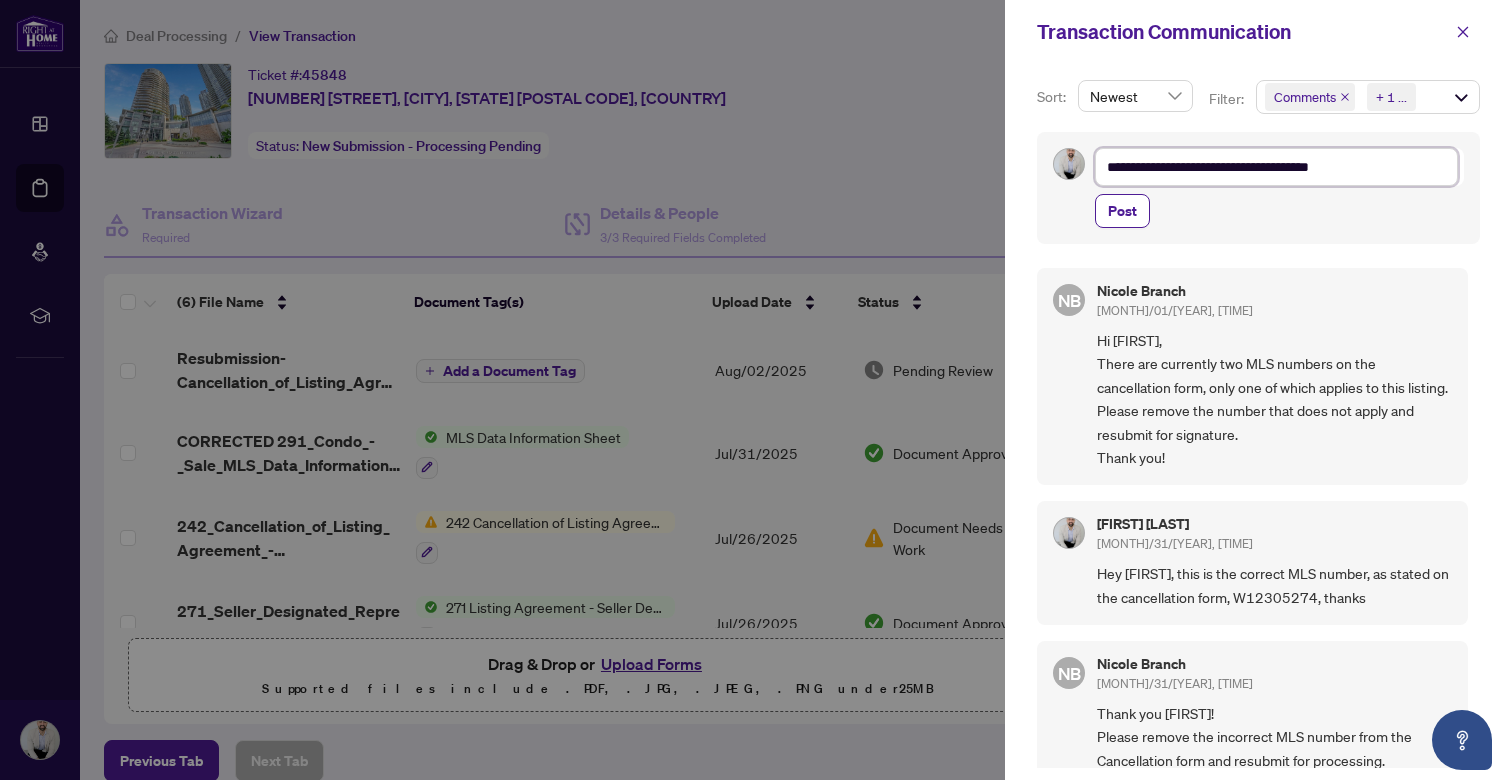 type on "**********" 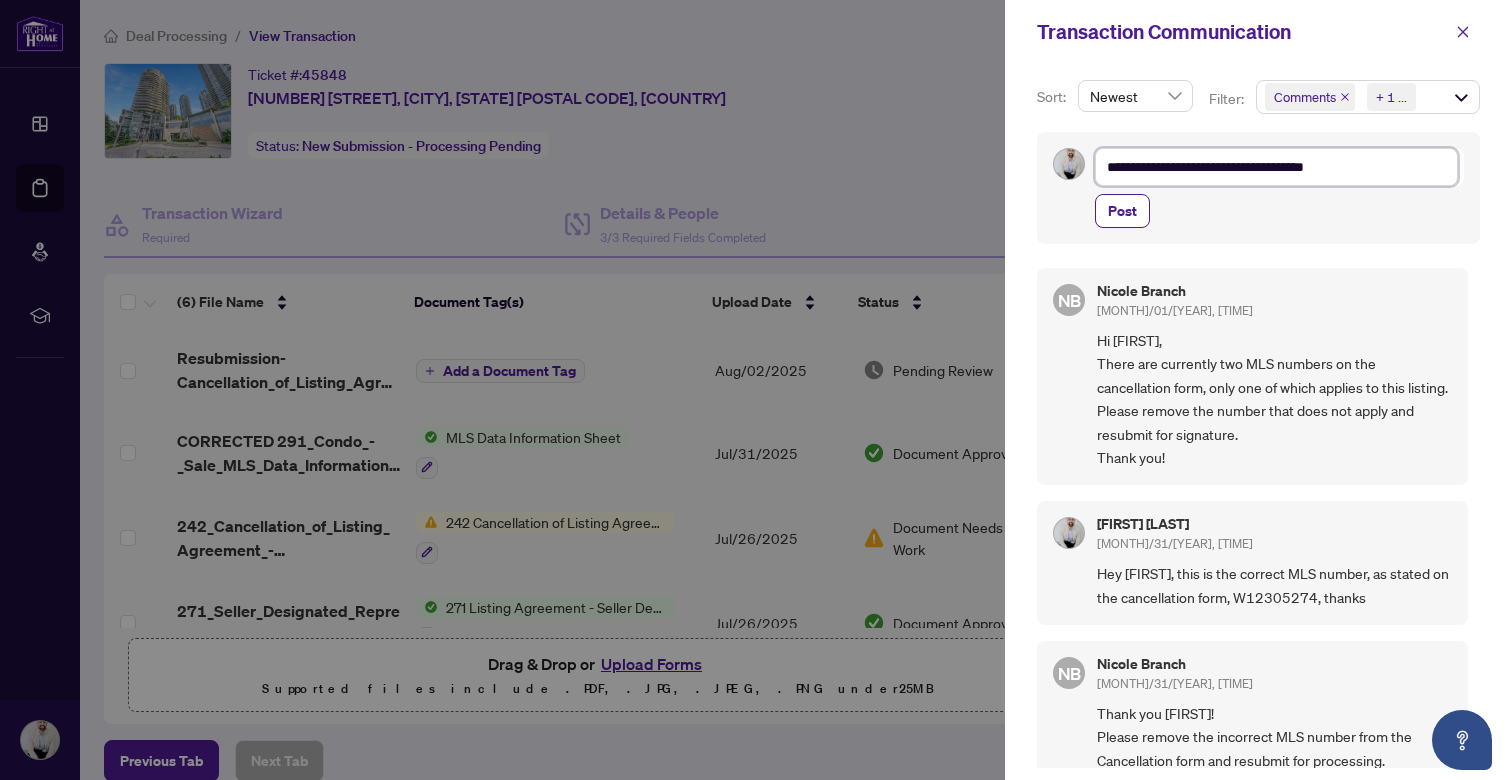 type on "**********" 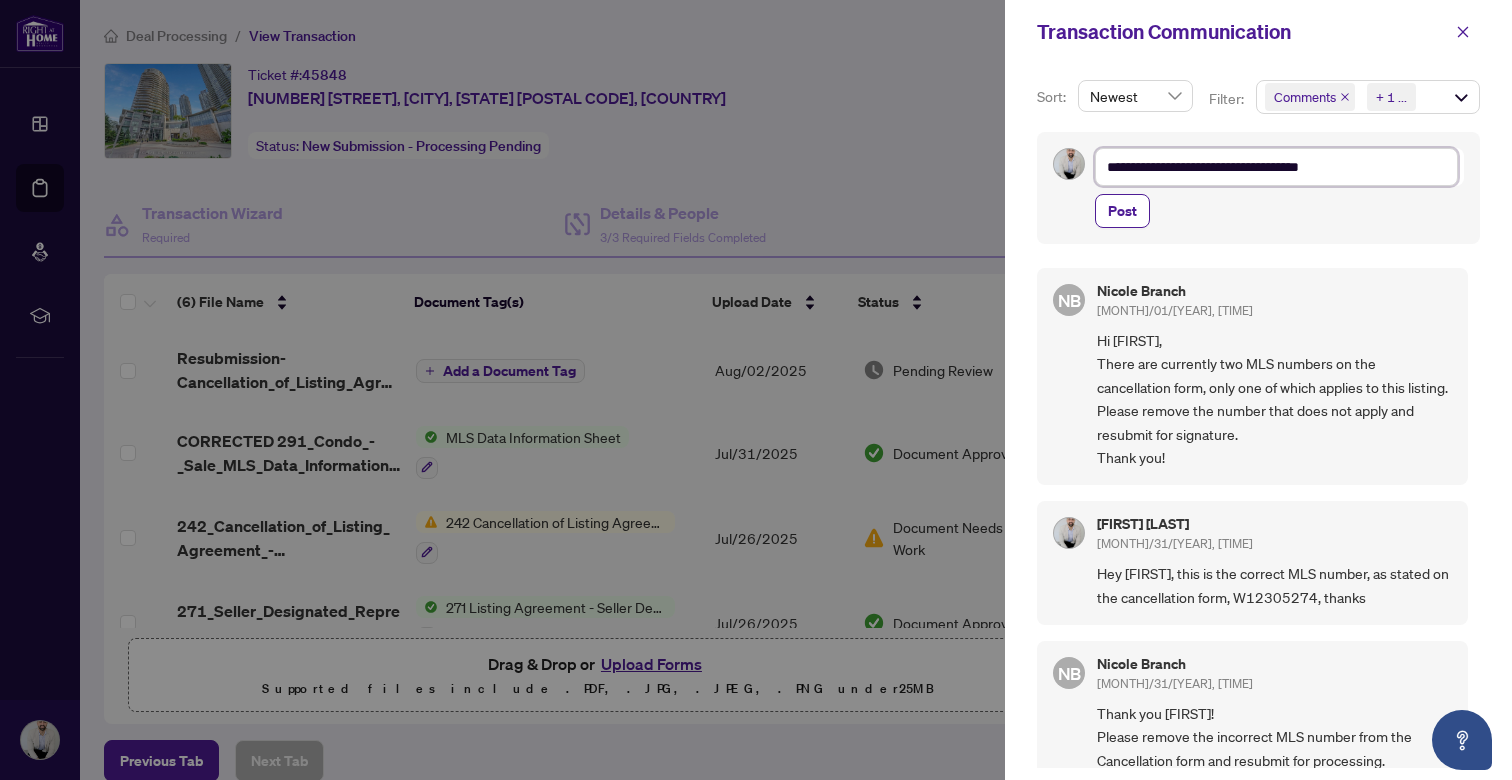 type on "**********" 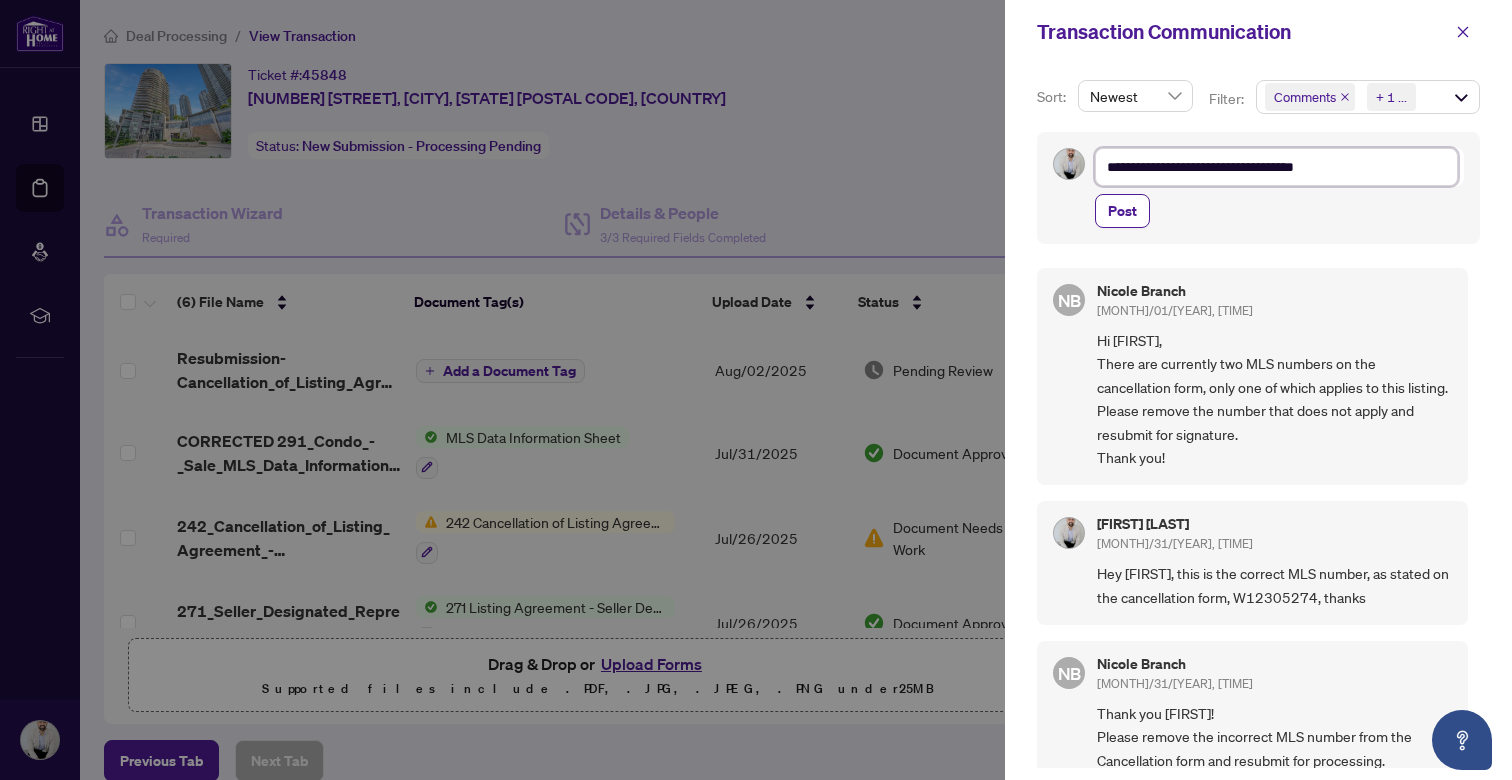 type on "**********" 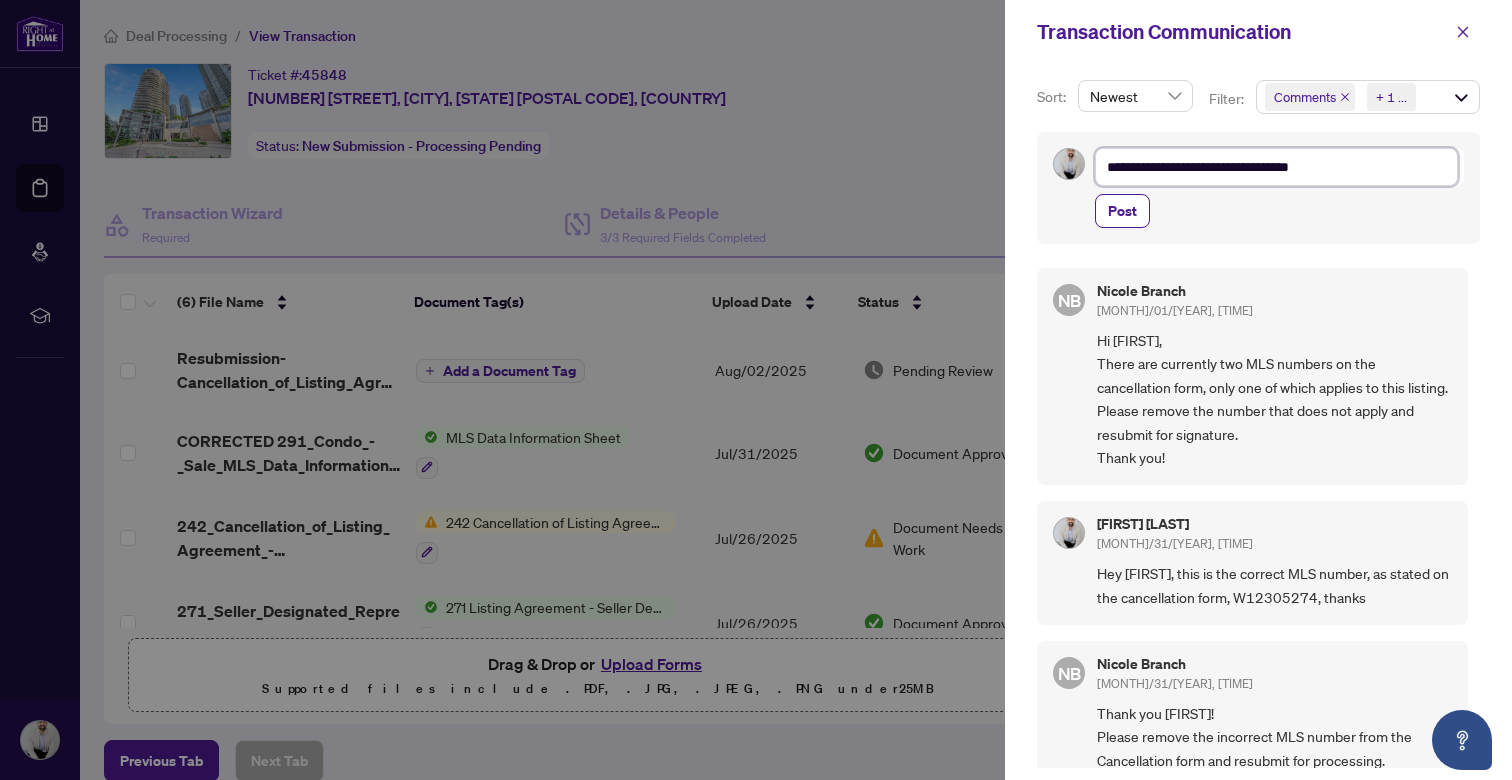 type on "**********" 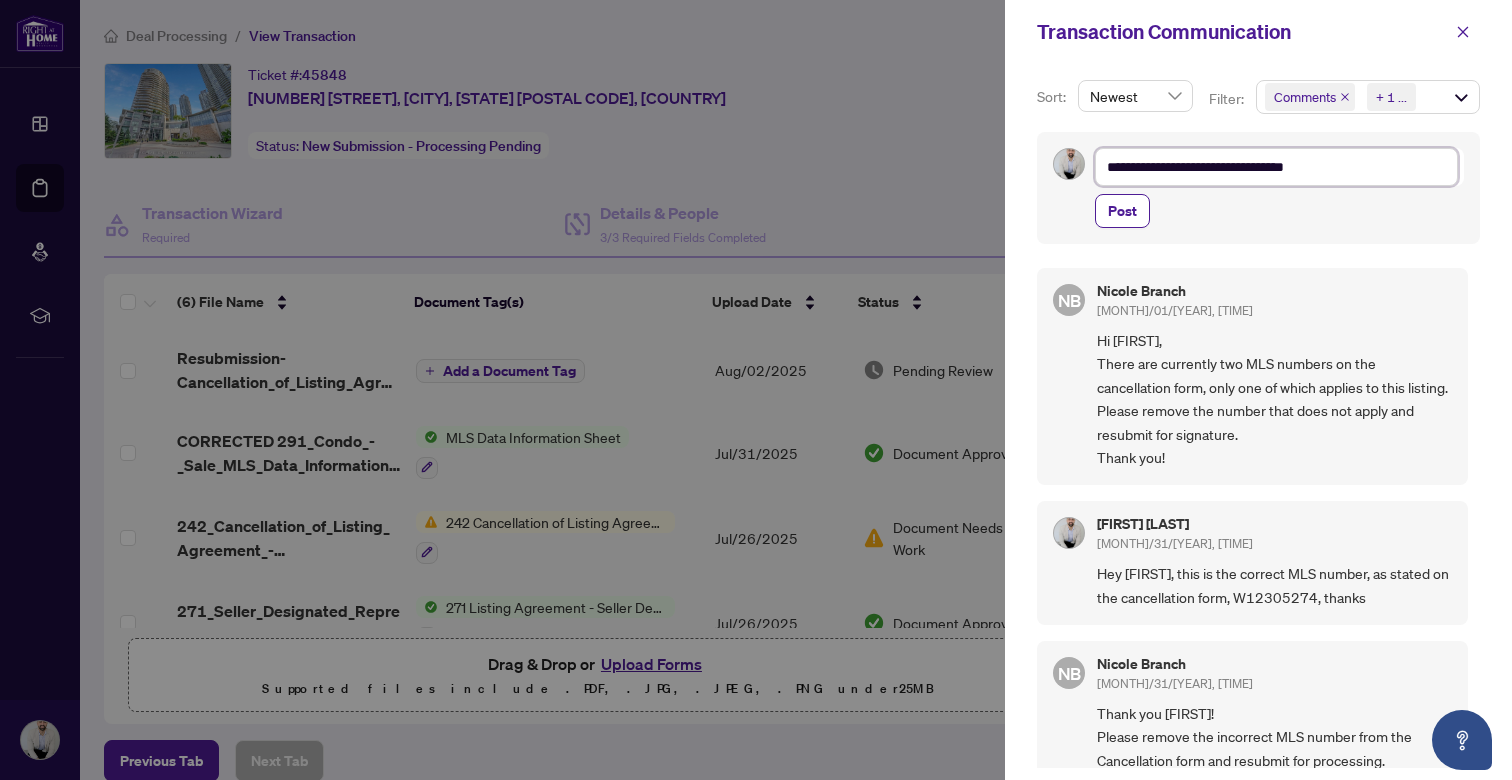 type on "**********" 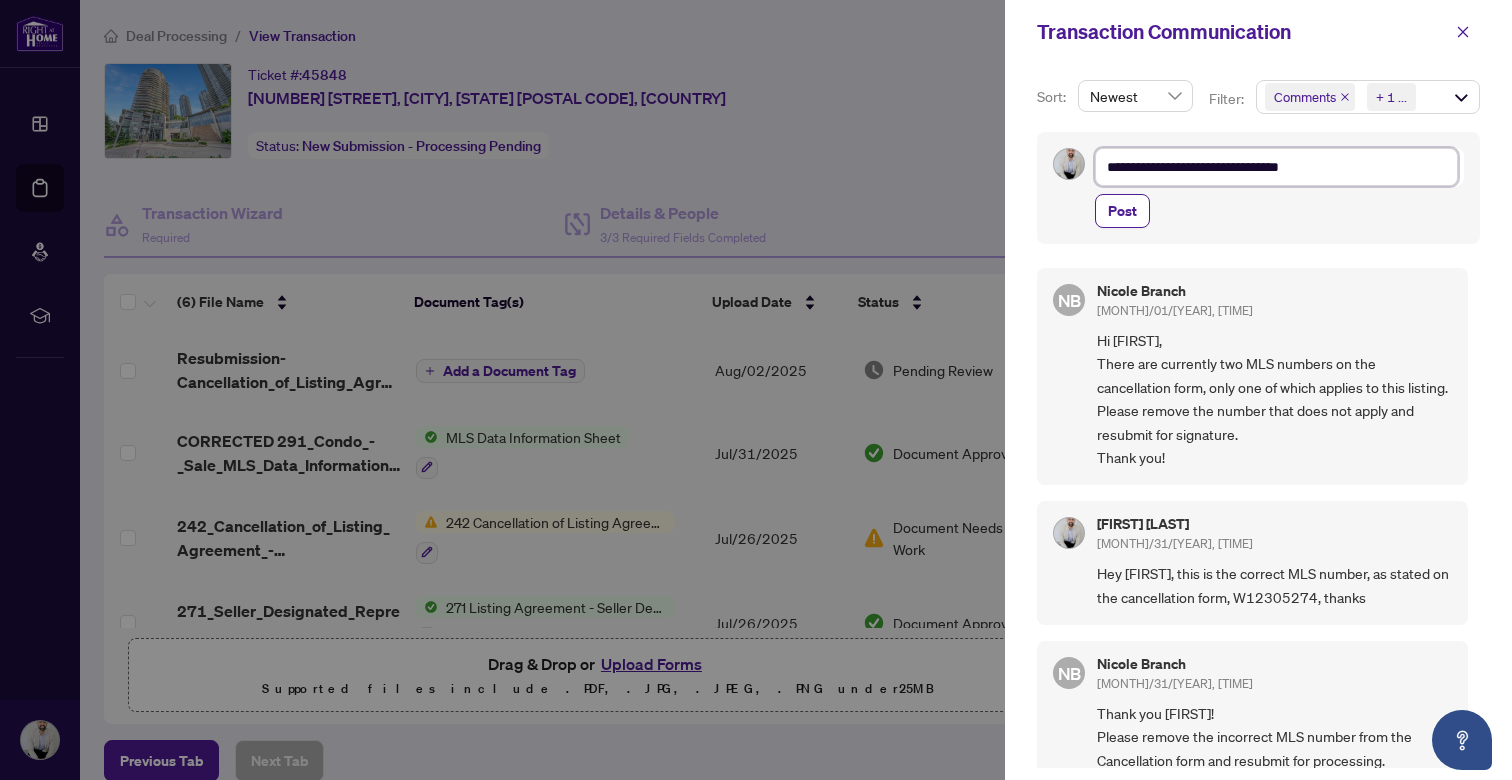 type on "**********" 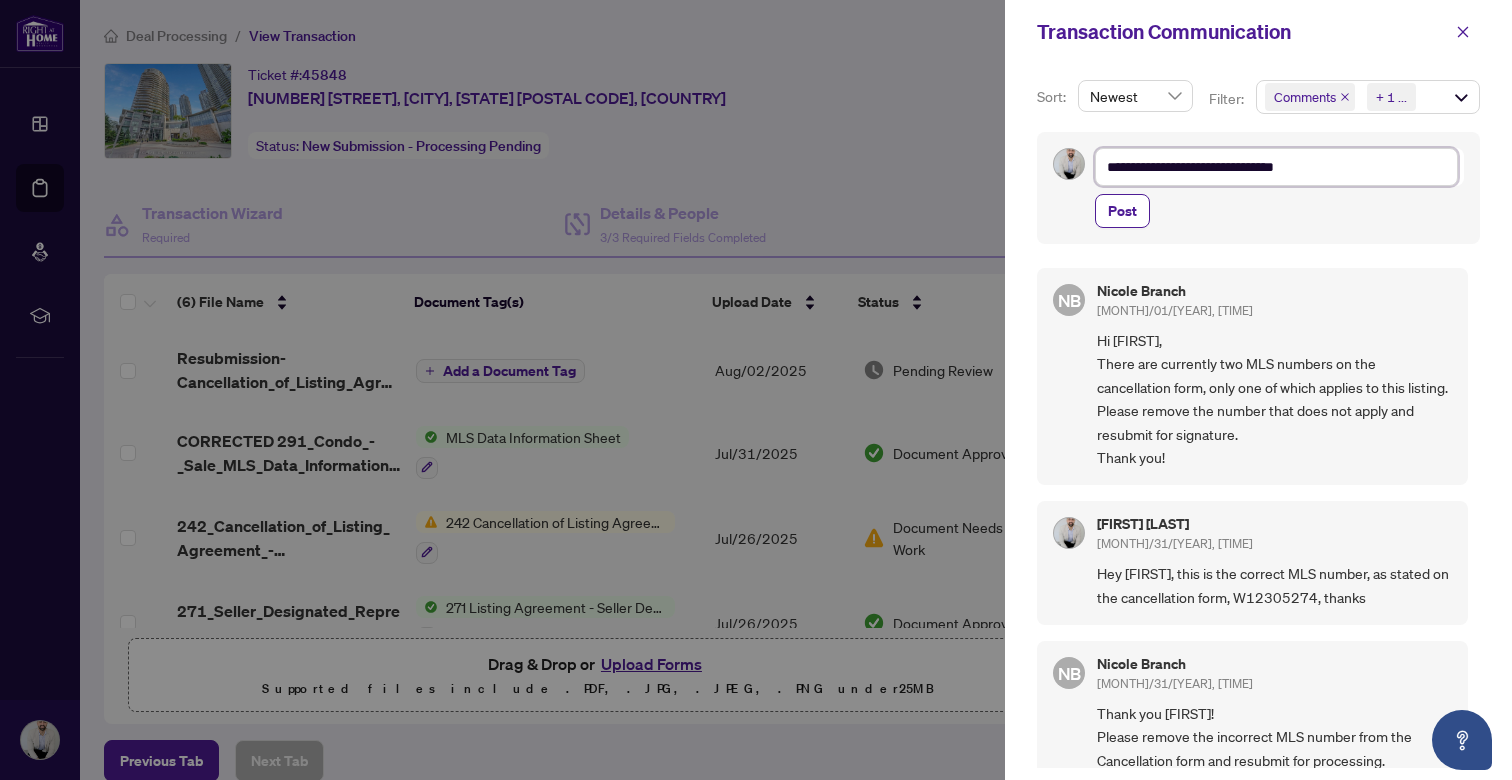 type on "**********" 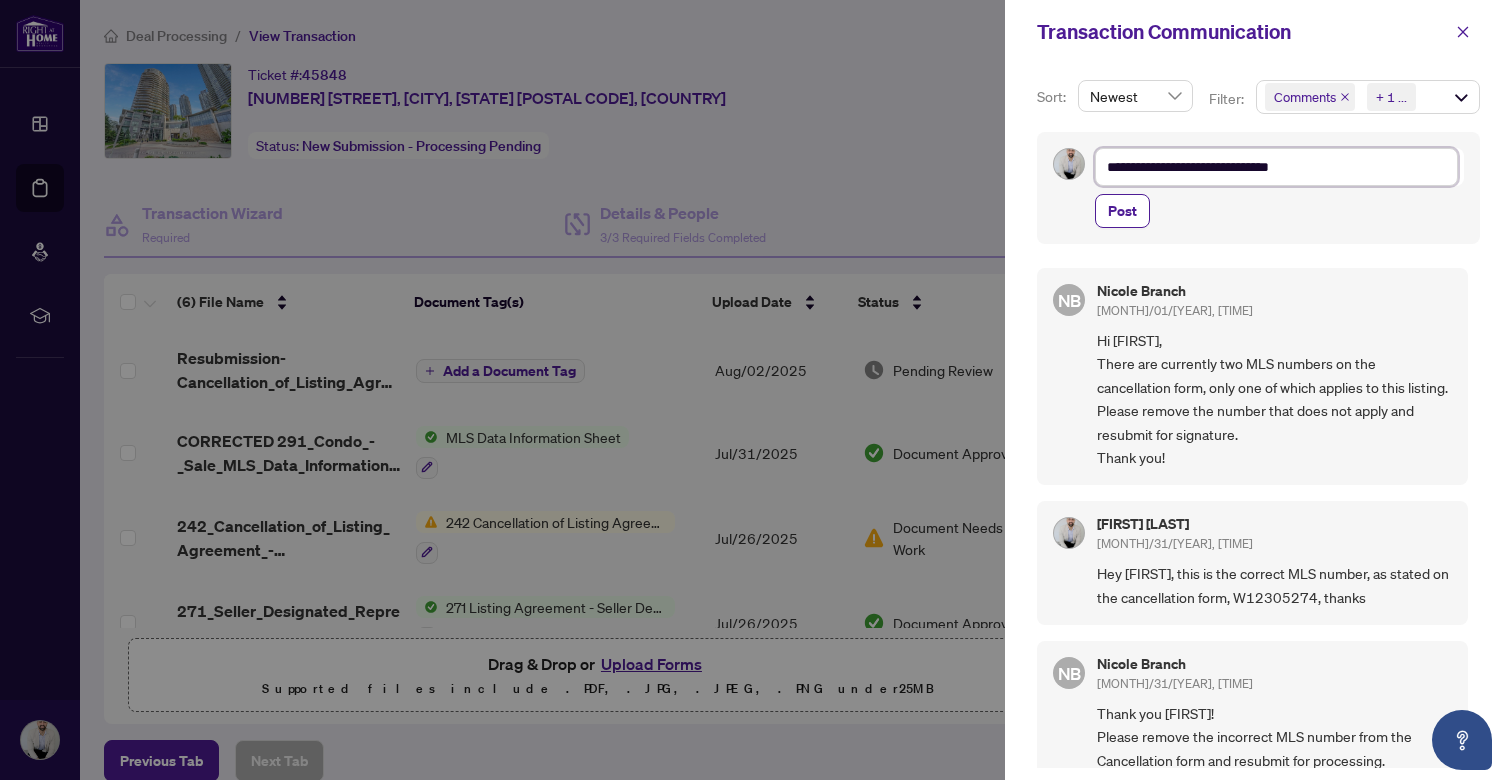 type on "**********" 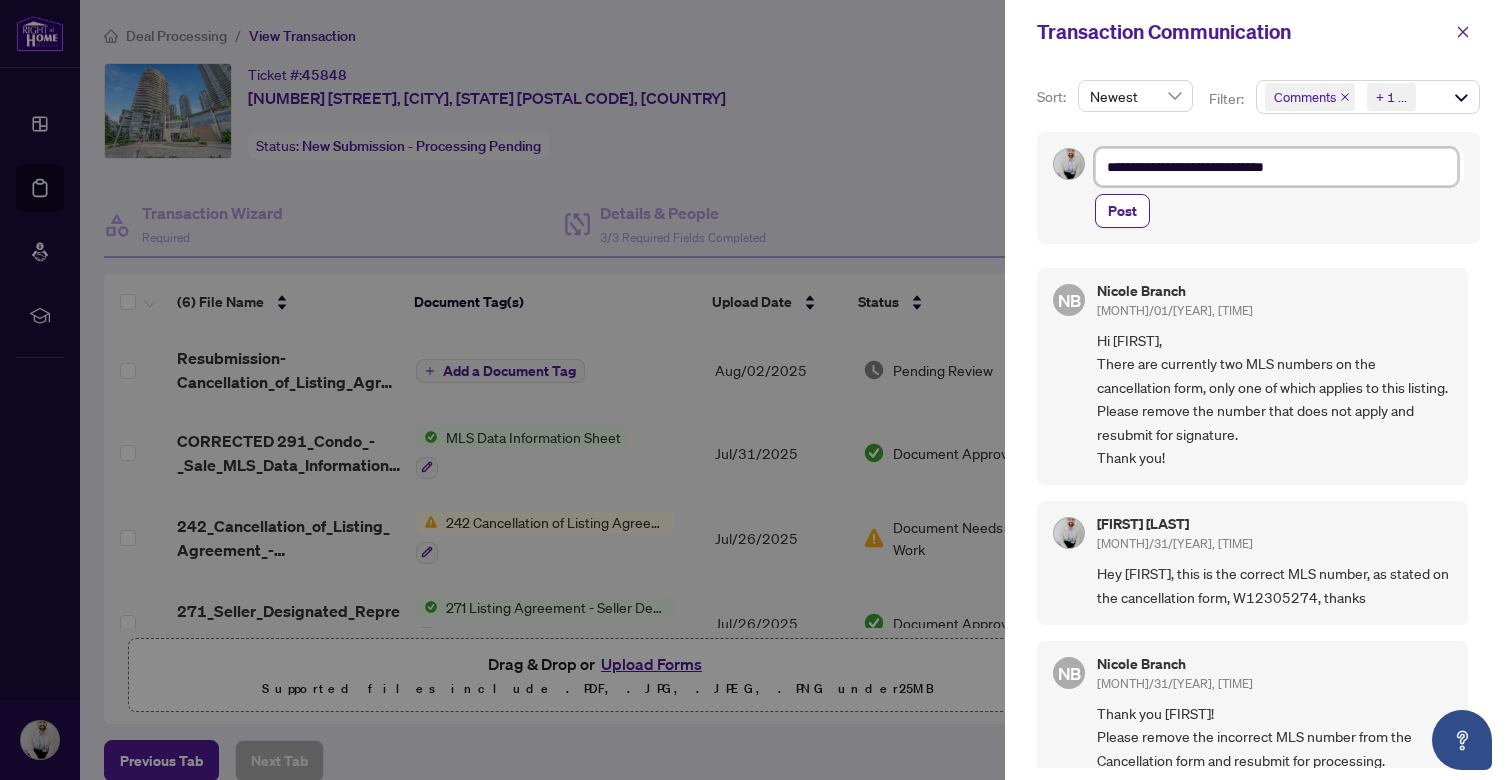 type on "**********" 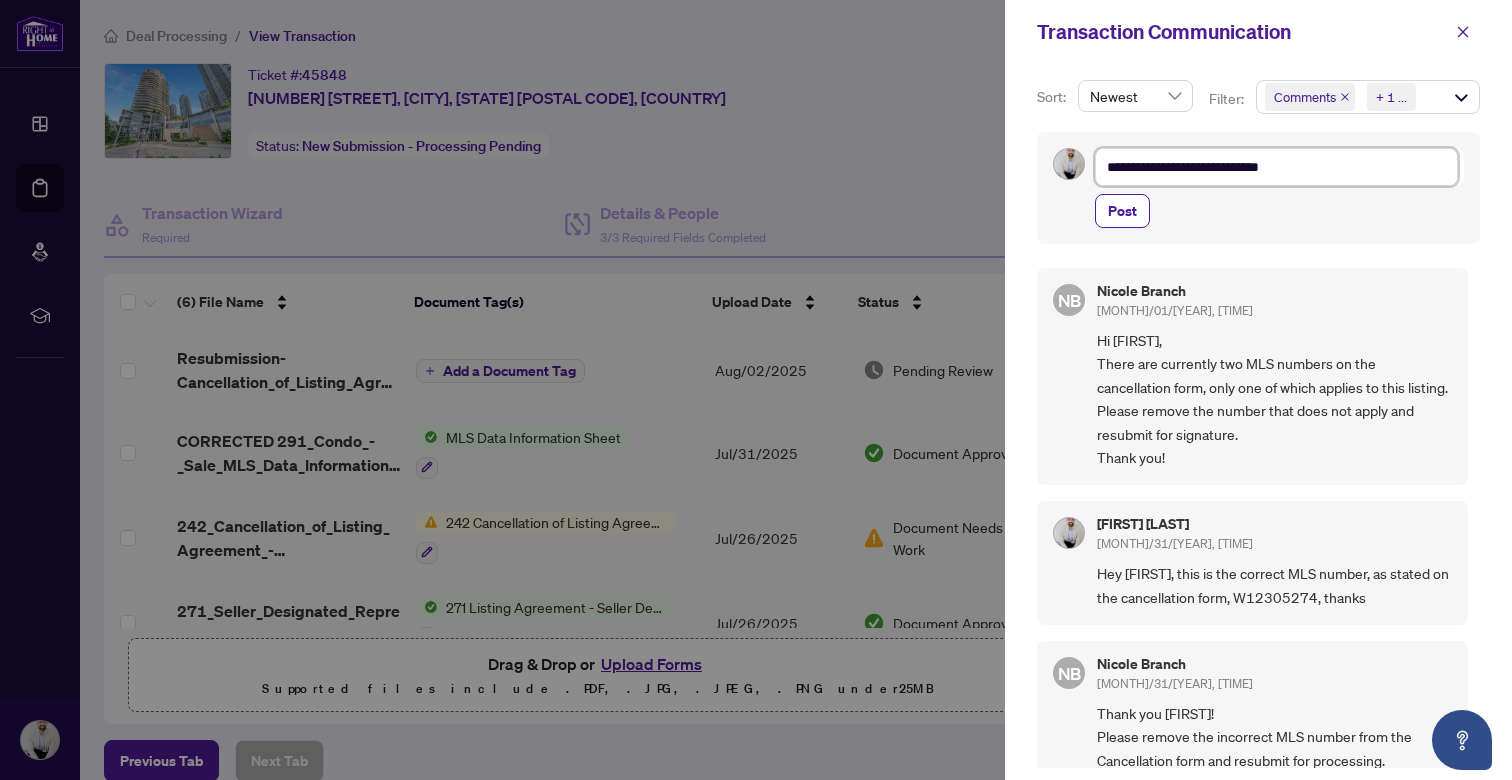 type on "**********" 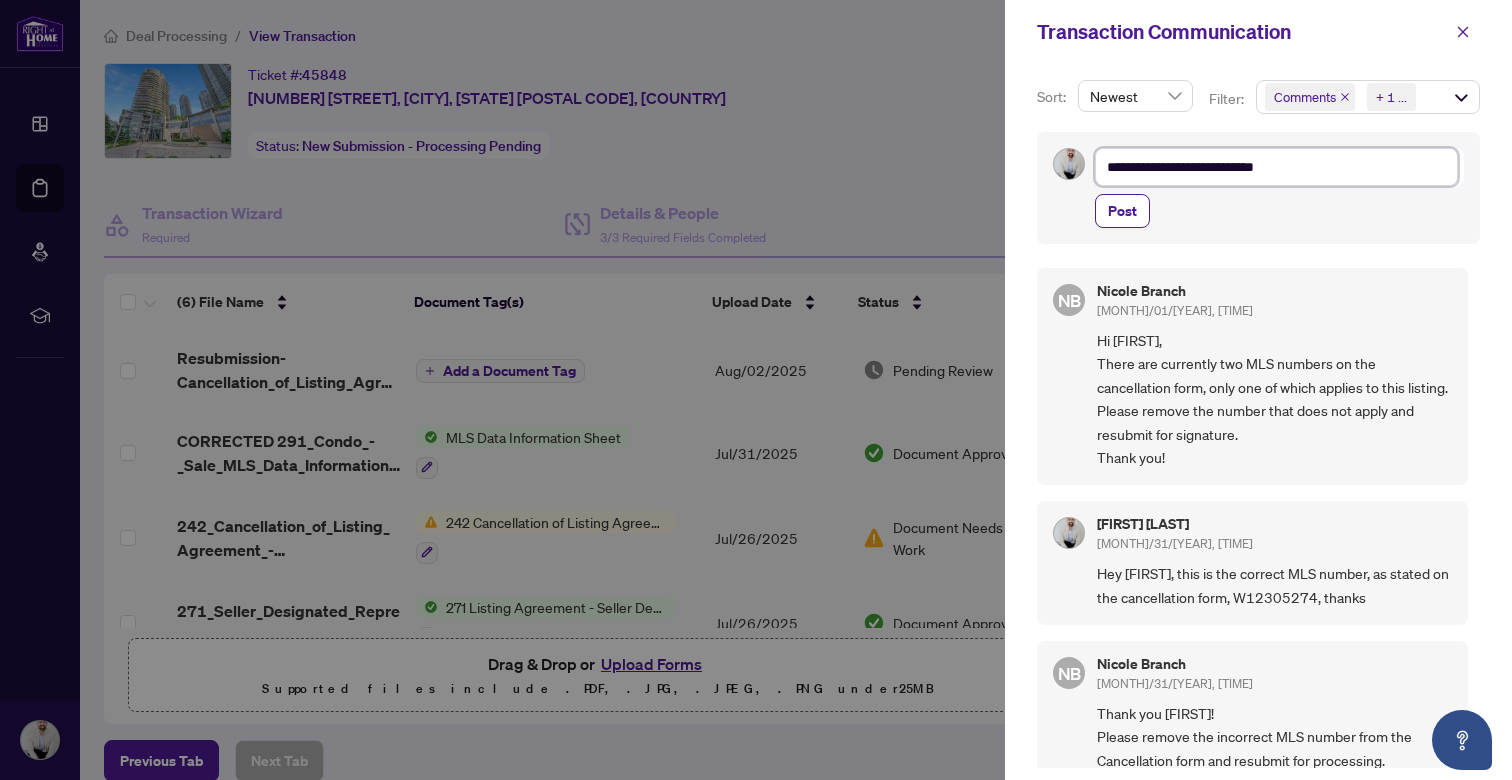 type on "**********" 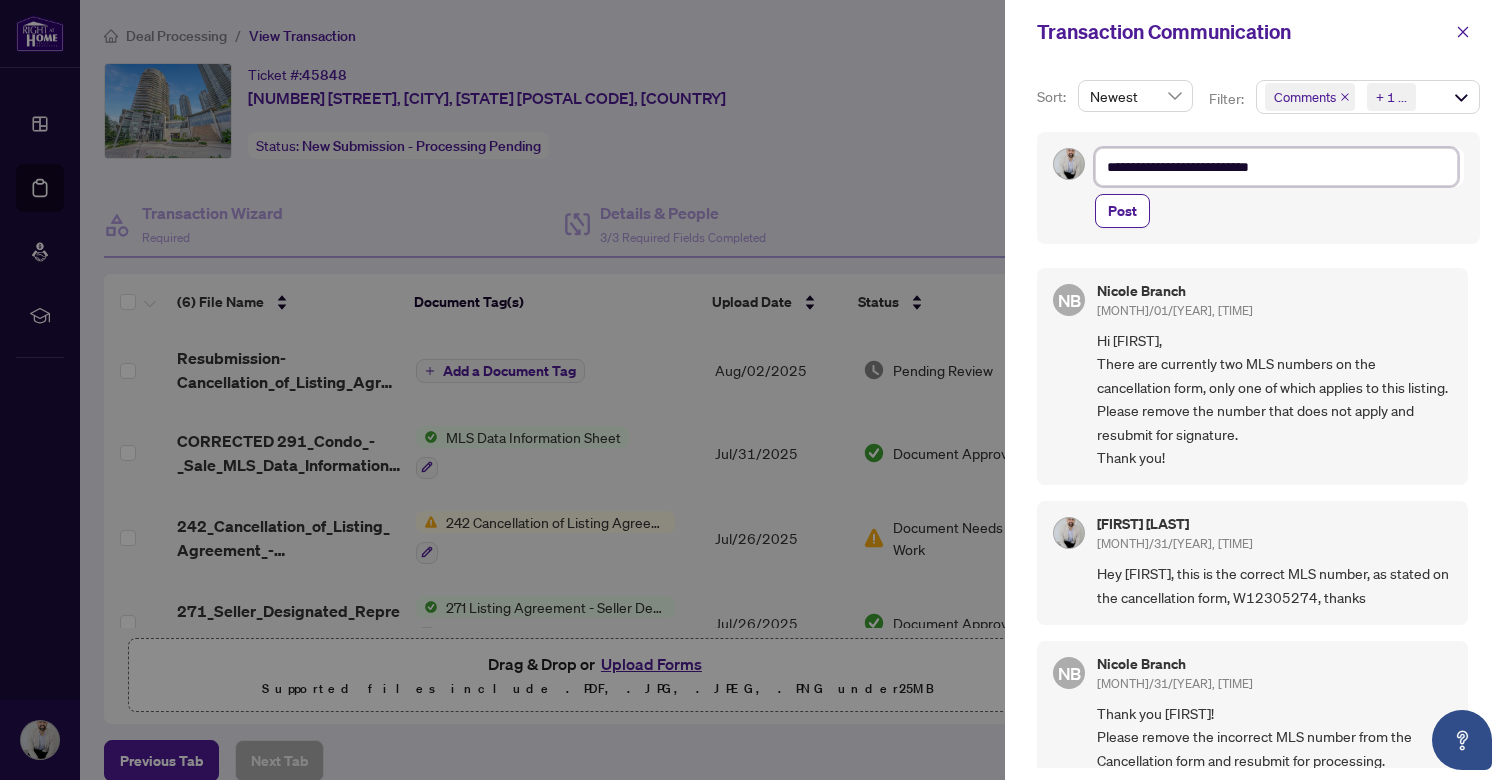 type on "**********" 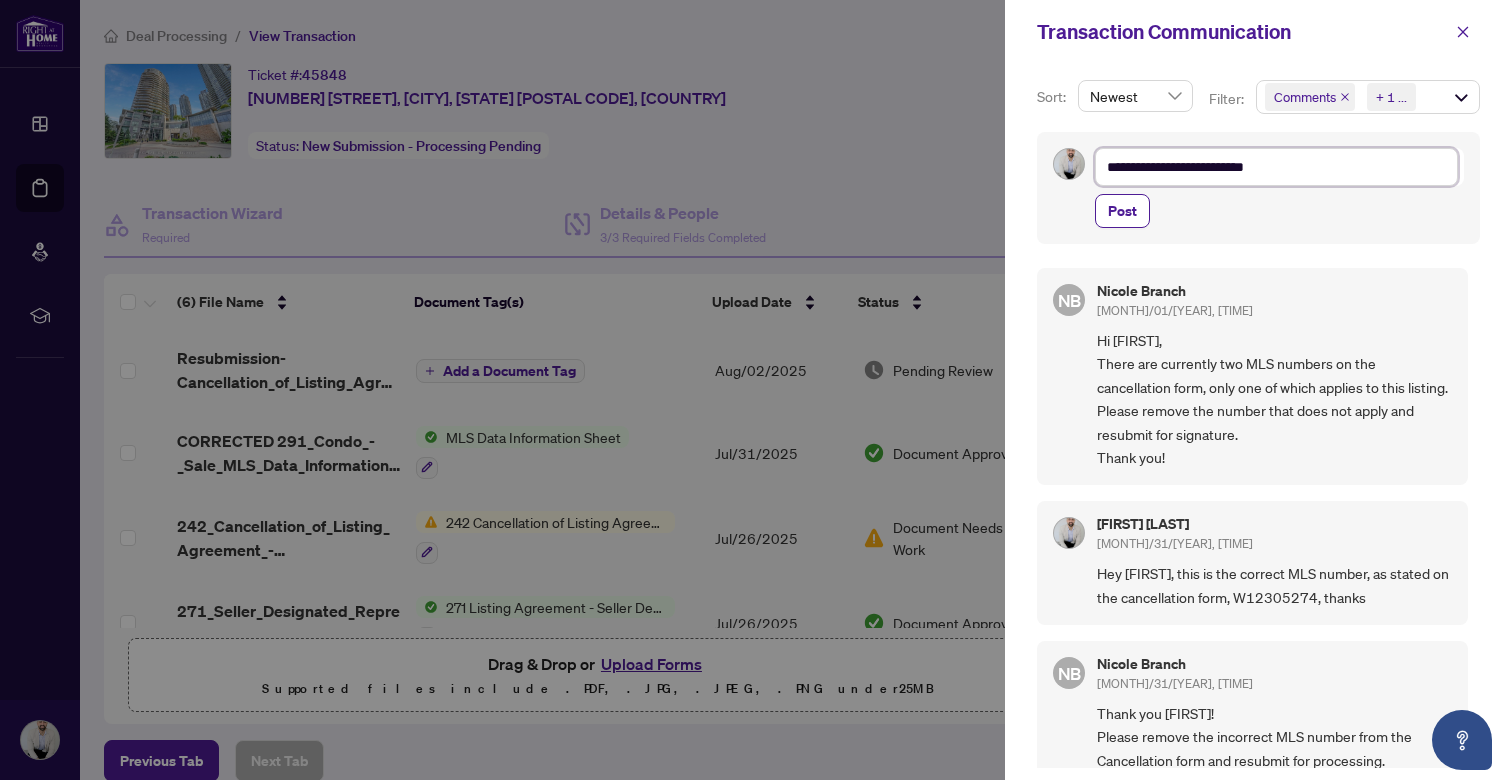 type on "**********" 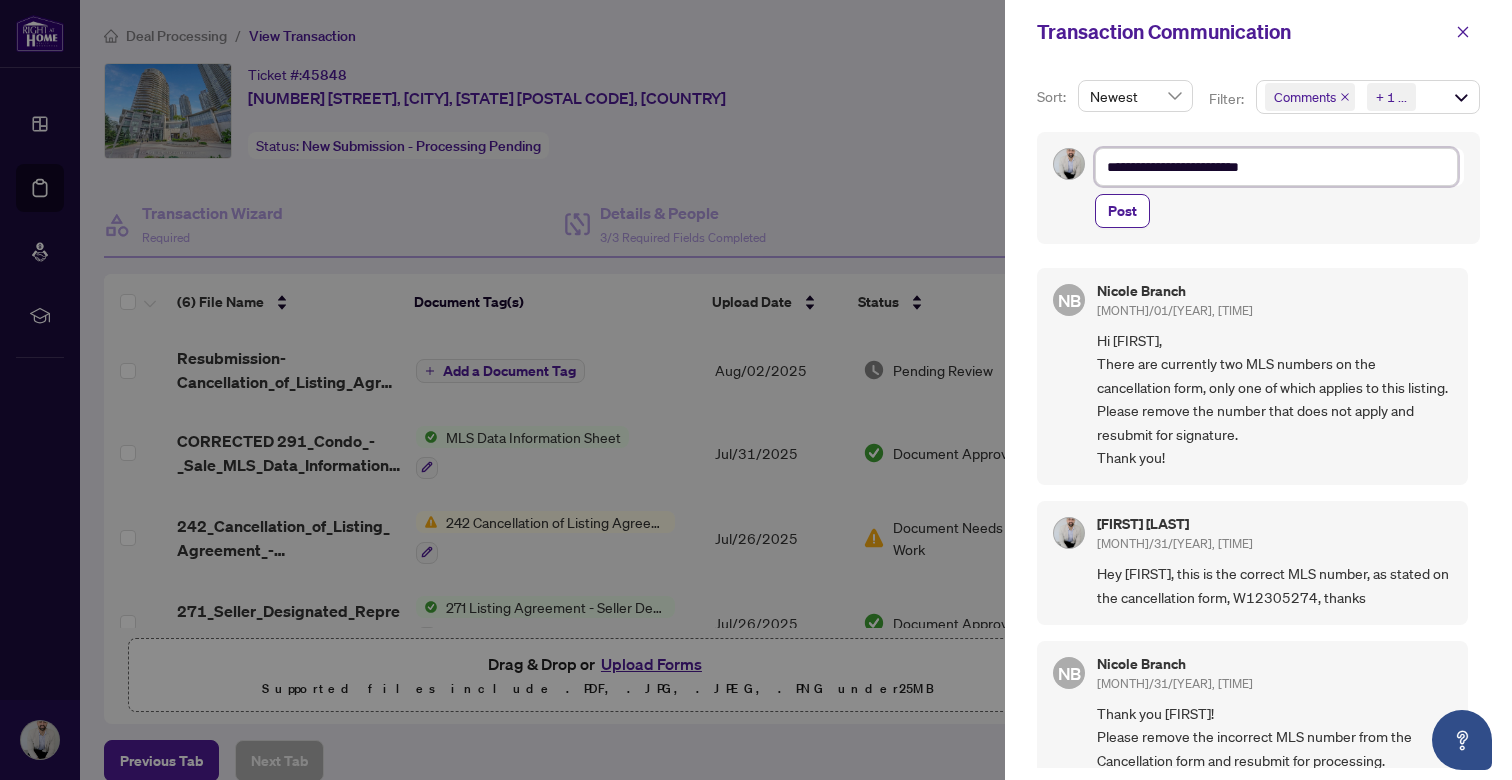 type on "**********" 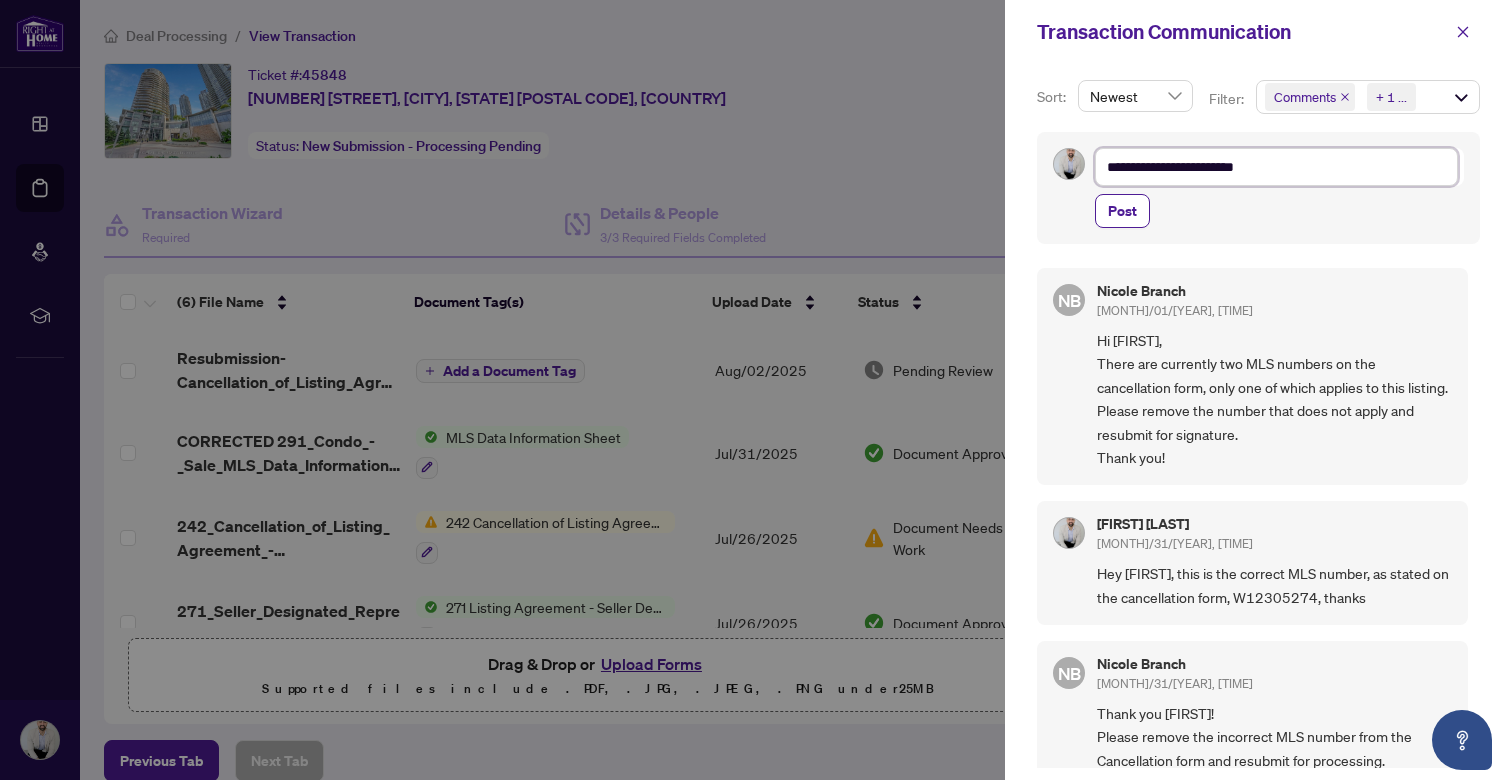 type on "**********" 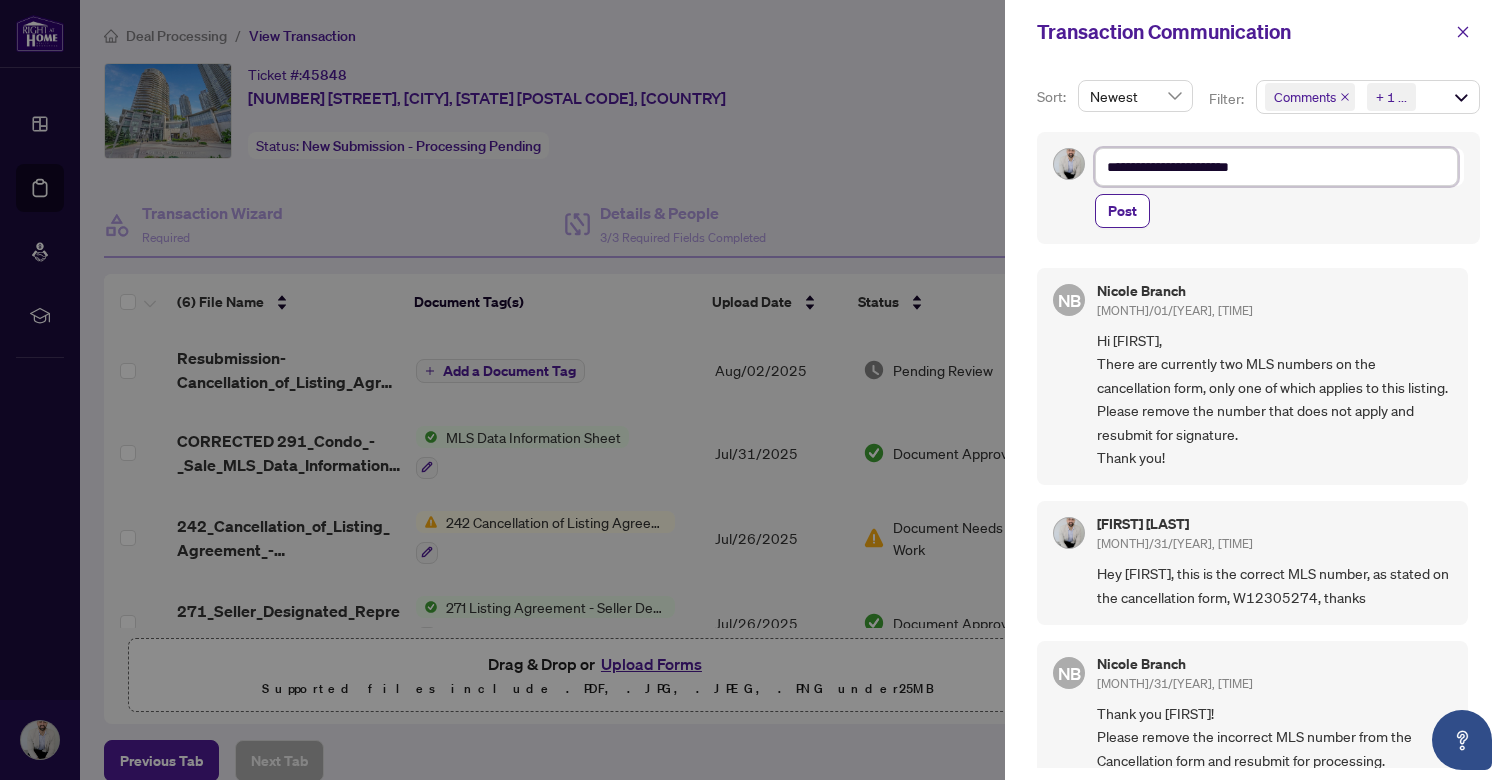 type on "**********" 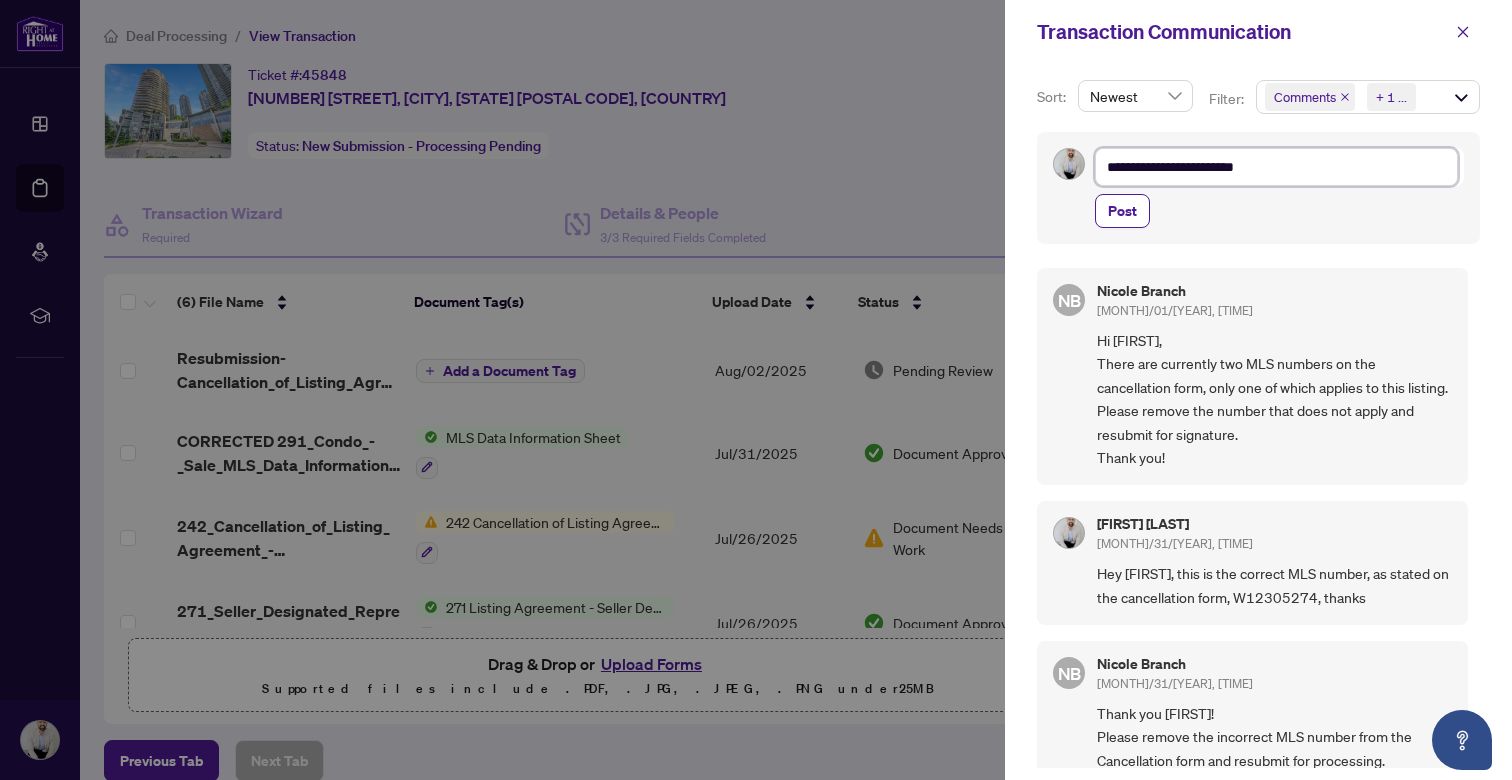 type on "**********" 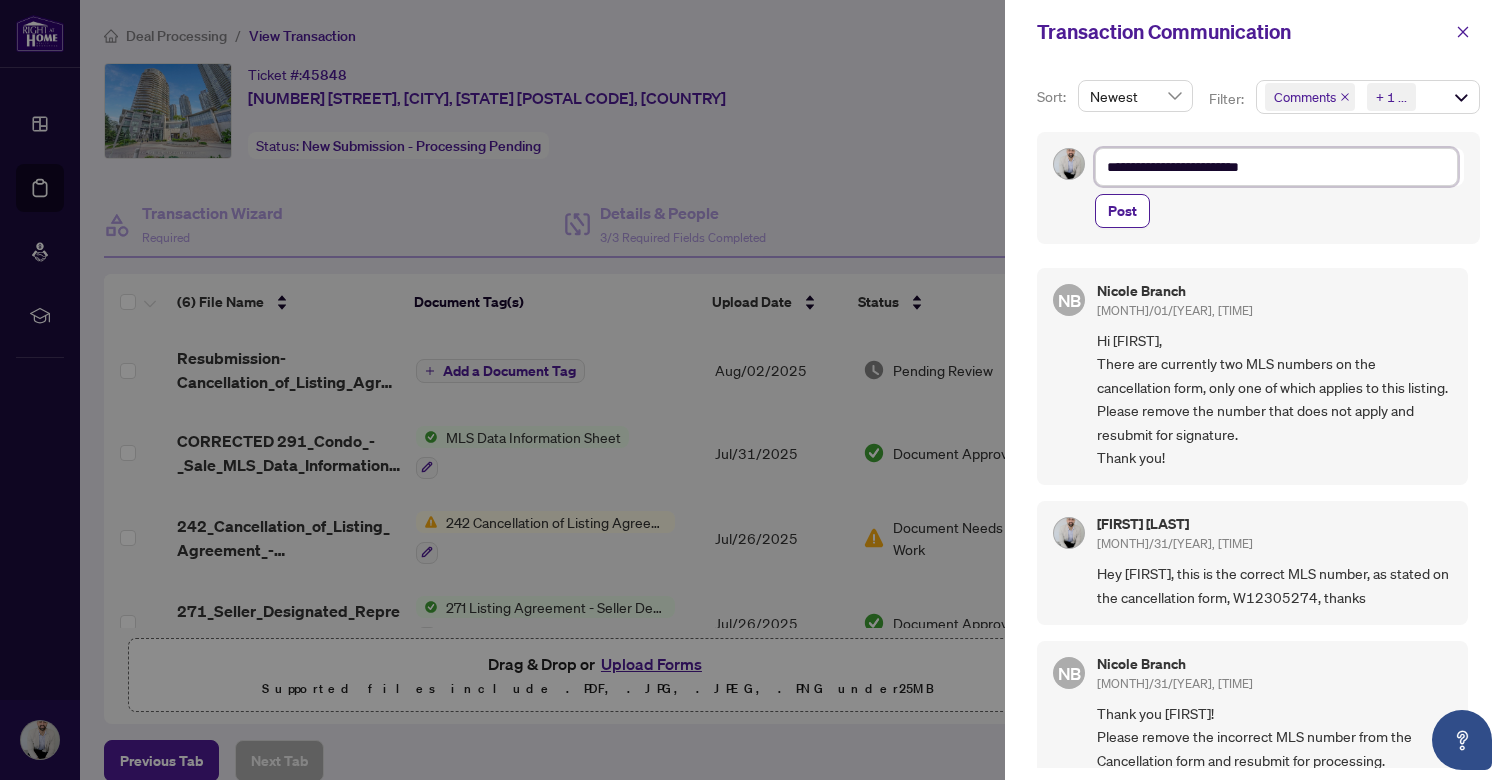 type on "**********" 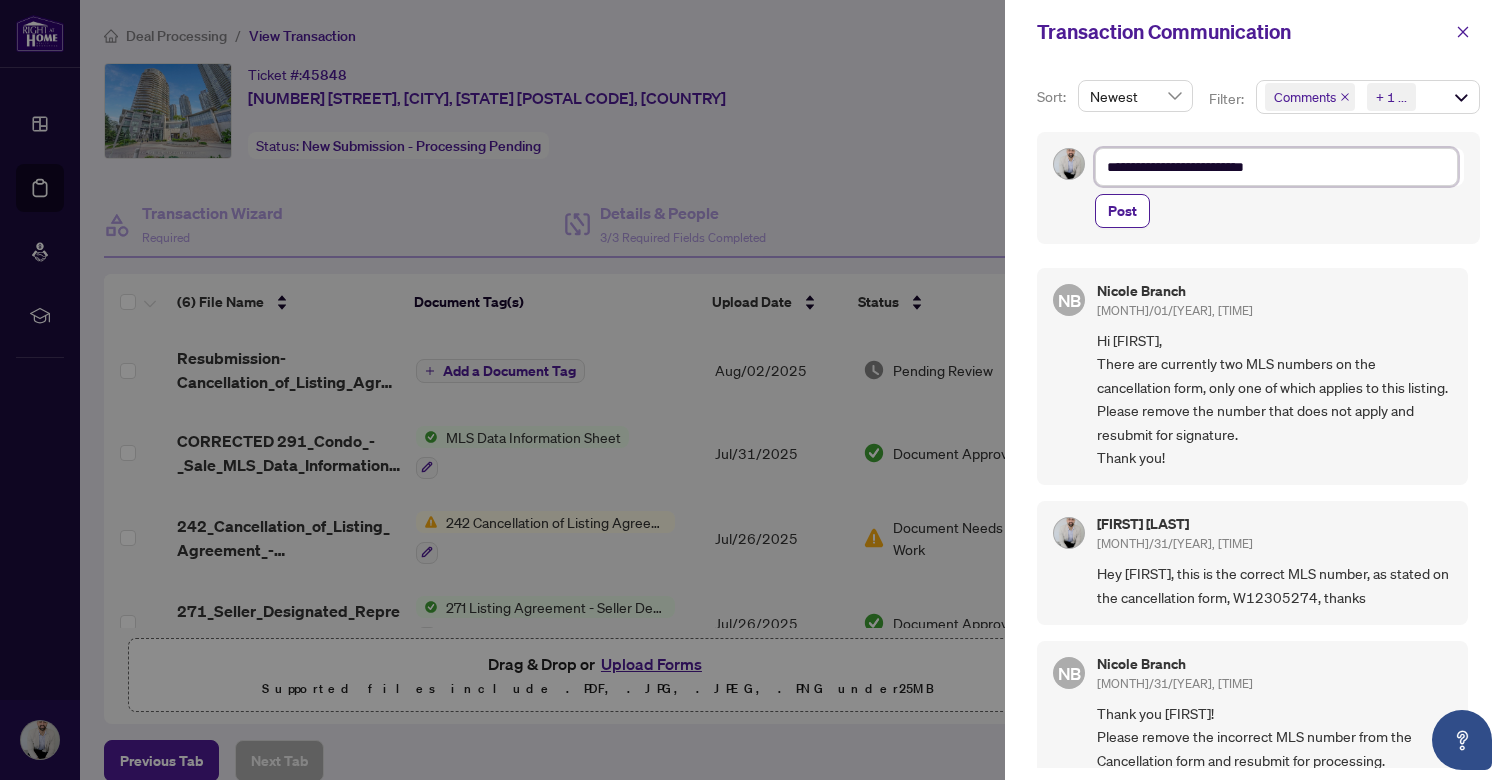 type on "**********" 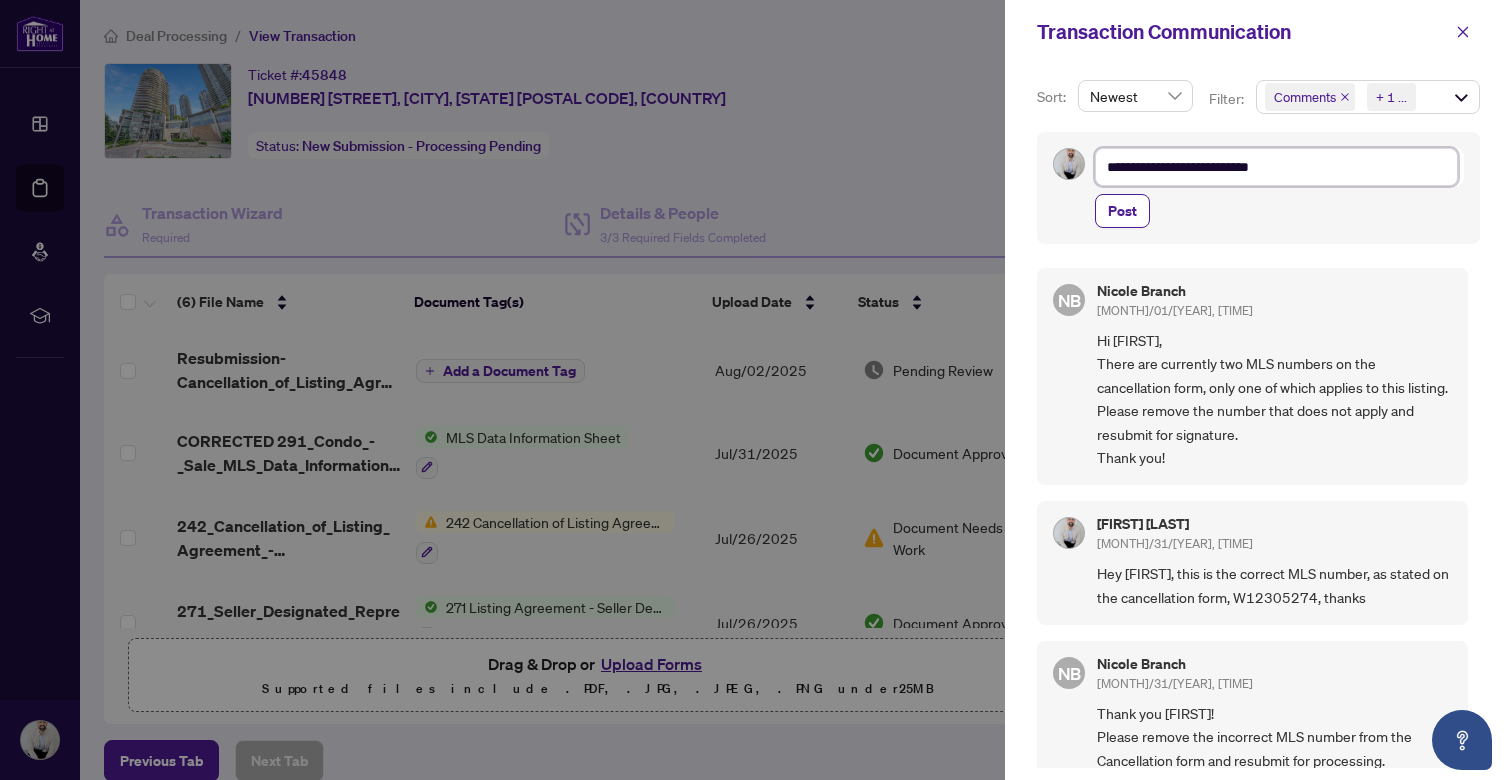 type on "**********" 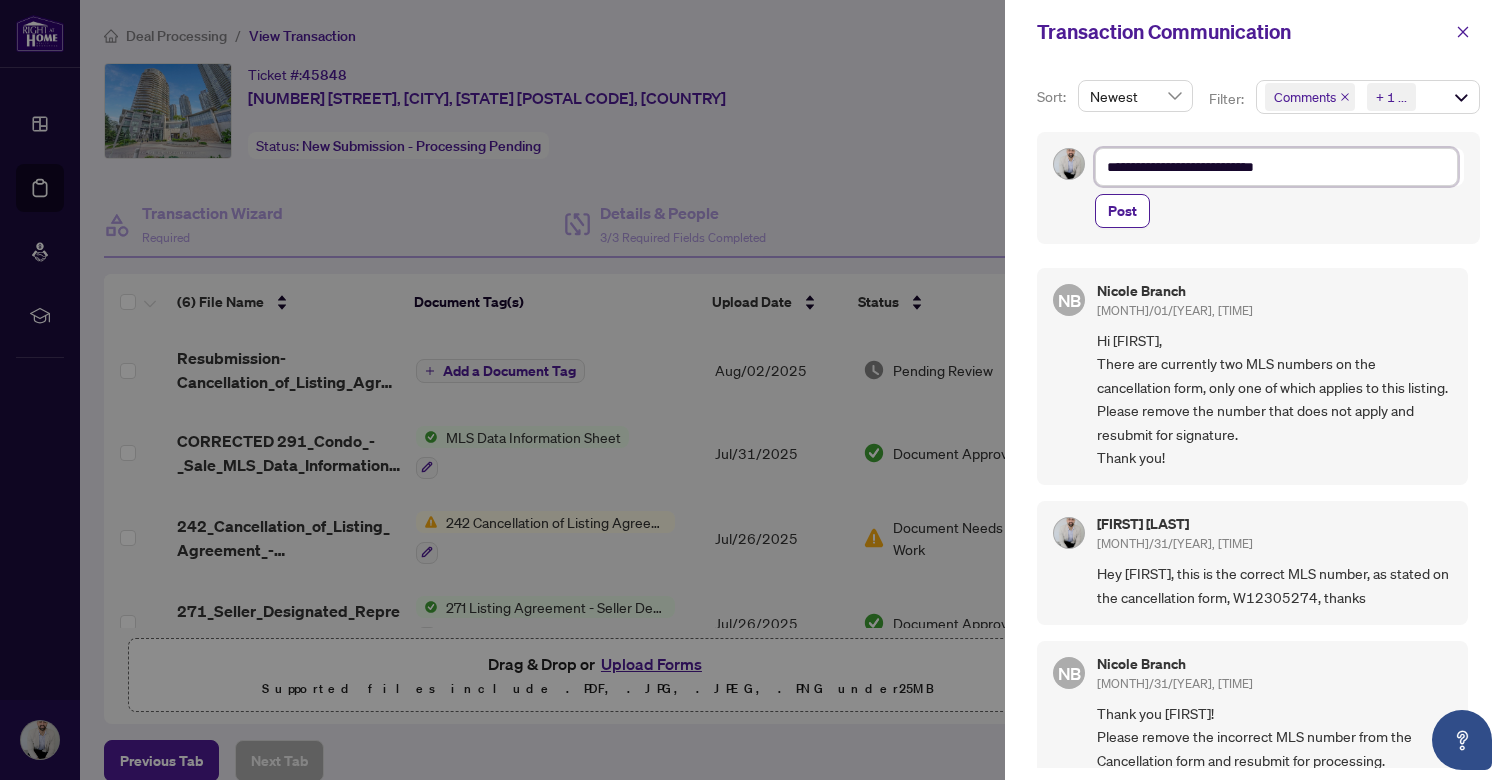 type on "**********" 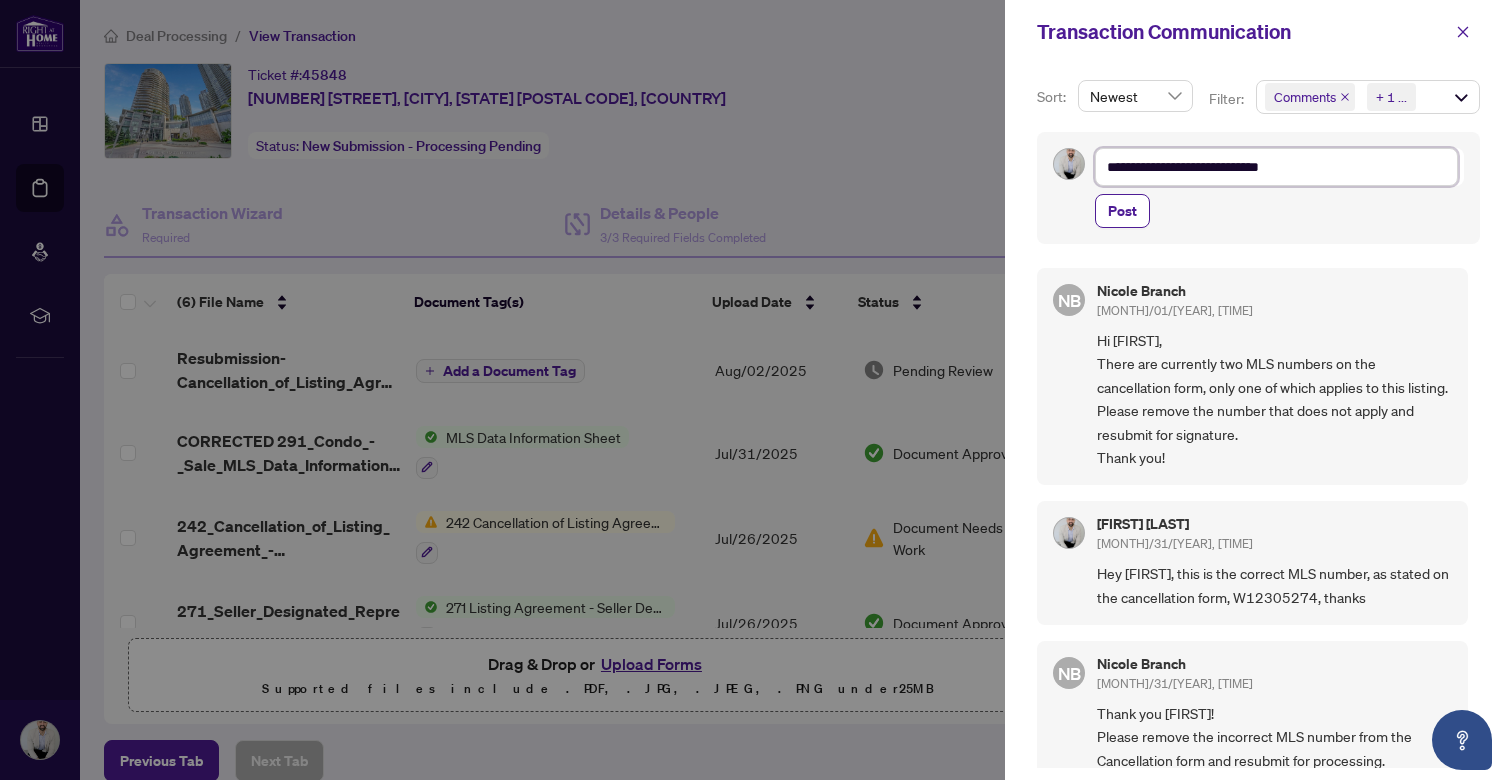 type on "**********" 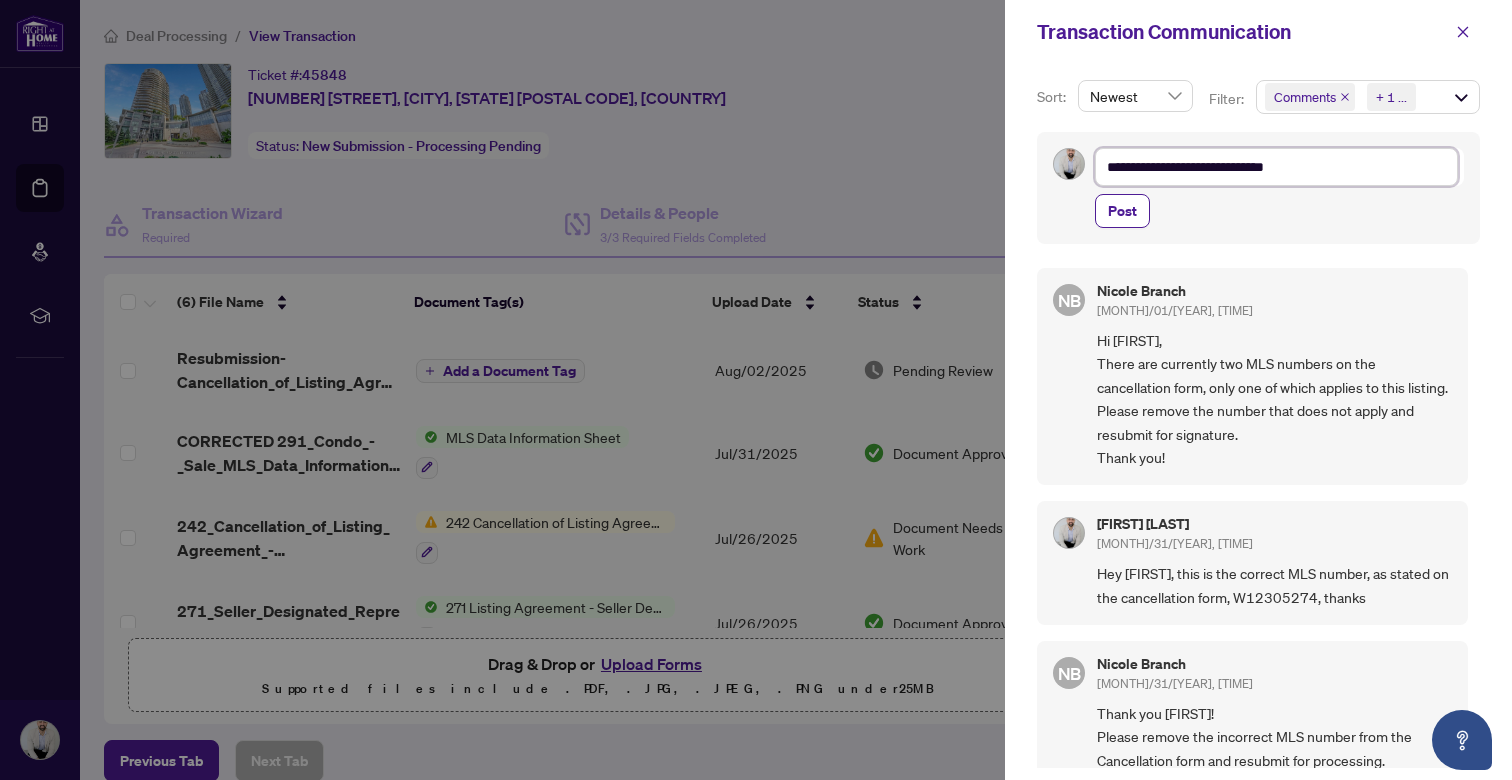 type on "**********" 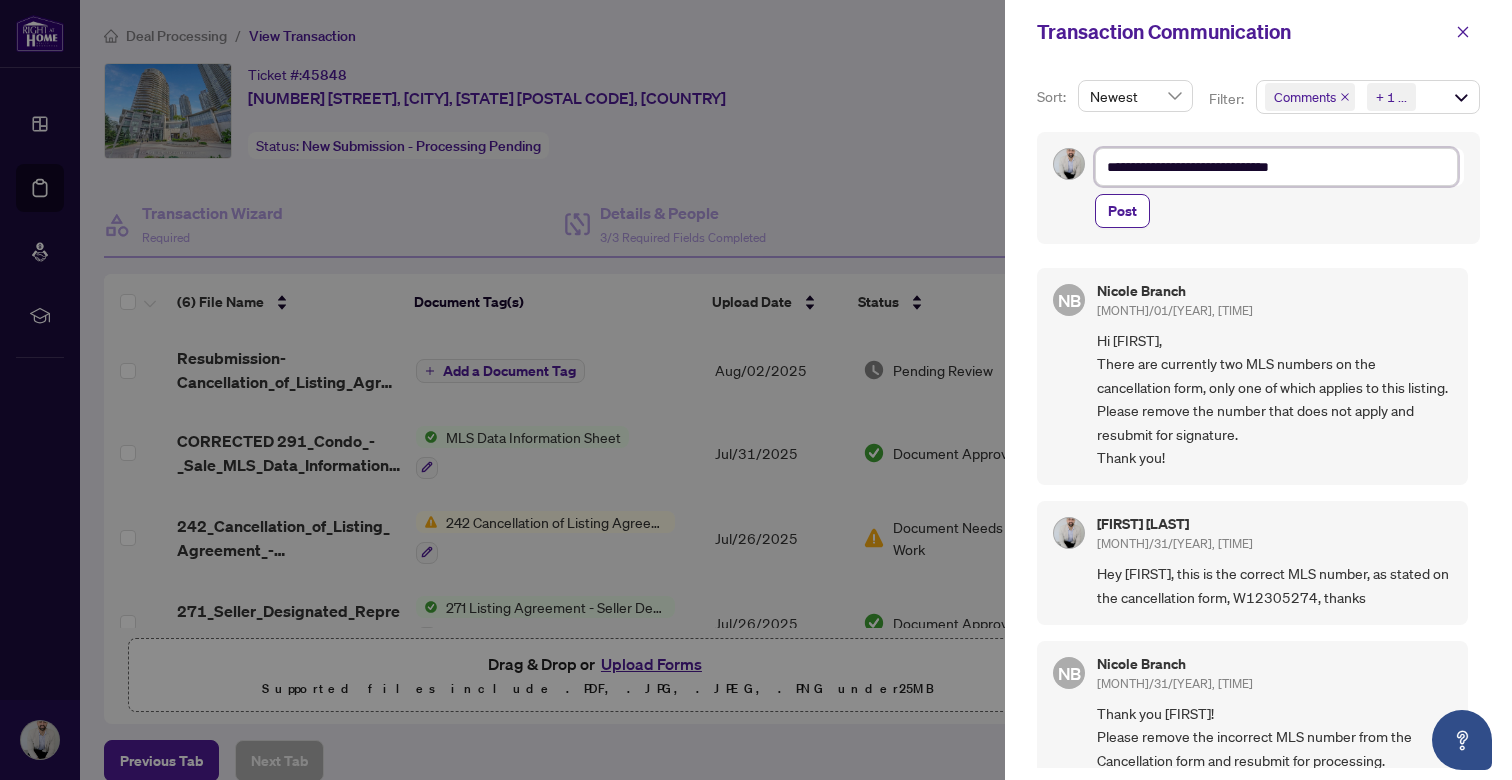 type on "**********" 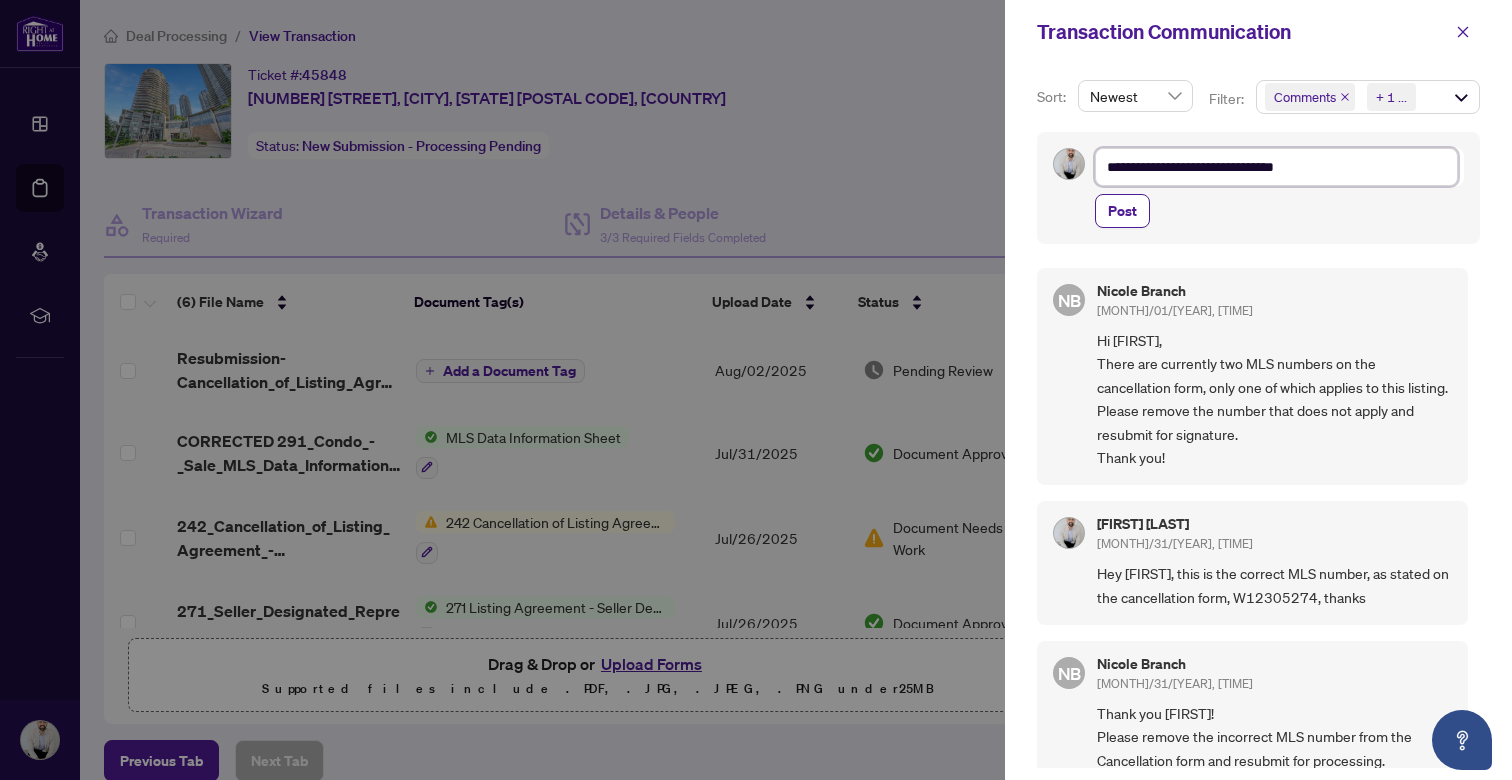 type on "**********" 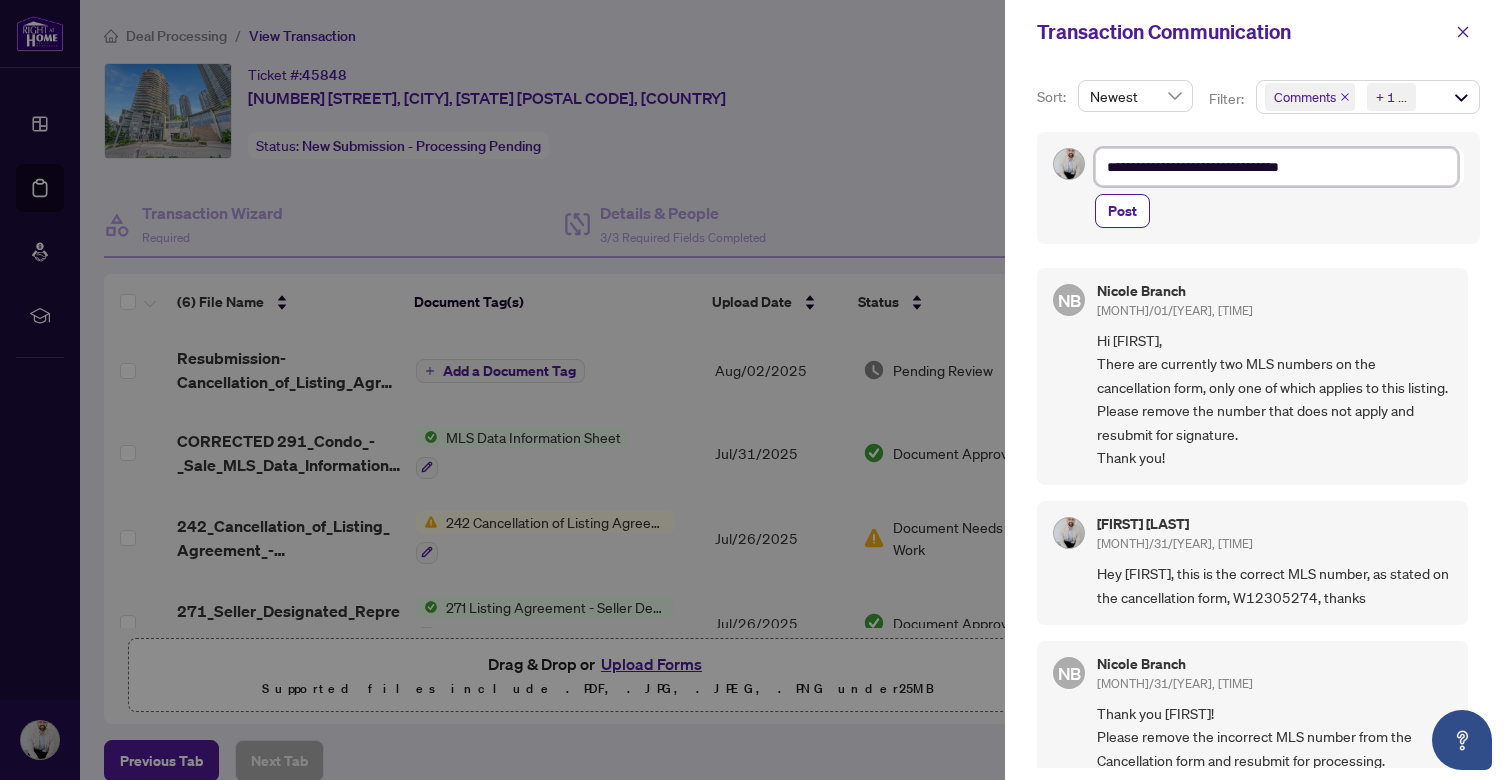 type on "**********" 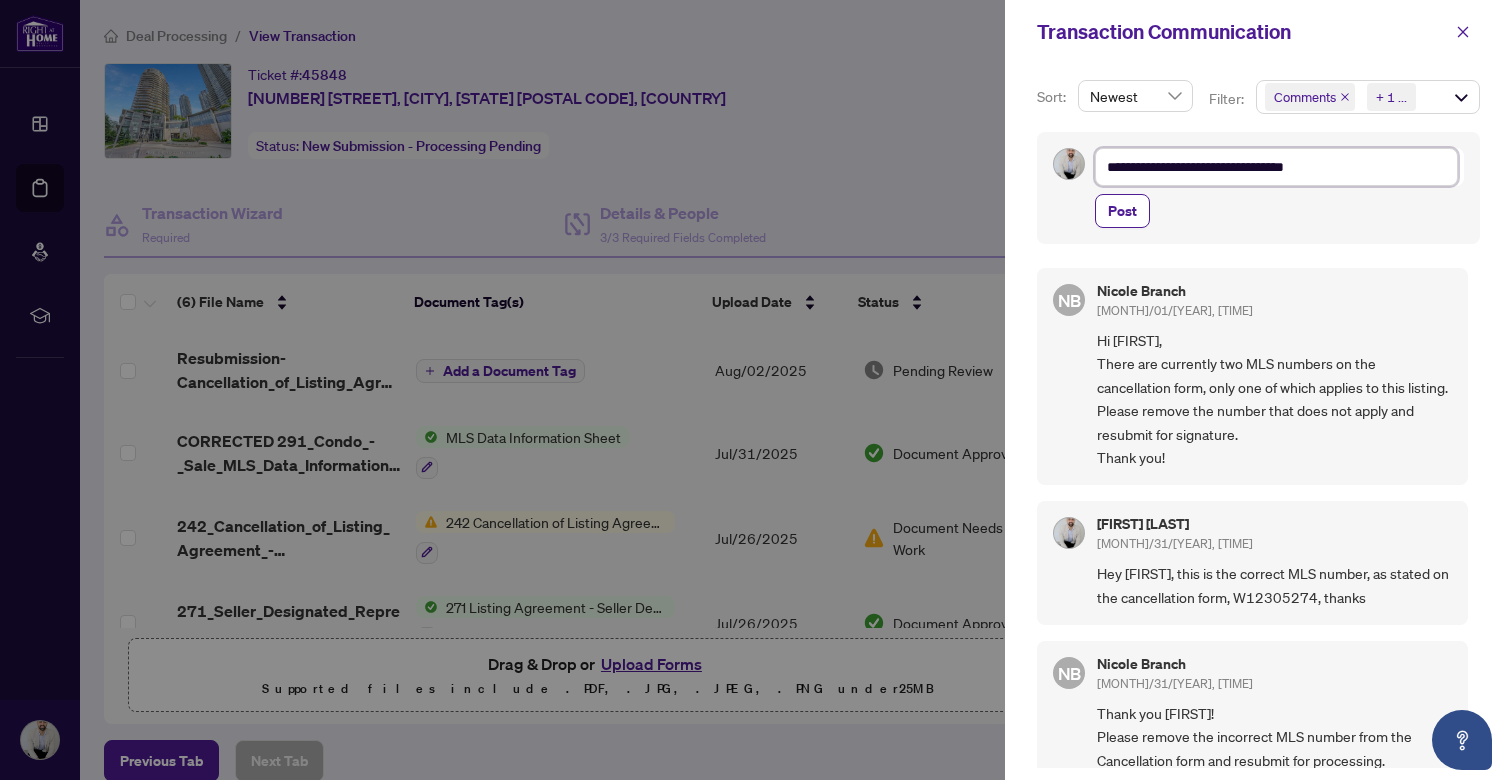 type 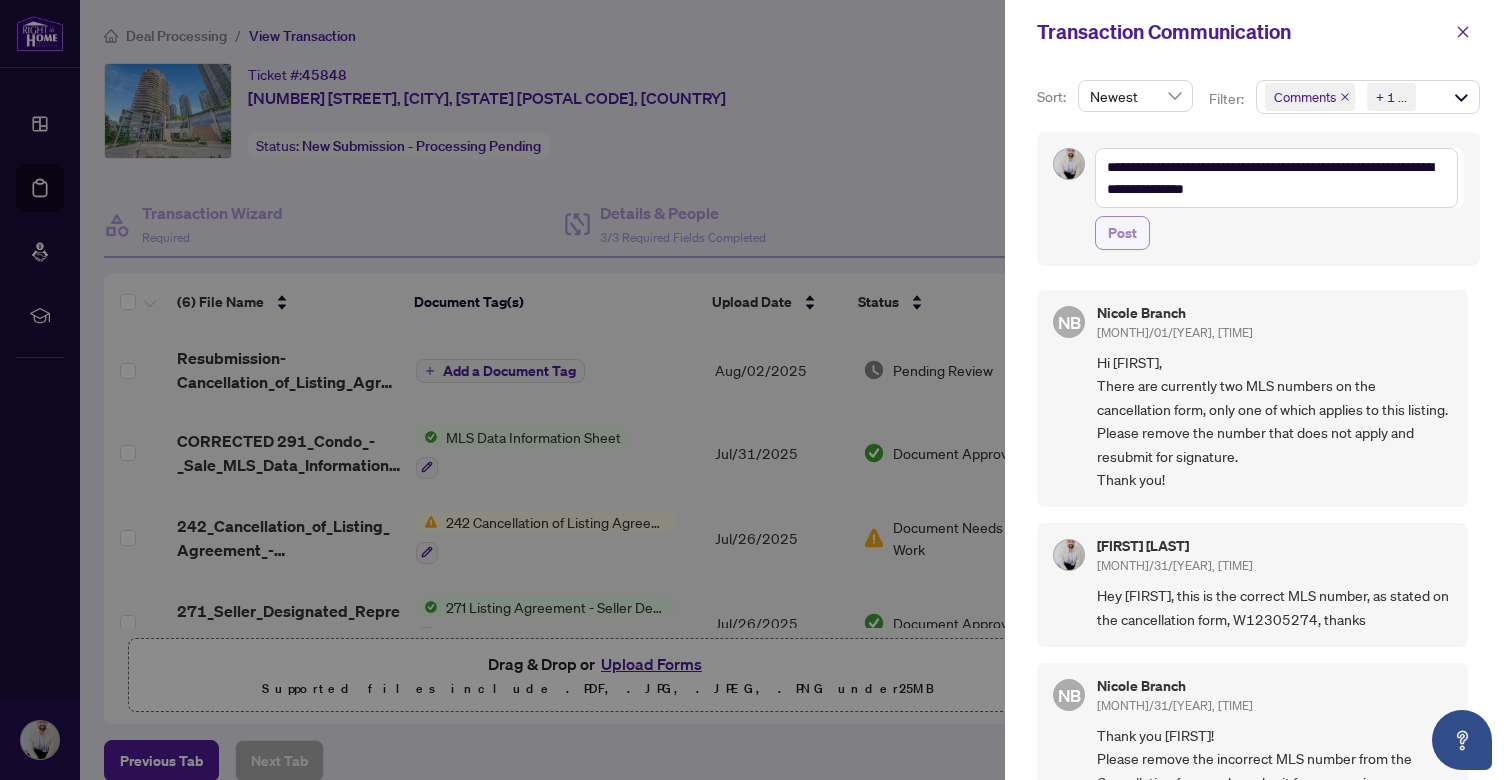 click on "Post" at bounding box center (1122, 233) 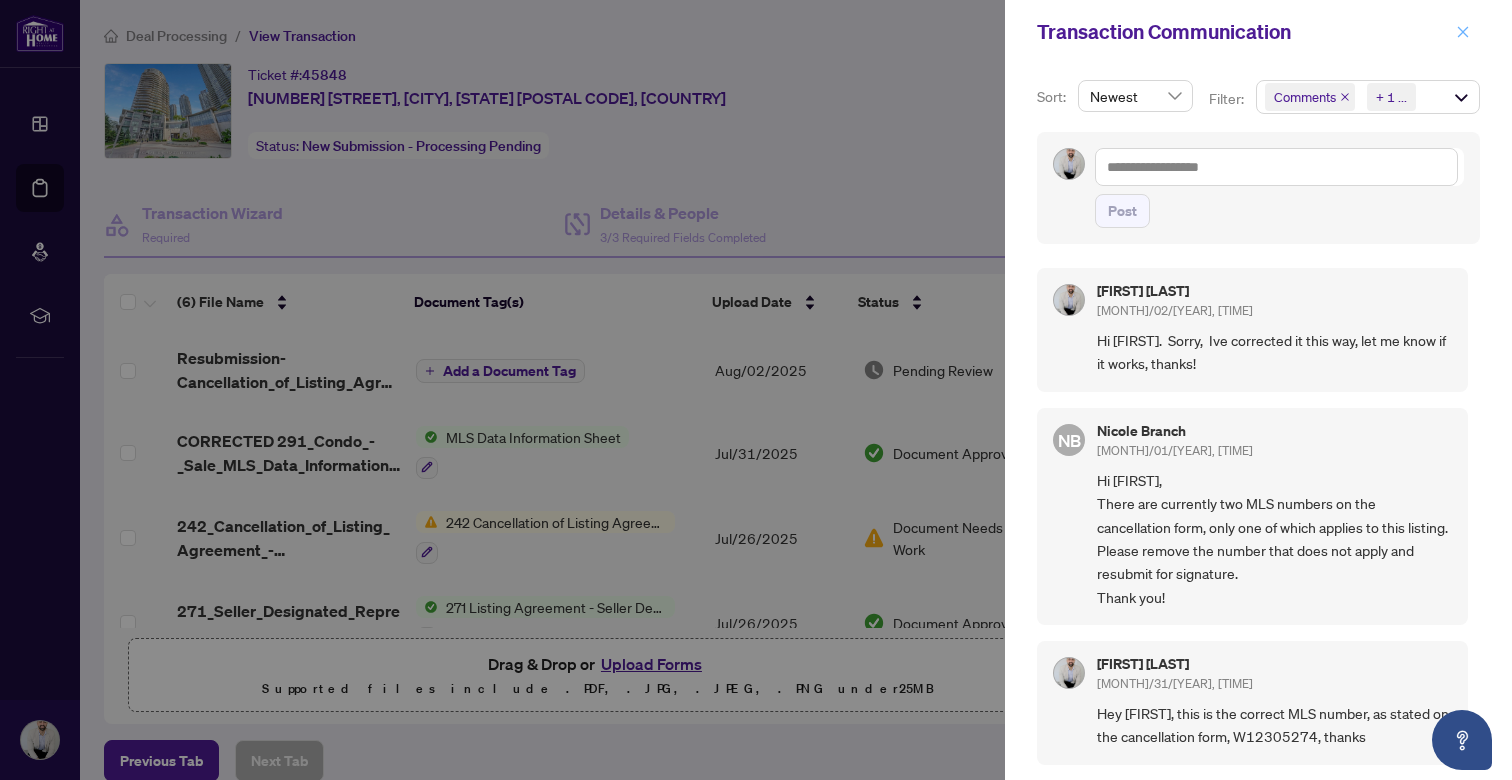 click 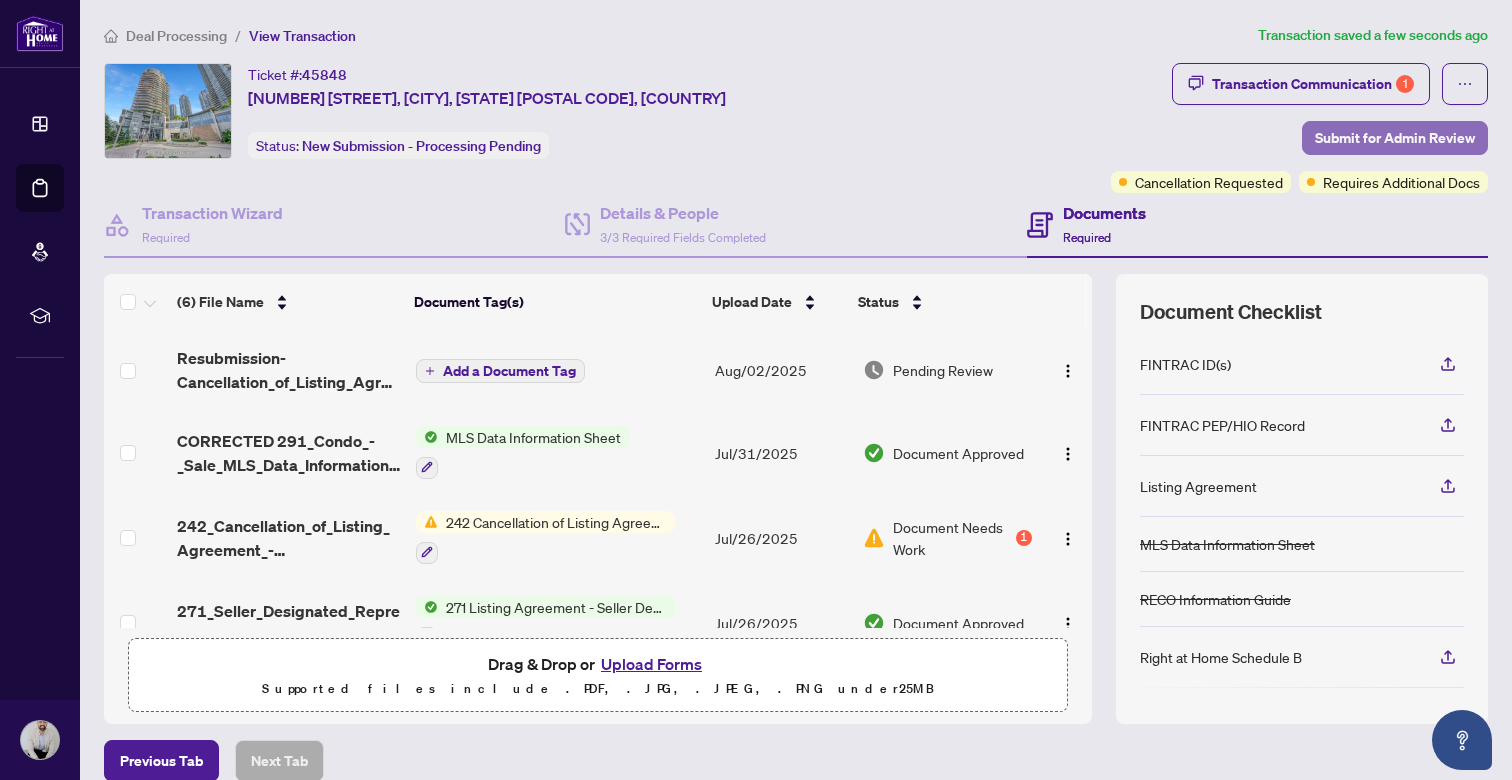 click on "Submit for Admin Review" at bounding box center (1395, 138) 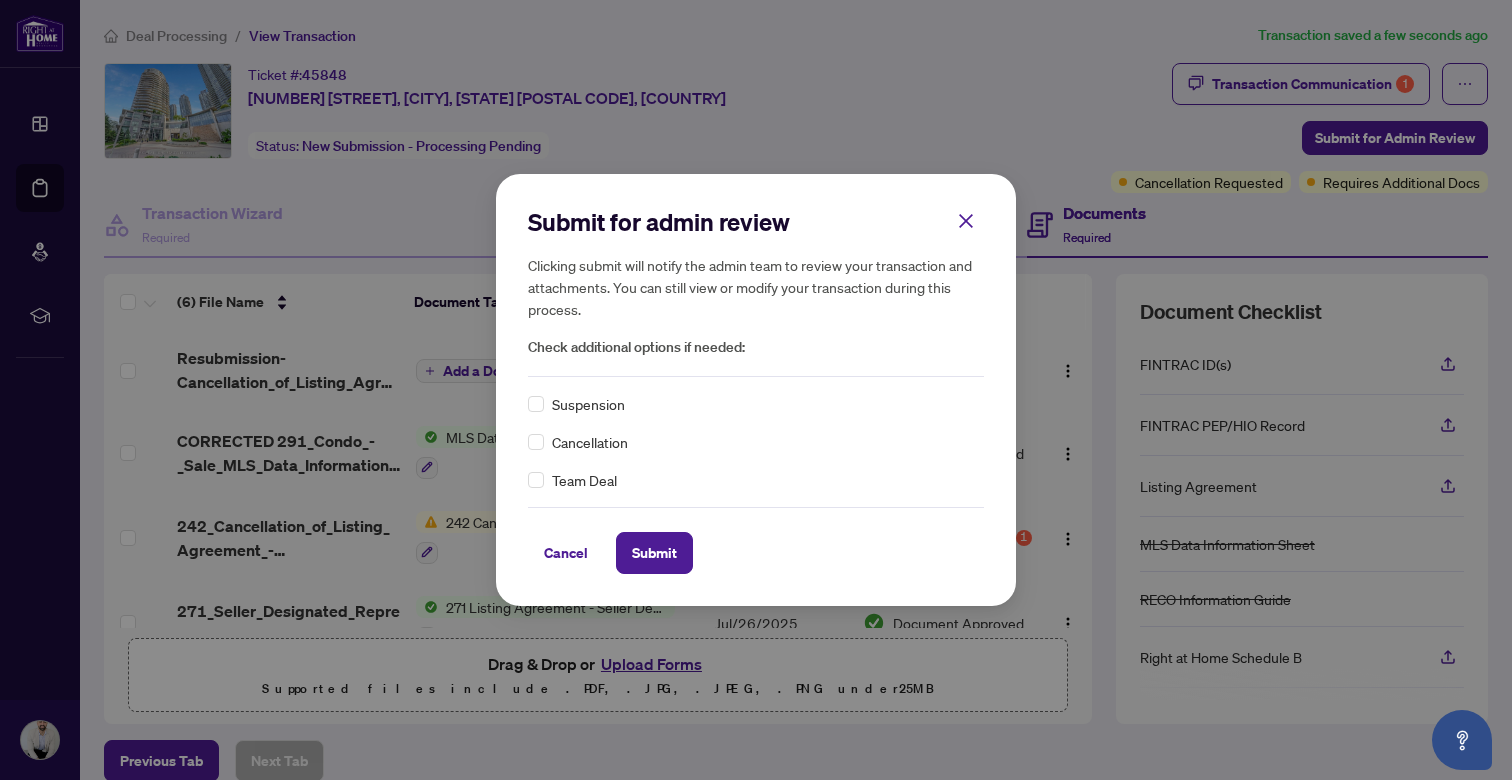 click on "Cancellation" at bounding box center (590, 442) 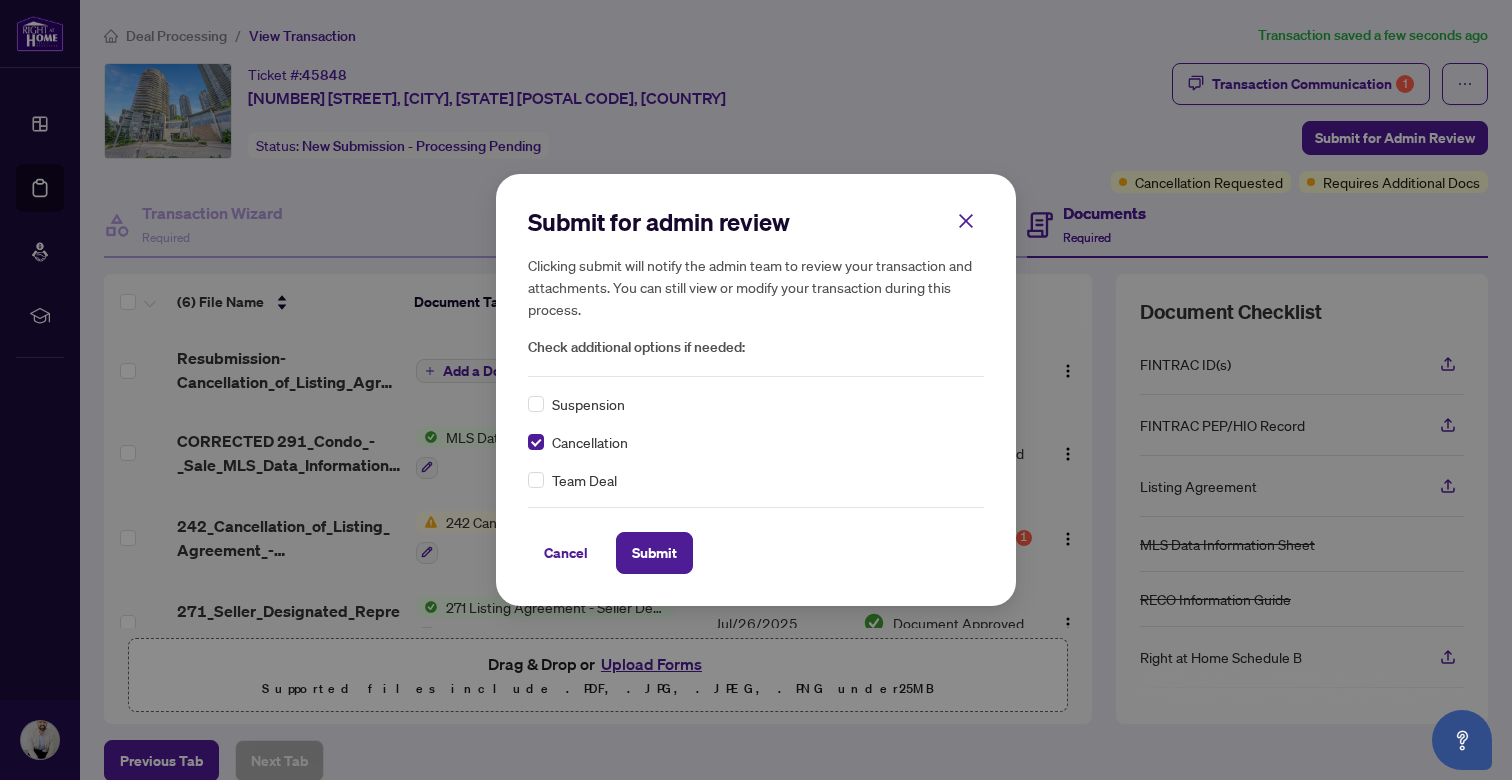 click on "Submit for admin review Clicking submit will notify the admin team to review your transaction and attachments. You can still view or modify your transaction during this process.   Check additional options if needed: Suspension Cancellation Team Deal Cancel Submit Cancel OK" at bounding box center (756, 389) 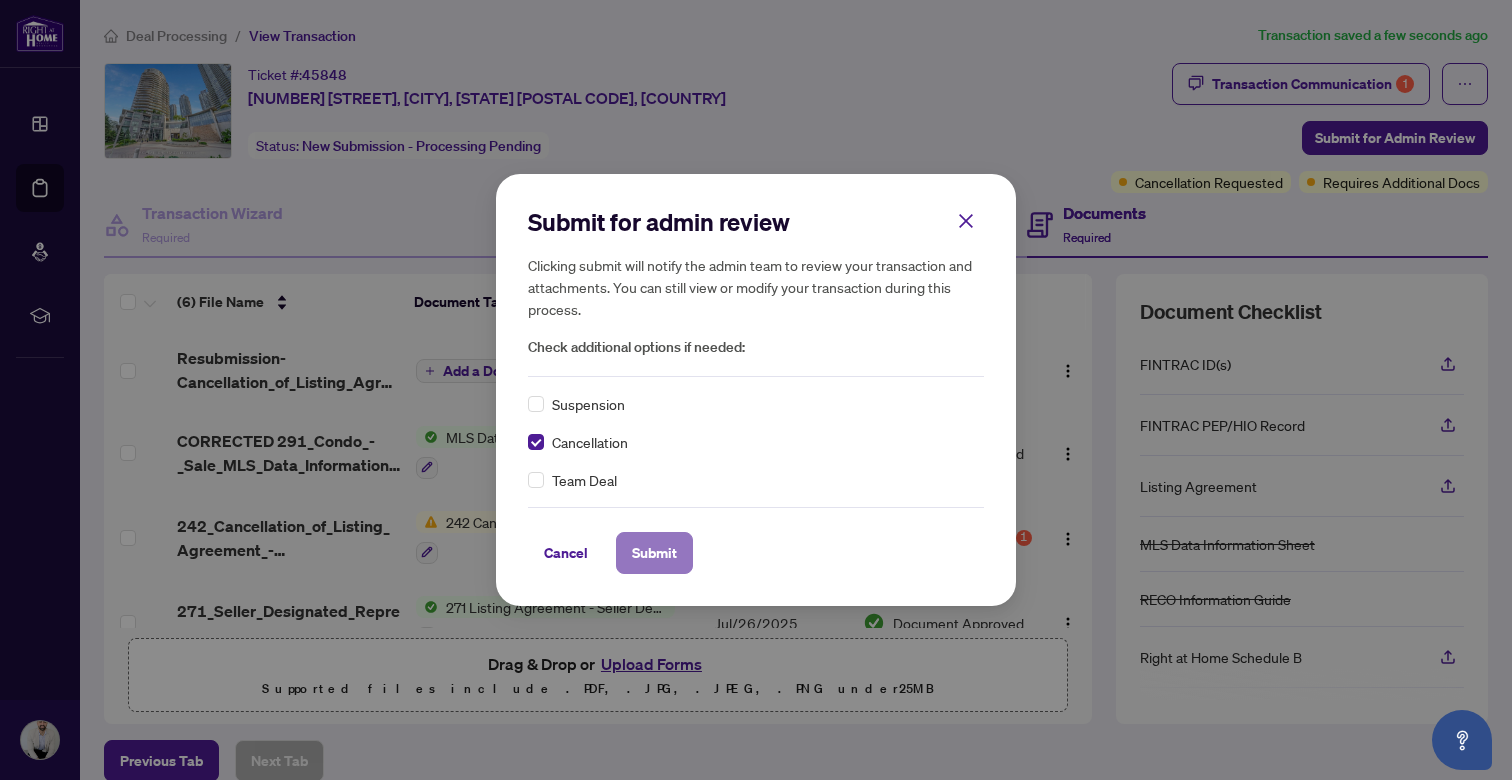 click on "Submit" at bounding box center (654, 553) 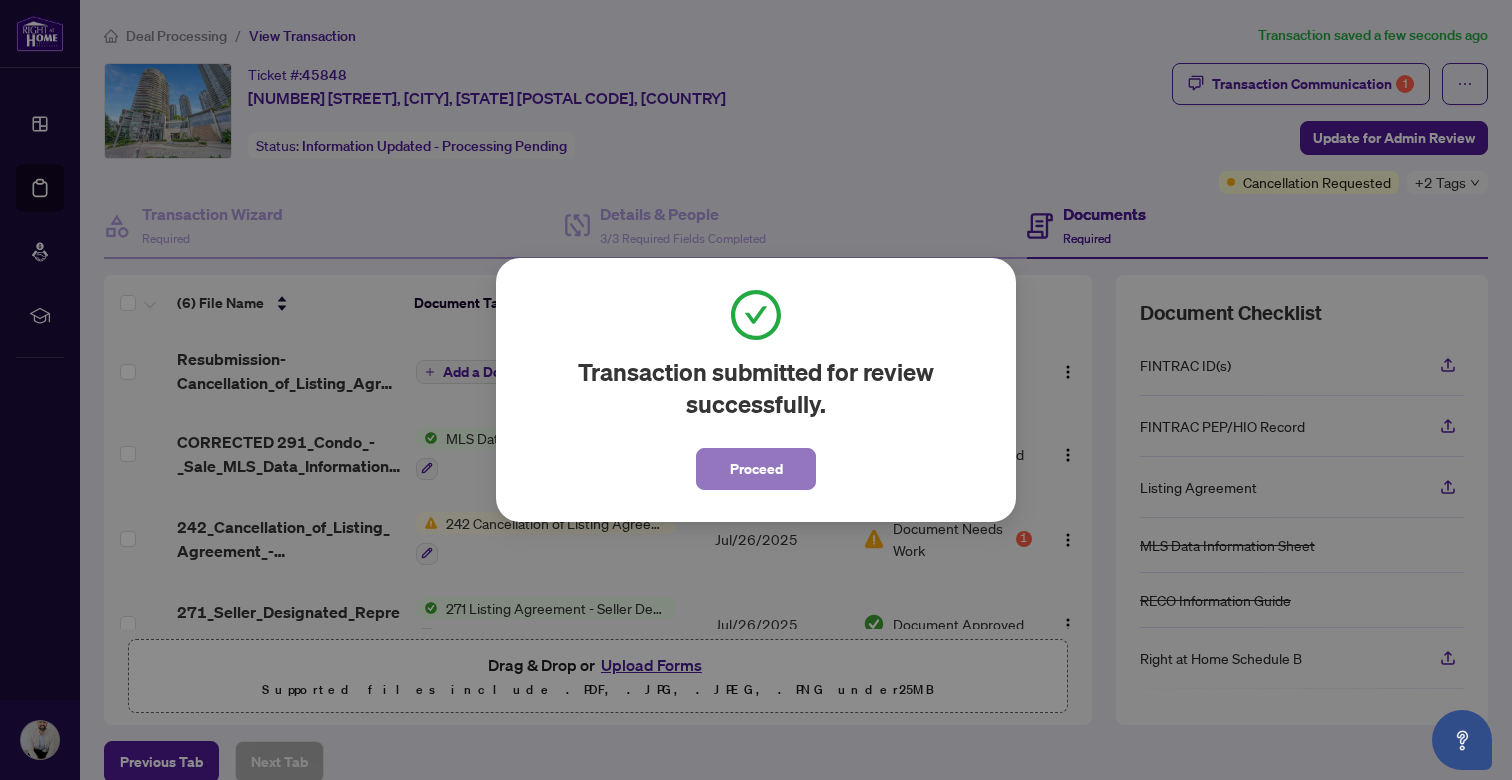 click on "Proceed" at bounding box center (756, 469) 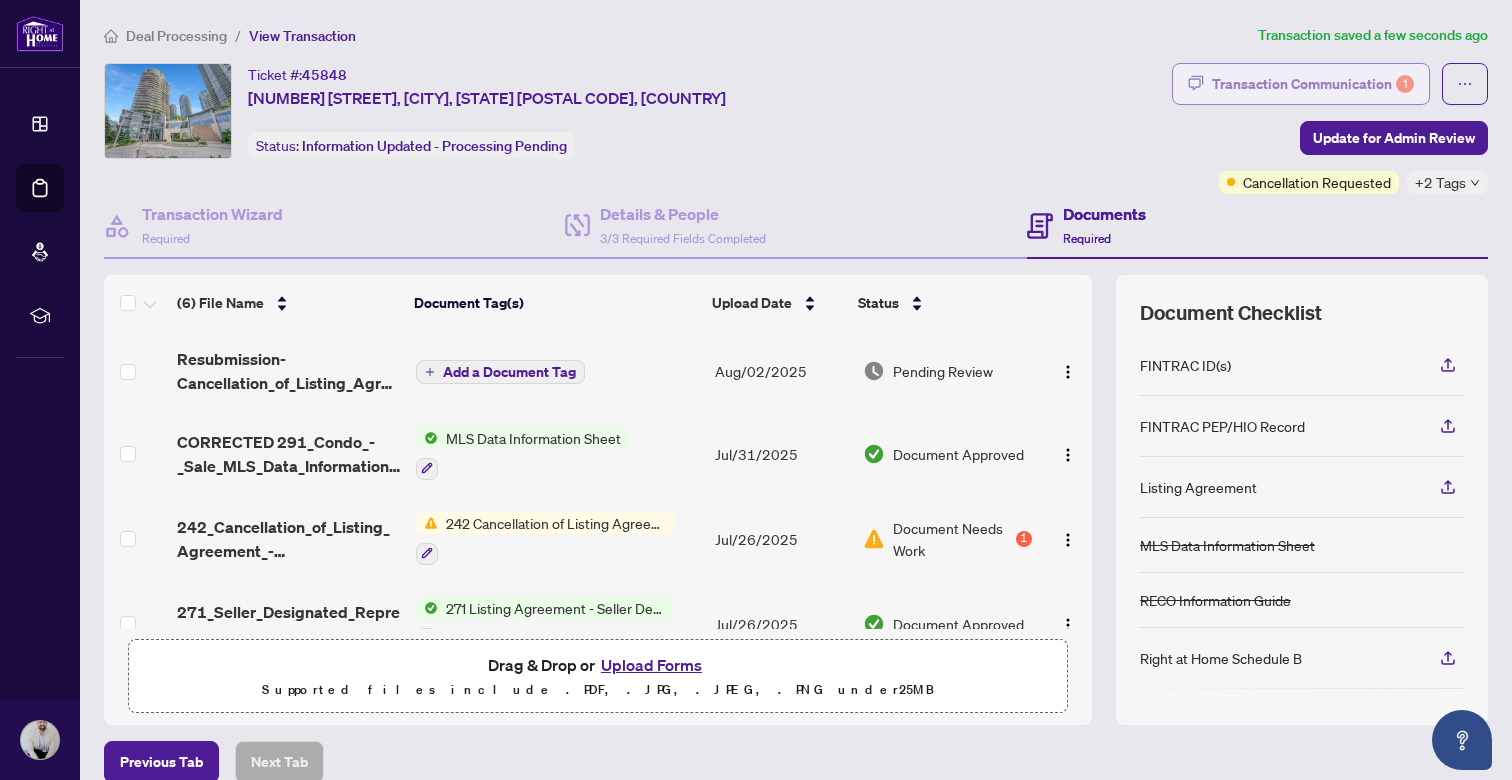 click on "Transaction Communication 1" at bounding box center (1313, 84) 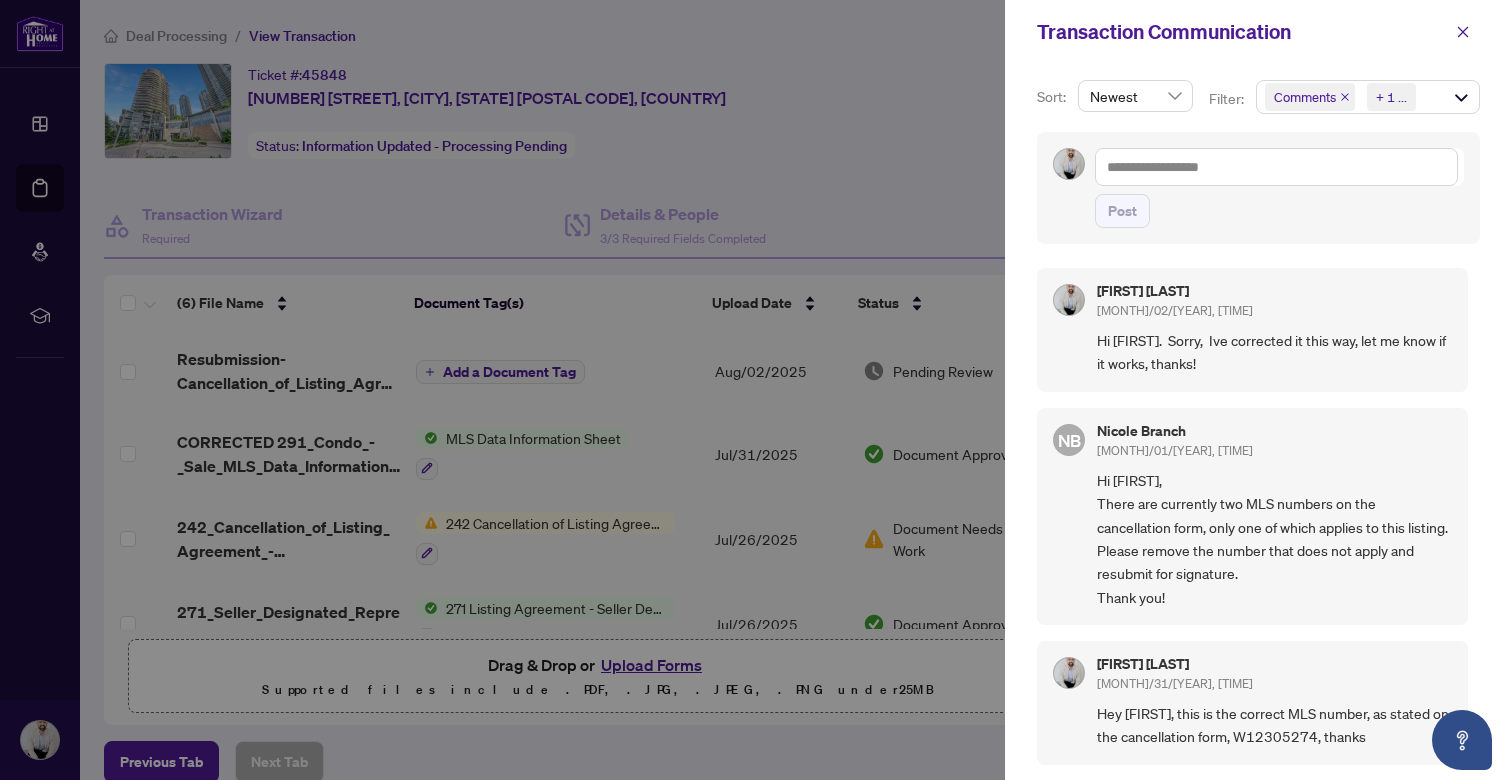 click at bounding box center [756, 390] 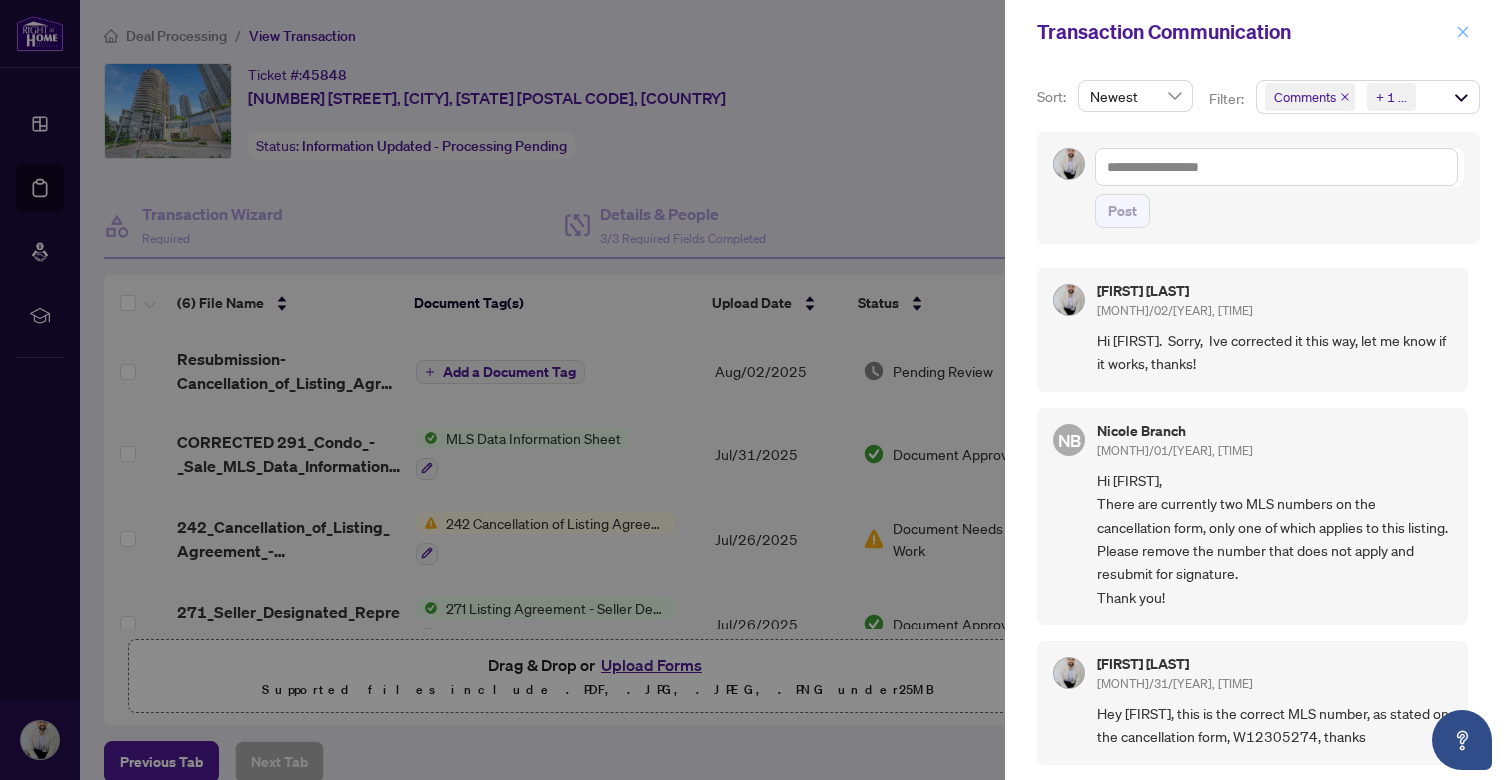 click 